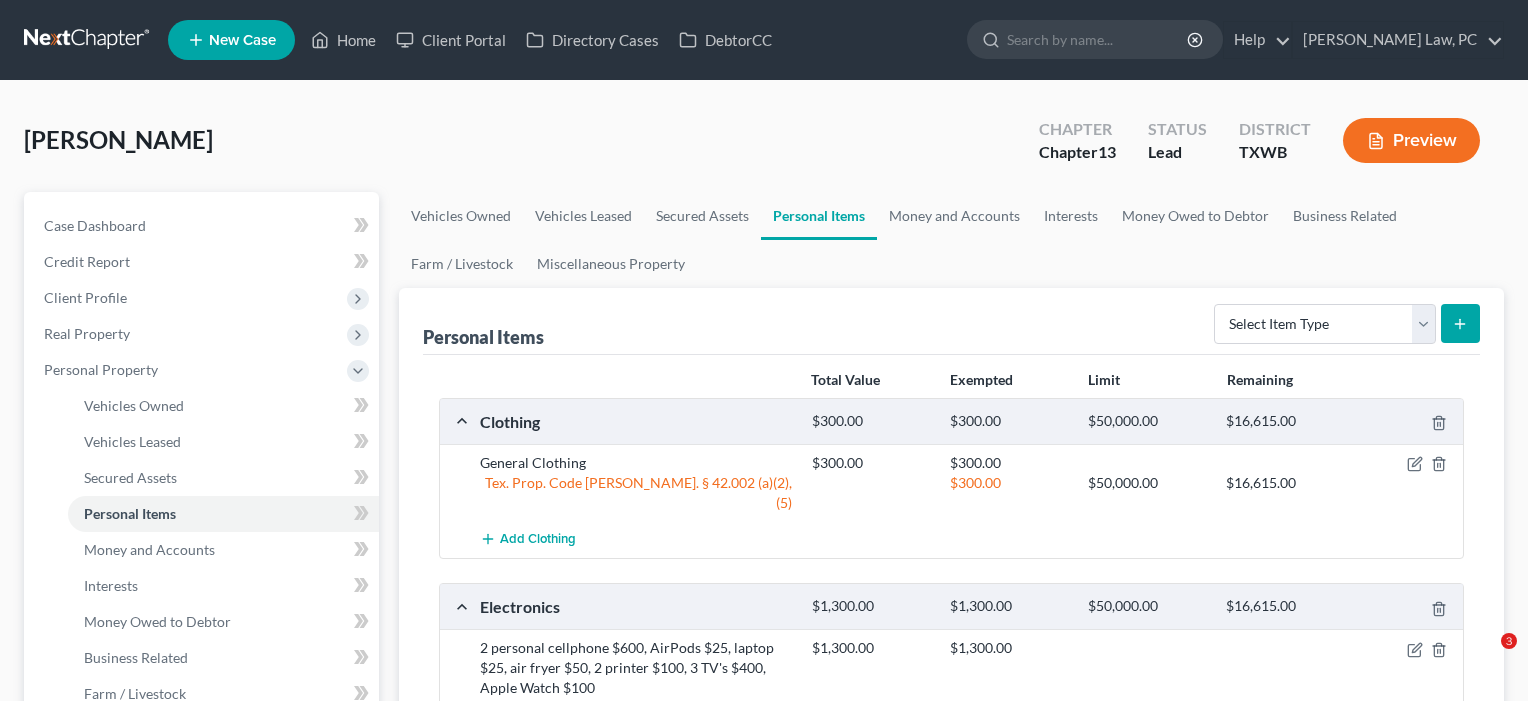 scroll, scrollTop: 749, scrollLeft: 0, axis: vertical 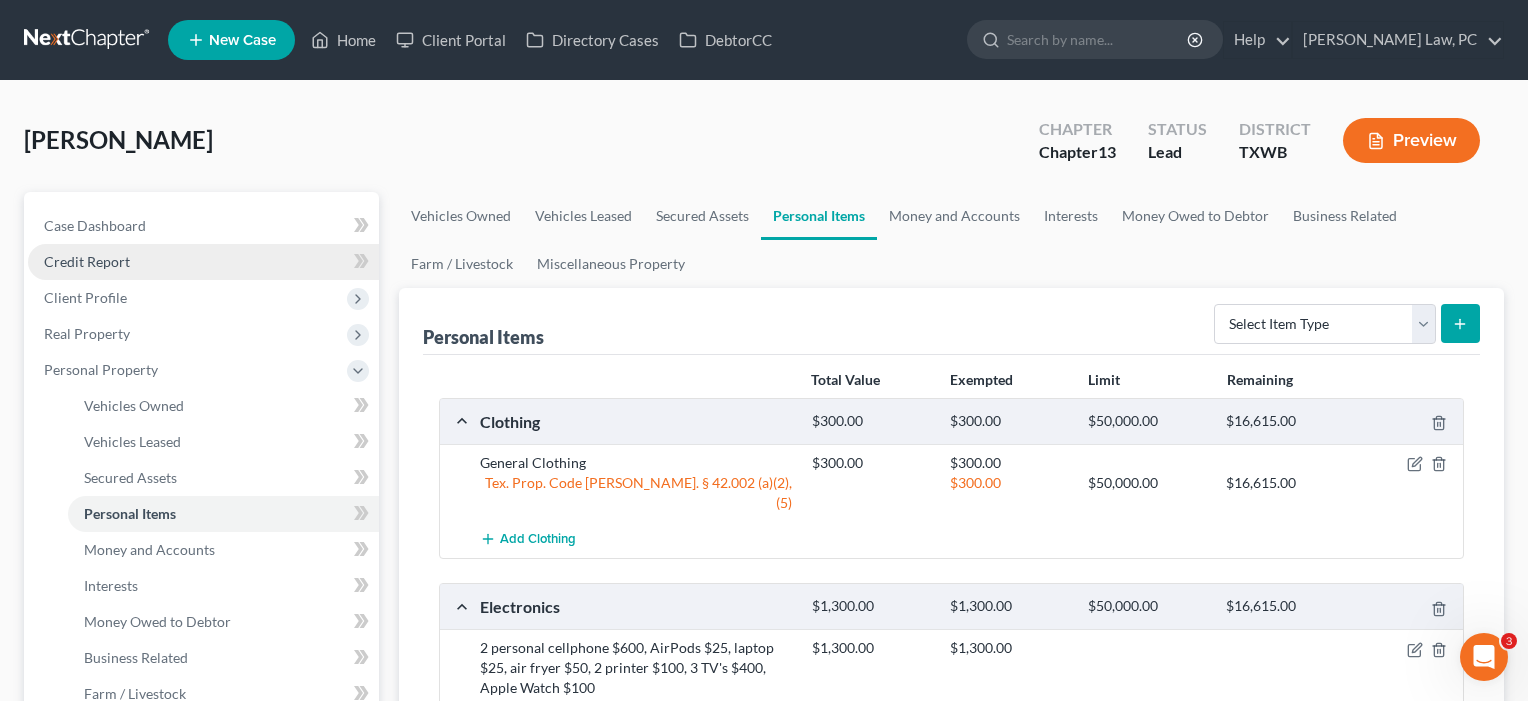 click on "Credit Report" at bounding box center [203, 262] 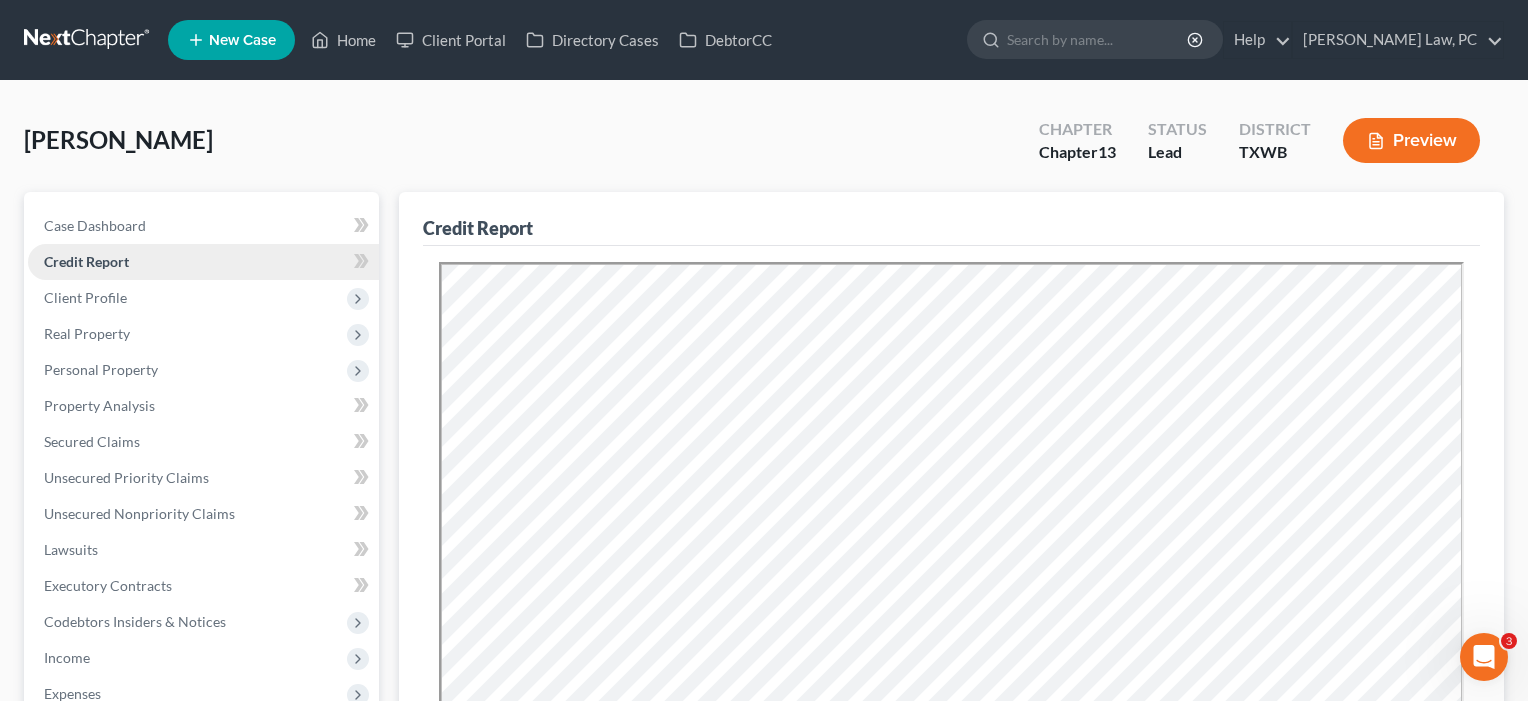 scroll, scrollTop: 0, scrollLeft: 0, axis: both 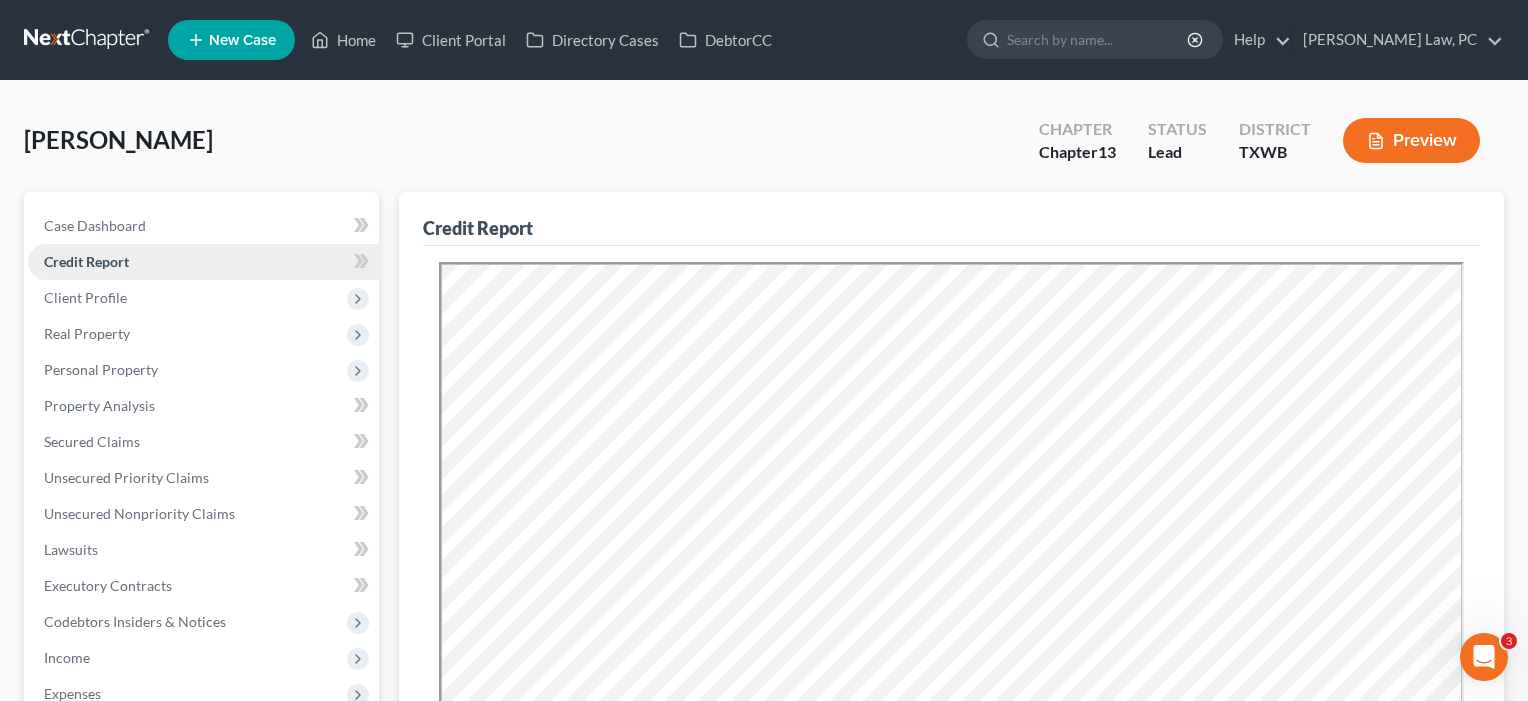 click on "Credit Report" at bounding box center [203, 262] 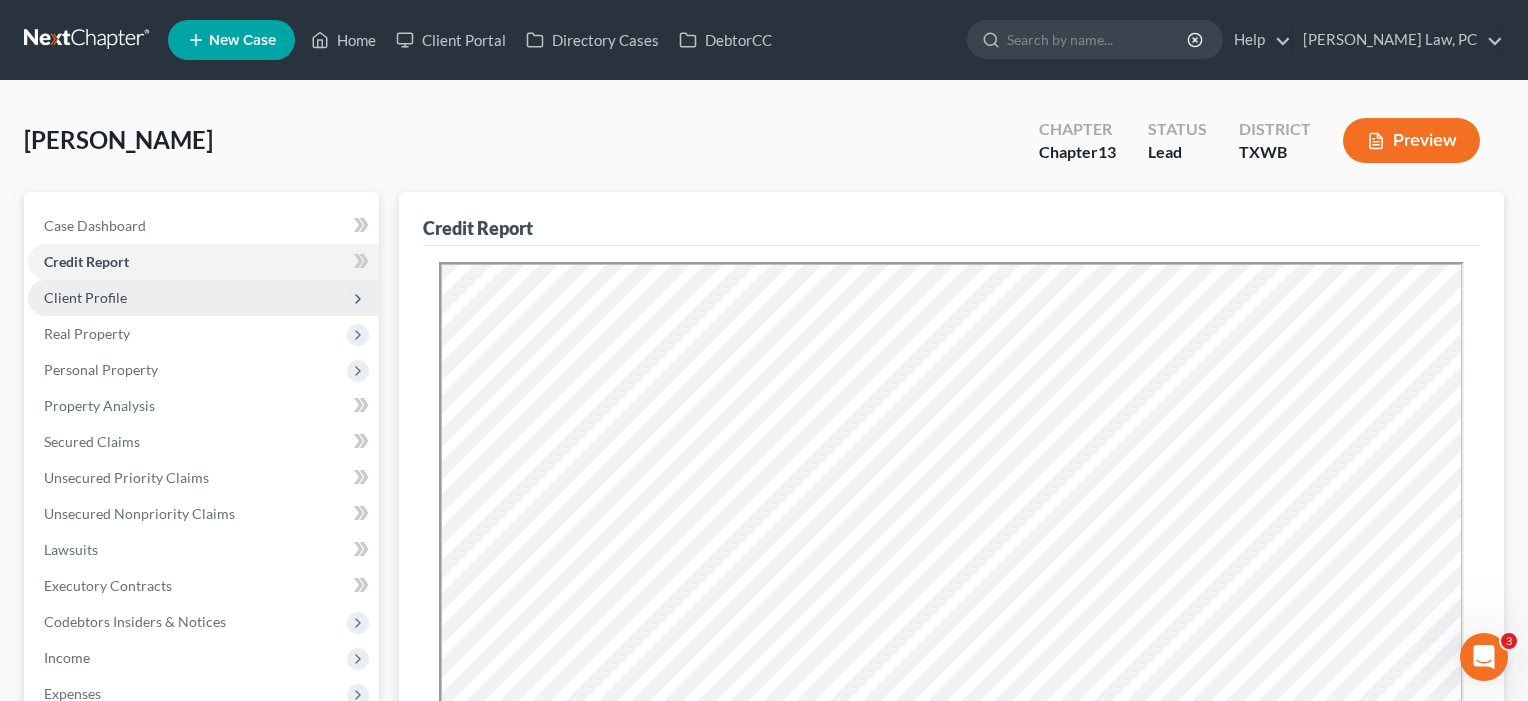 click on "Client Profile" at bounding box center [203, 298] 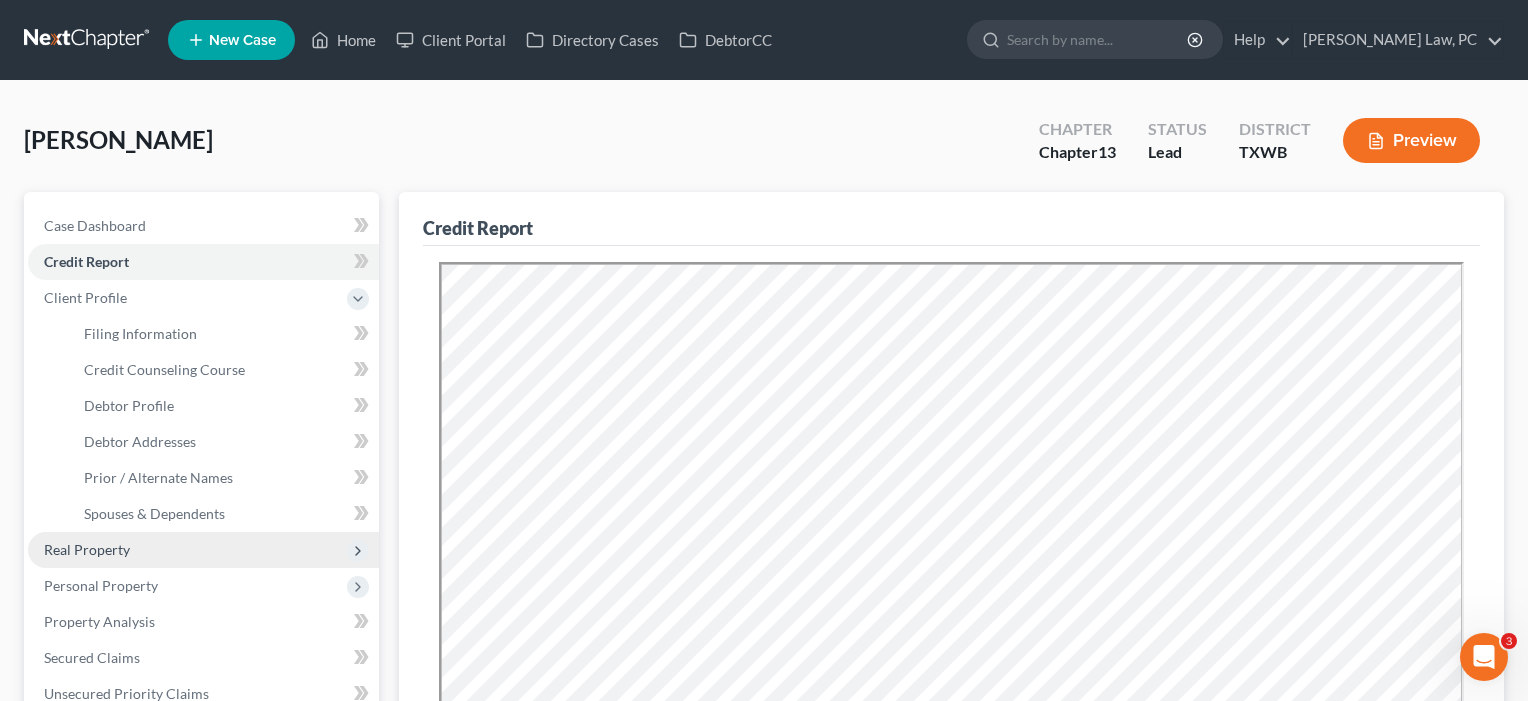 click on "Real Property" at bounding box center (203, 550) 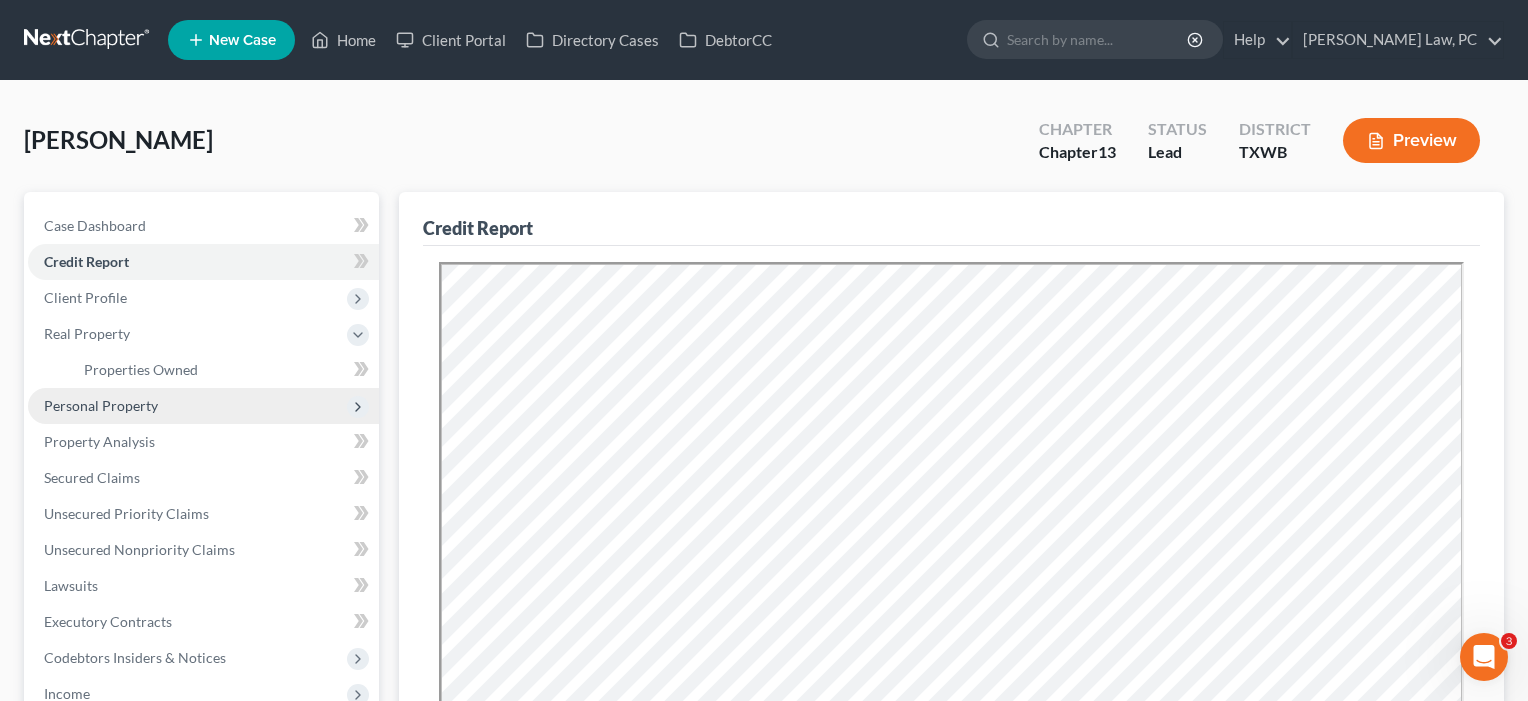 click on "Personal Property" at bounding box center [101, 405] 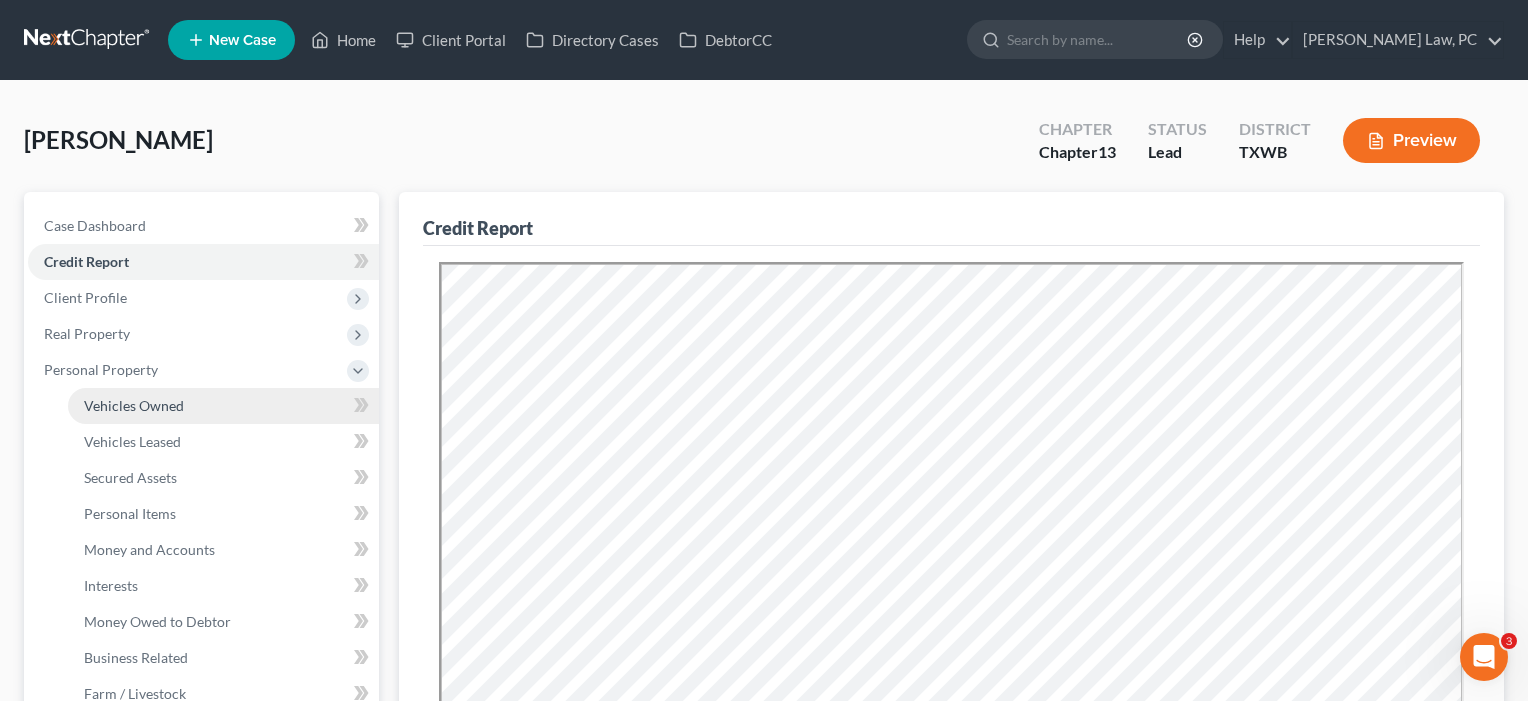 click on "Vehicles Owned" at bounding box center [134, 405] 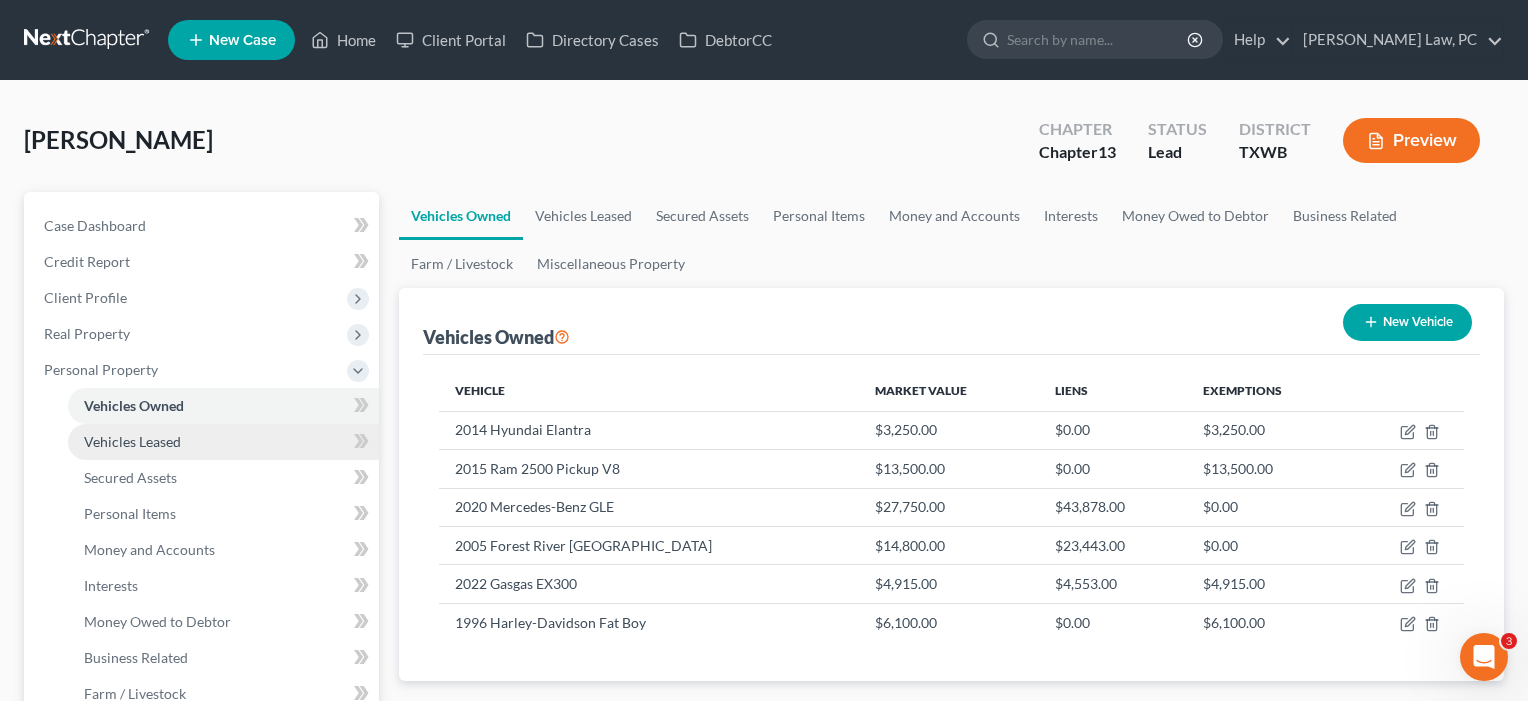 click on "Vehicles Leased" at bounding box center (132, 441) 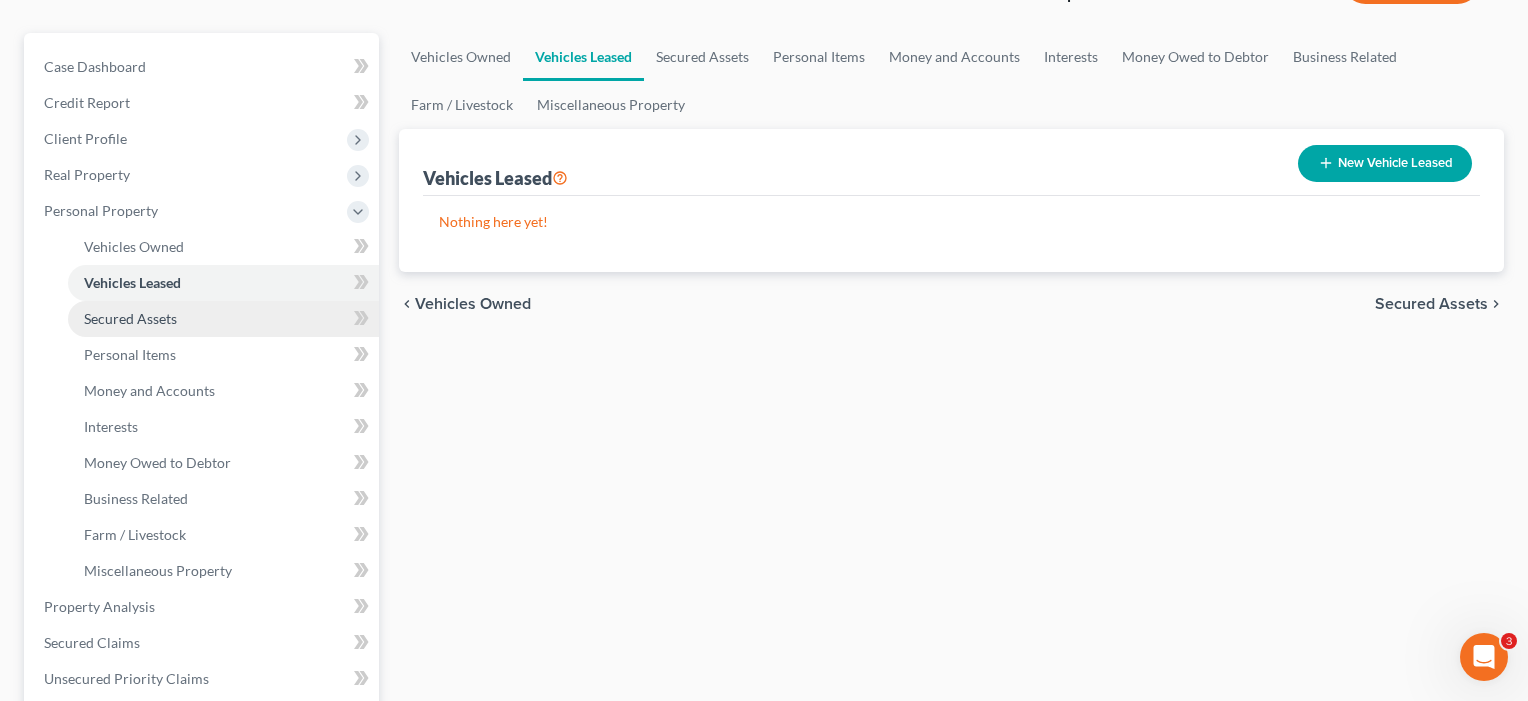 click on "Secured Assets" at bounding box center [130, 318] 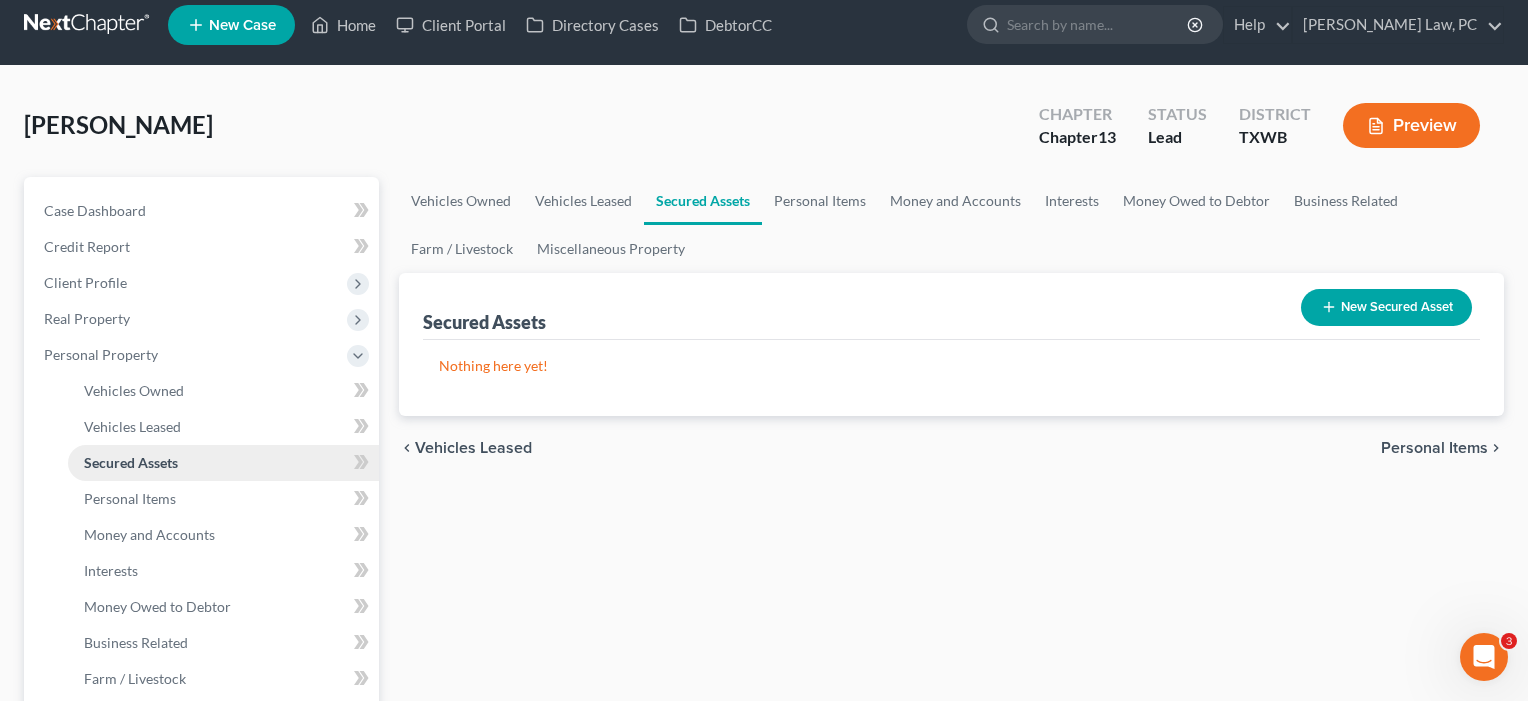 scroll, scrollTop: 0, scrollLeft: 0, axis: both 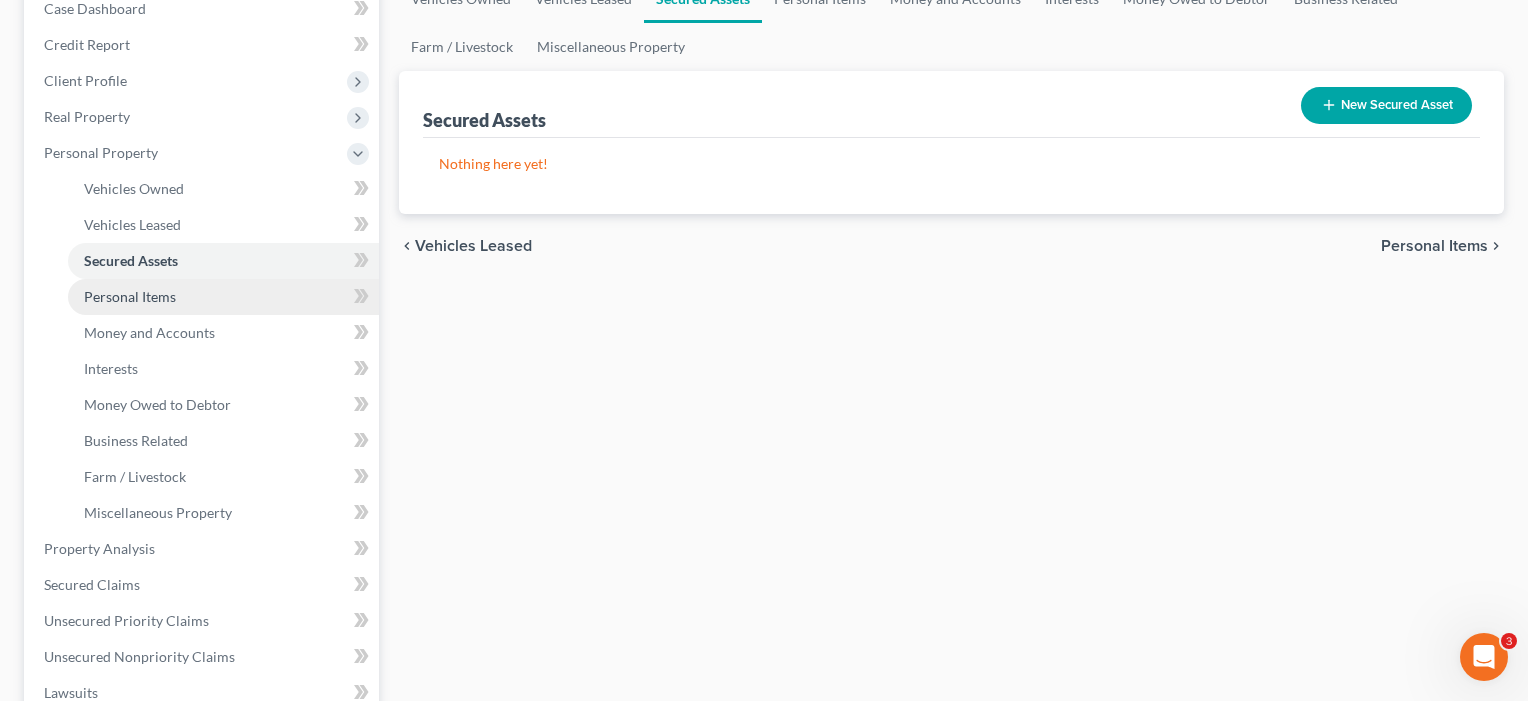 click on "Personal Items" at bounding box center [130, 296] 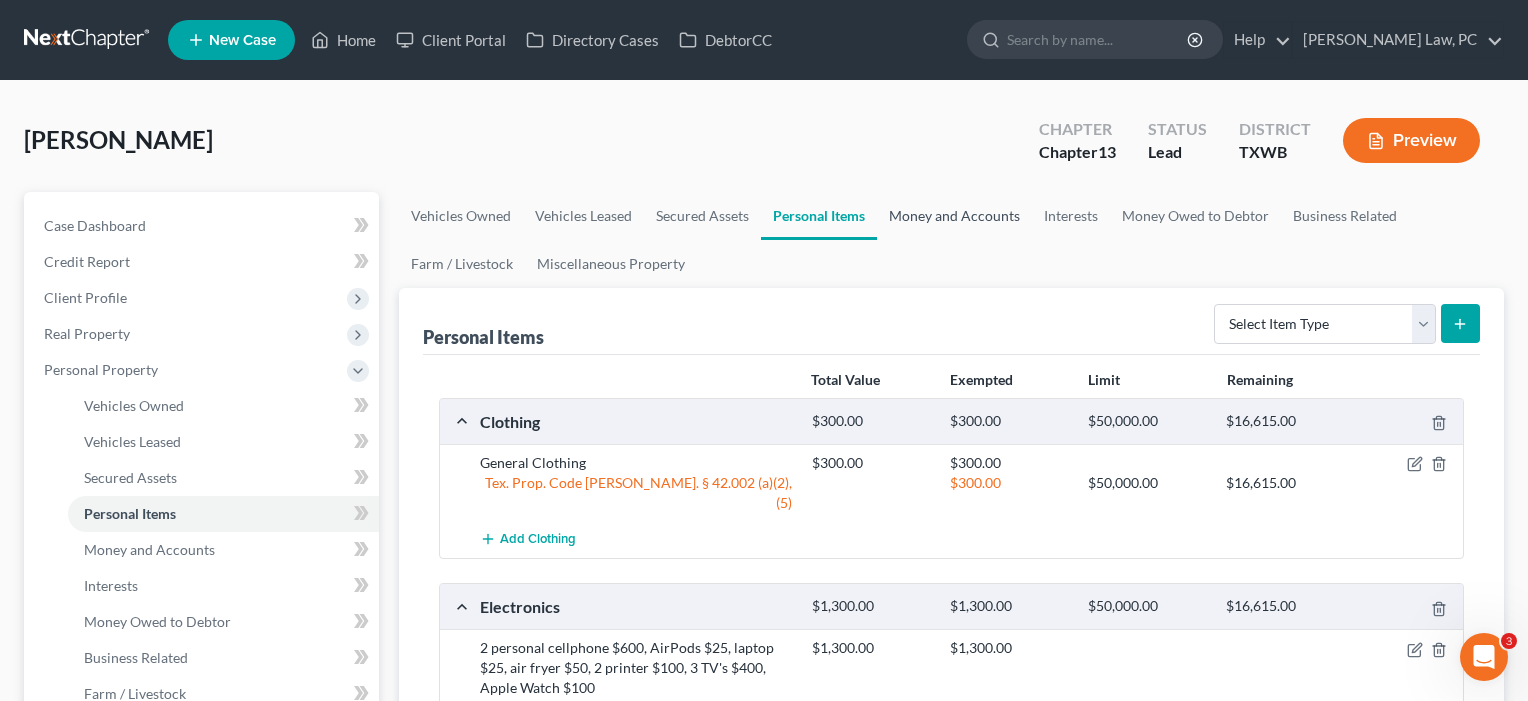 scroll, scrollTop: 0, scrollLeft: 0, axis: both 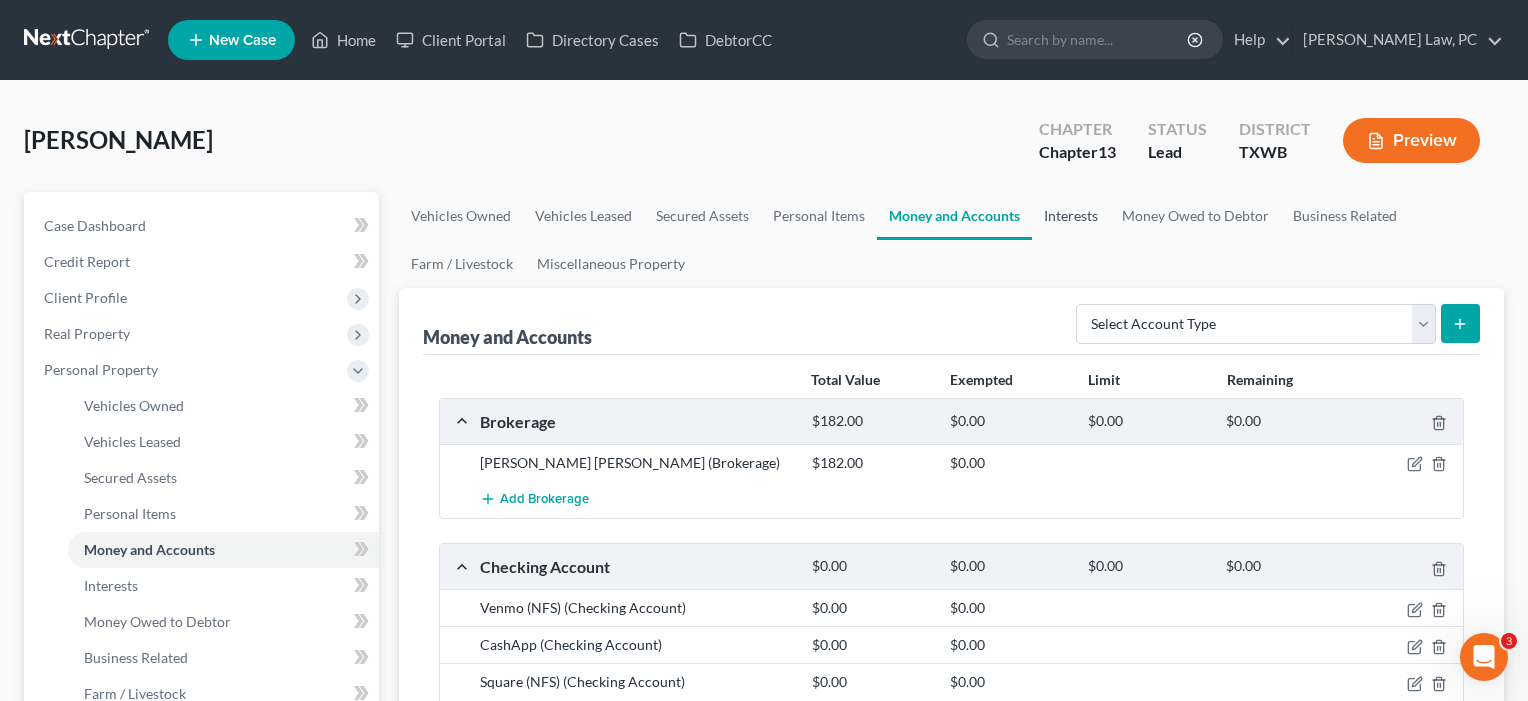 click on "Interests" at bounding box center [1071, 216] 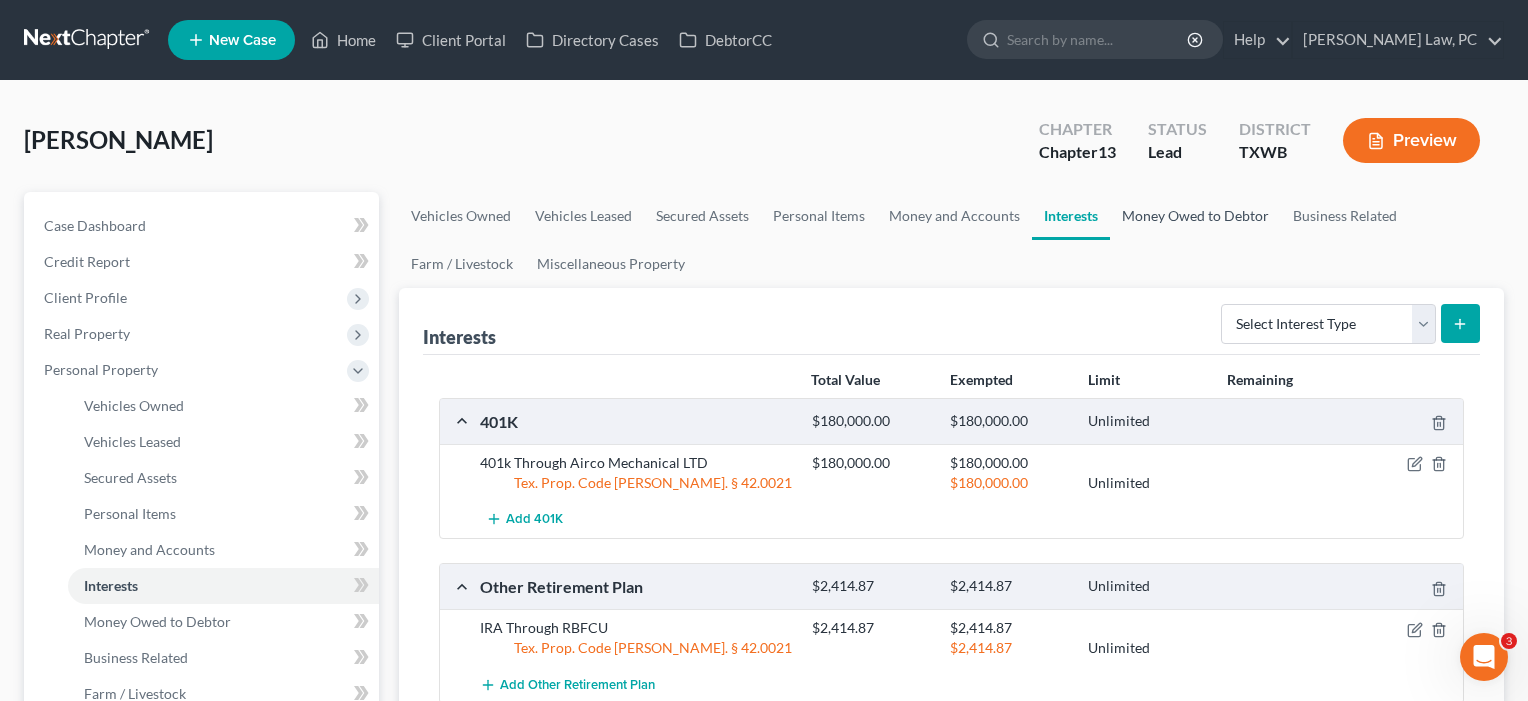 click on "Money Owed to Debtor" at bounding box center [1195, 216] 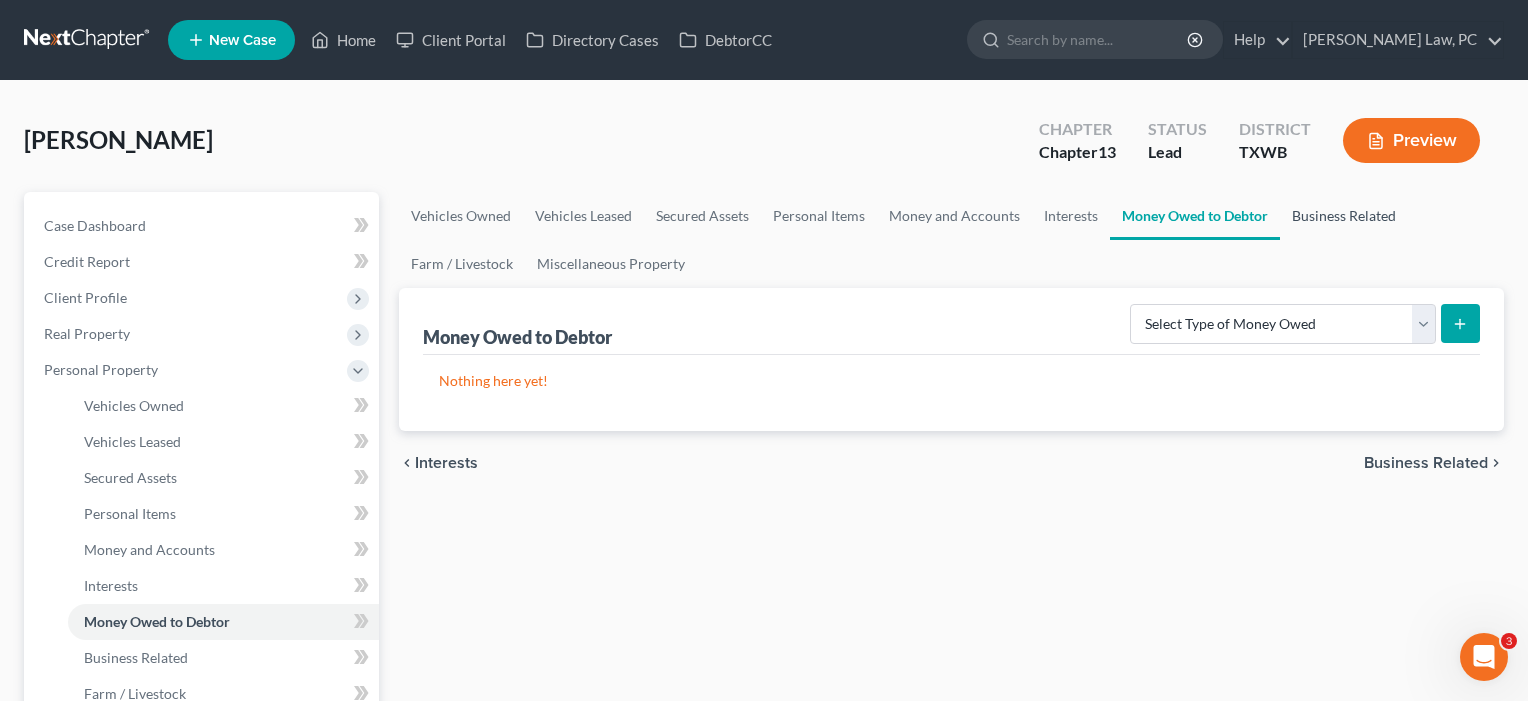 click on "Business Related" at bounding box center (1344, 216) 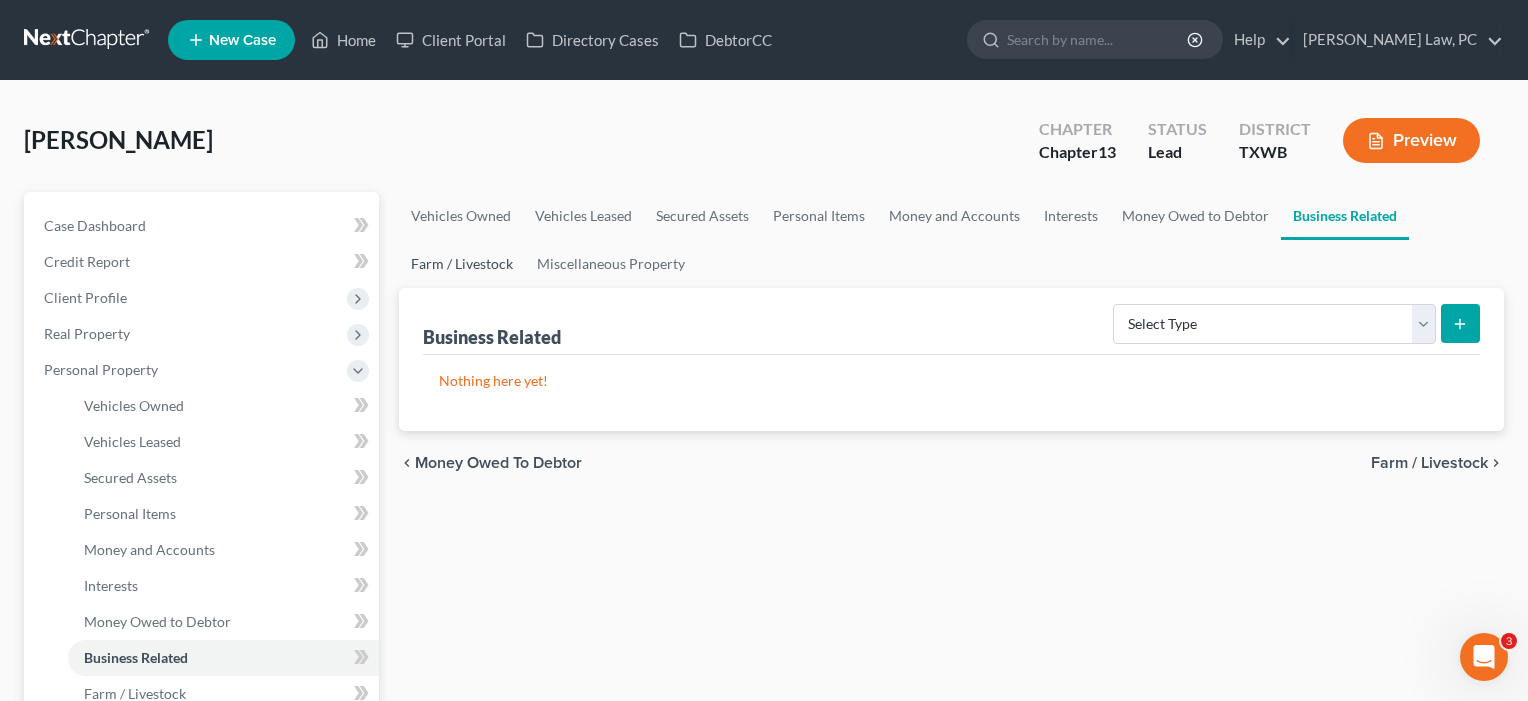 click on "Farm / Livestock" at bounding box center [462, 264] 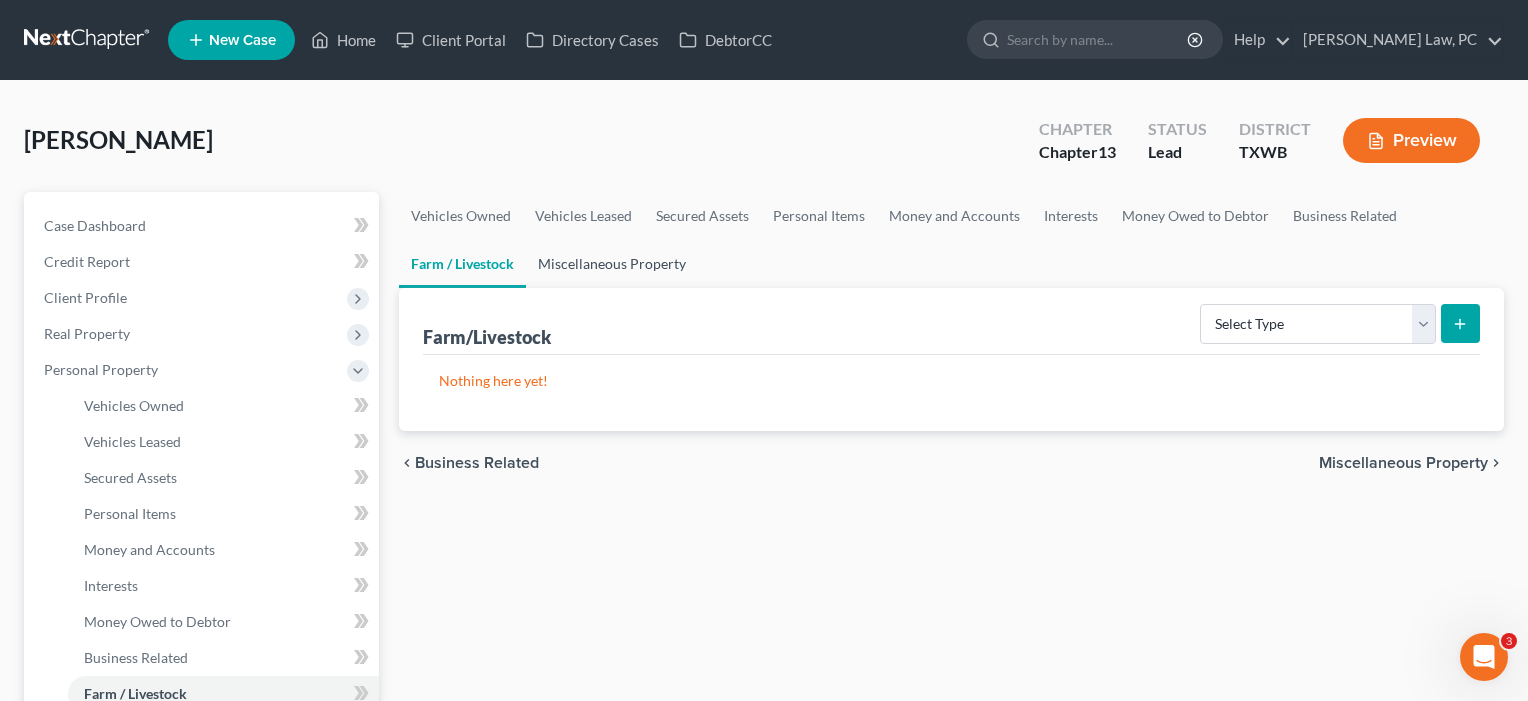 click on "Miscellaneous Property" at bounding box center (612, 264) 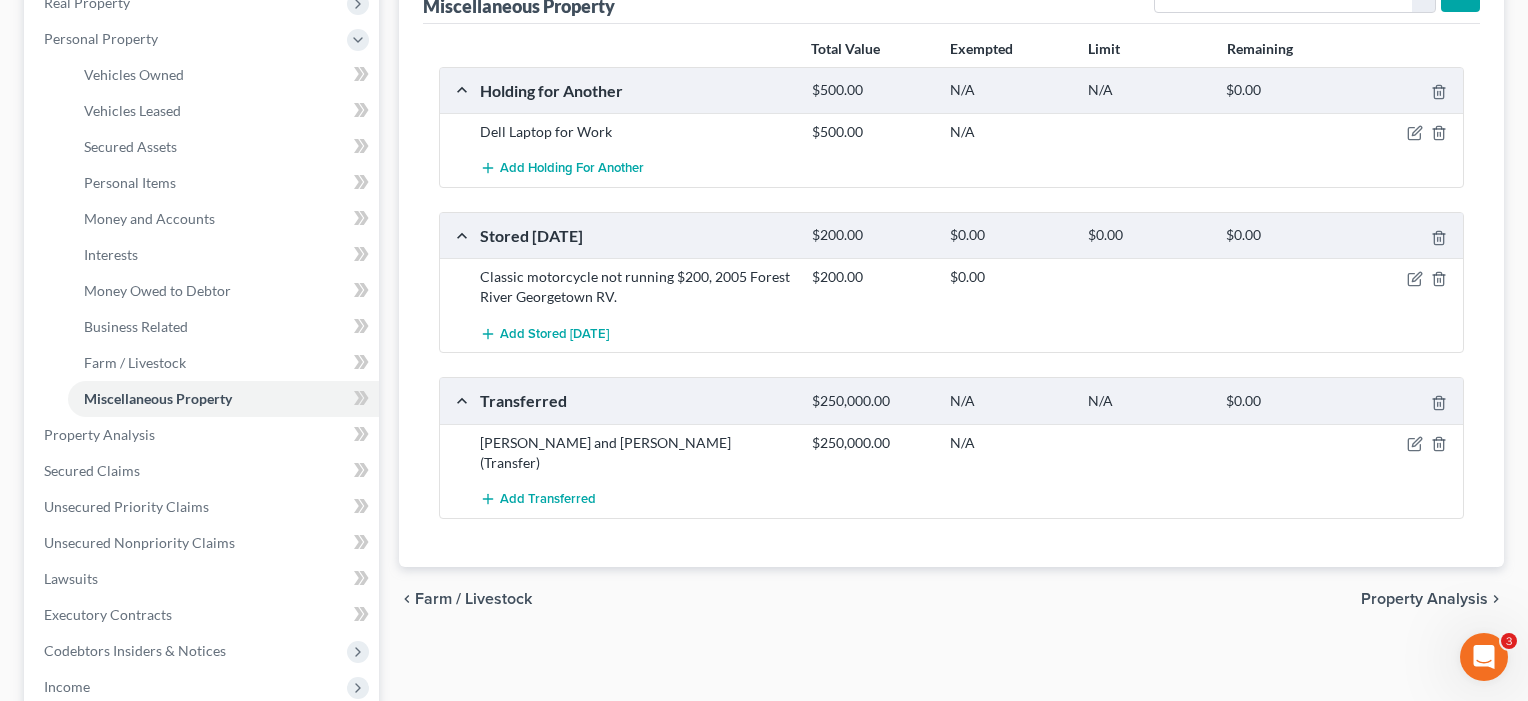 scroll, scrollTop: 340, scrollLeft: 0, axis: vertical 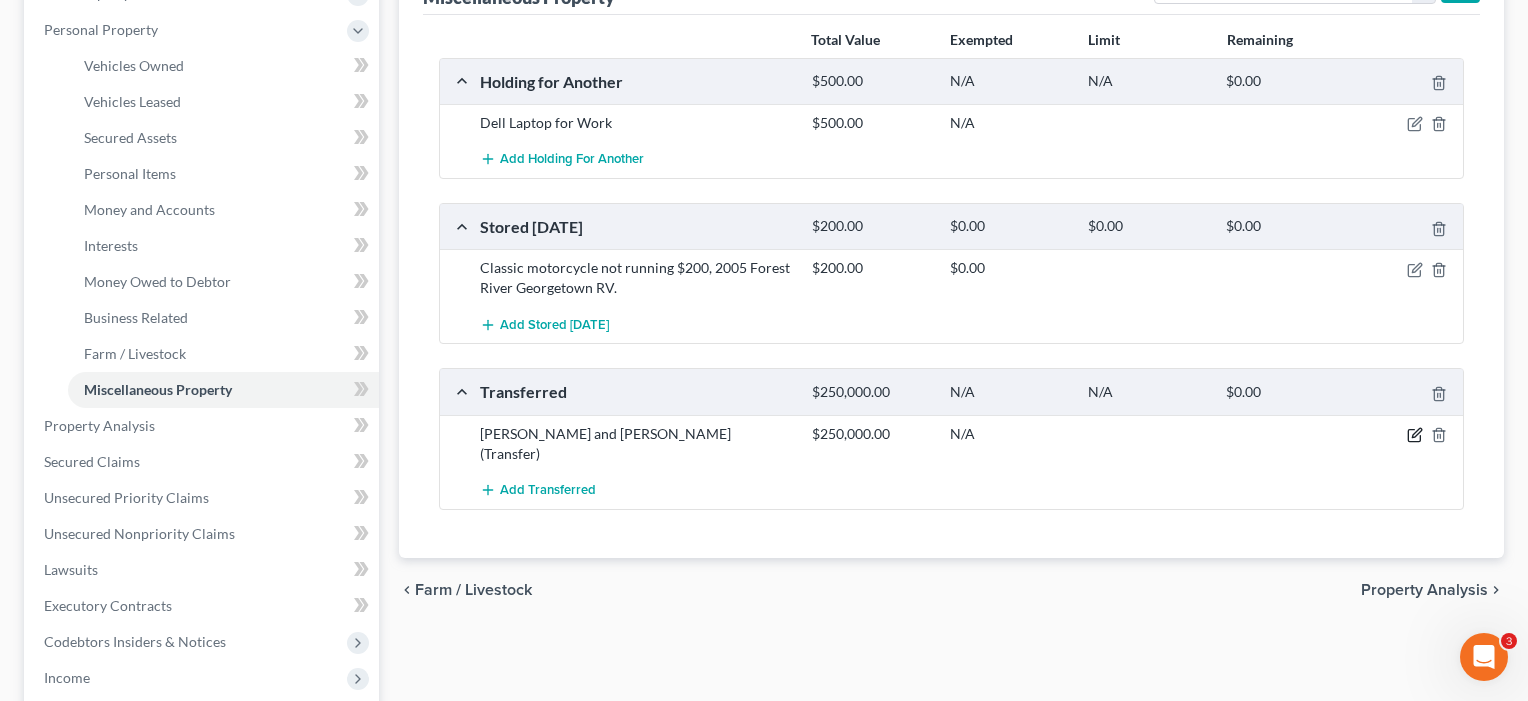 click 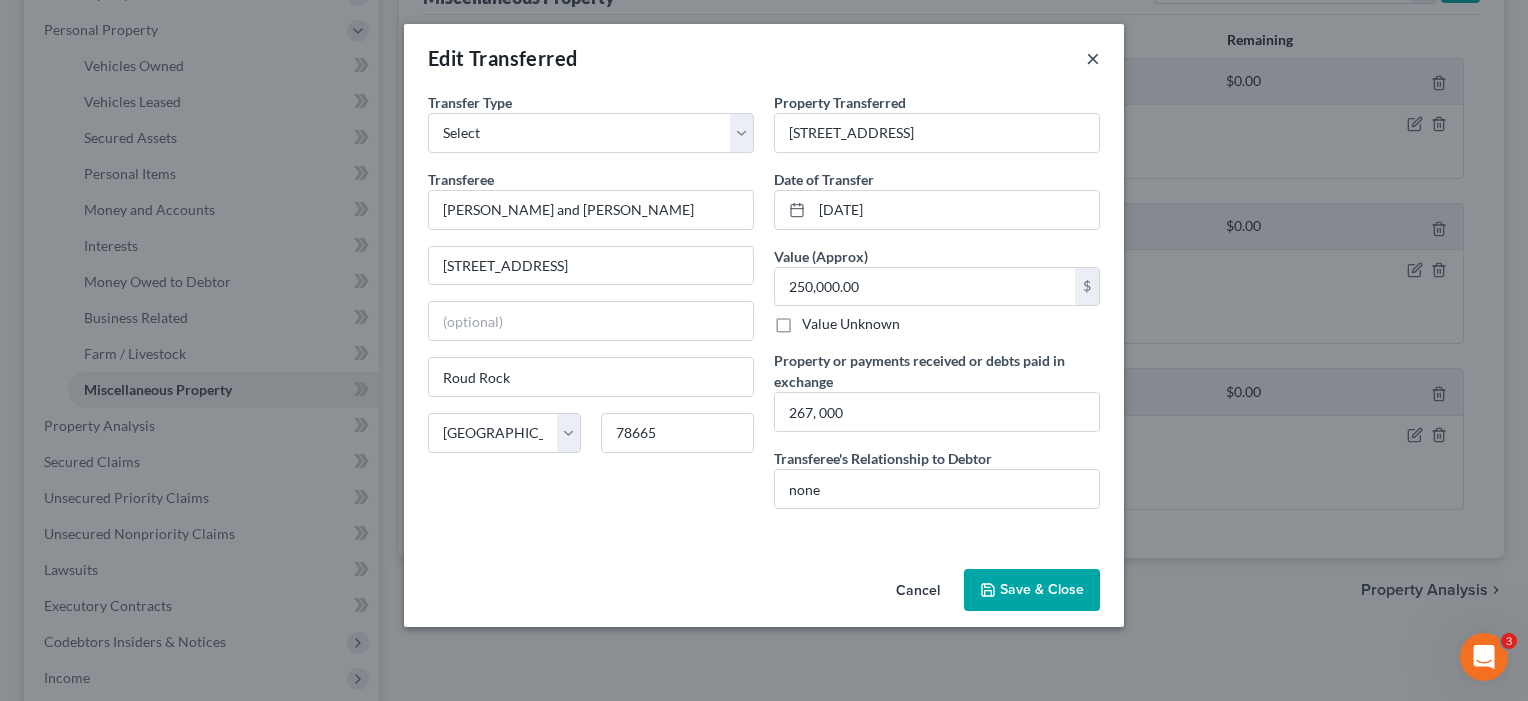 click on "×" at bounding box center [1093, 58] 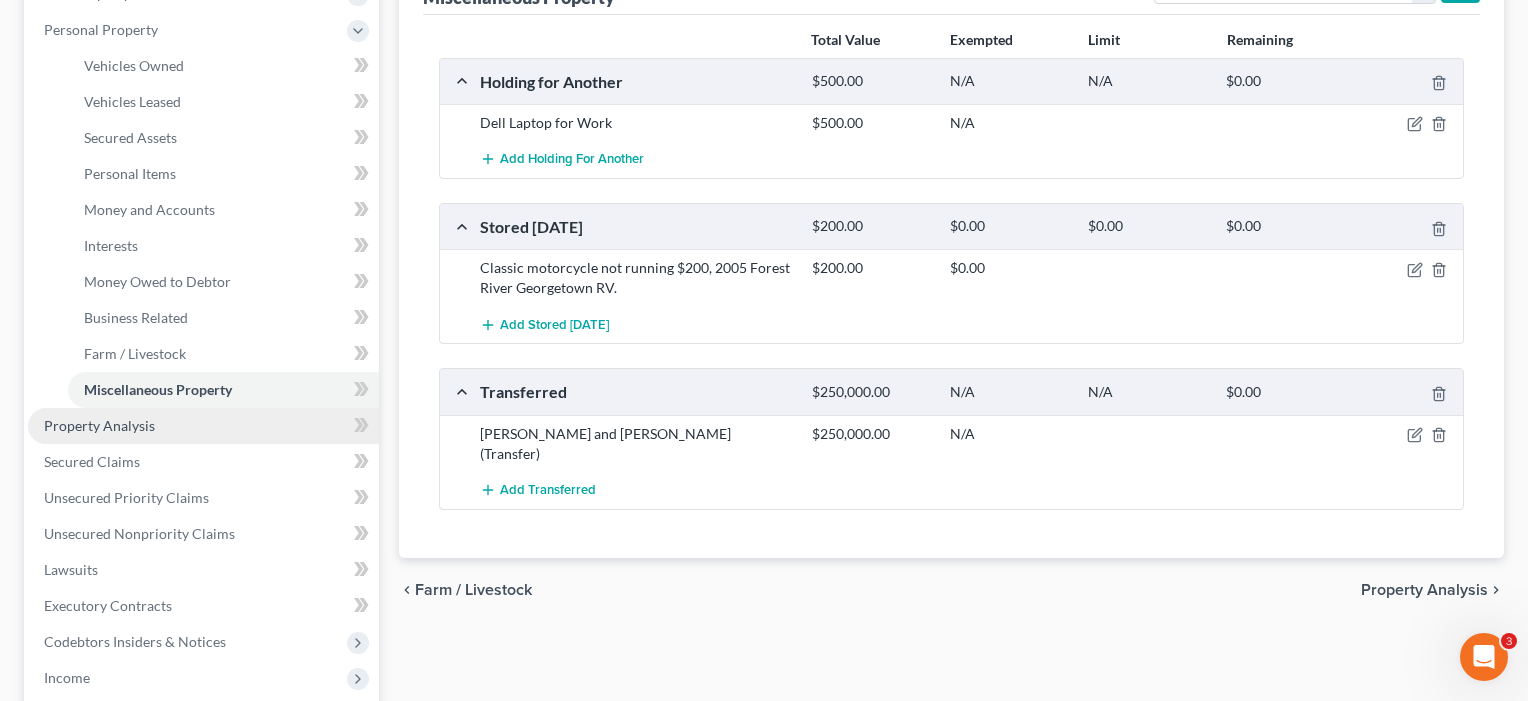 click on "Property Analysis" at bounding box center (99, 425) 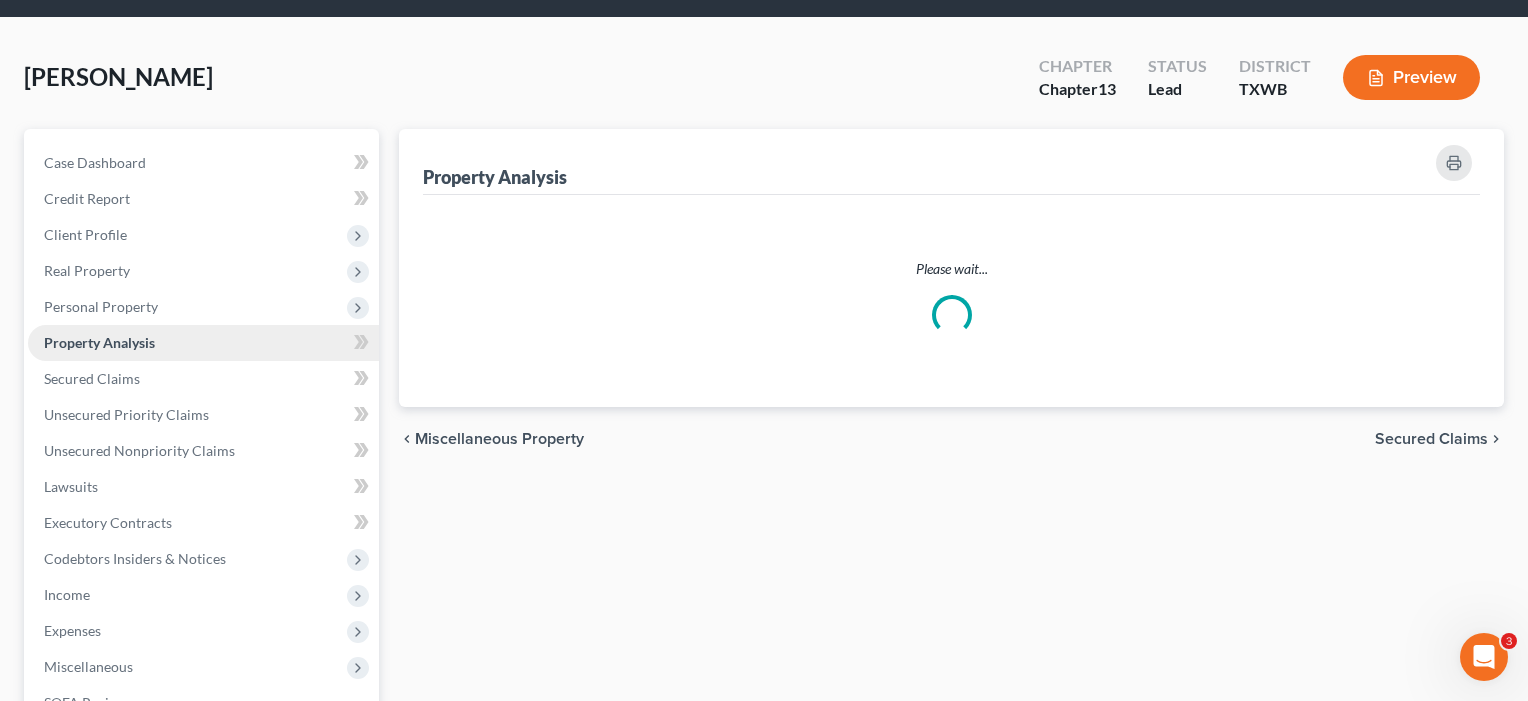 scroll, scrollTop: 0, scrollLeft: 0, axis: both 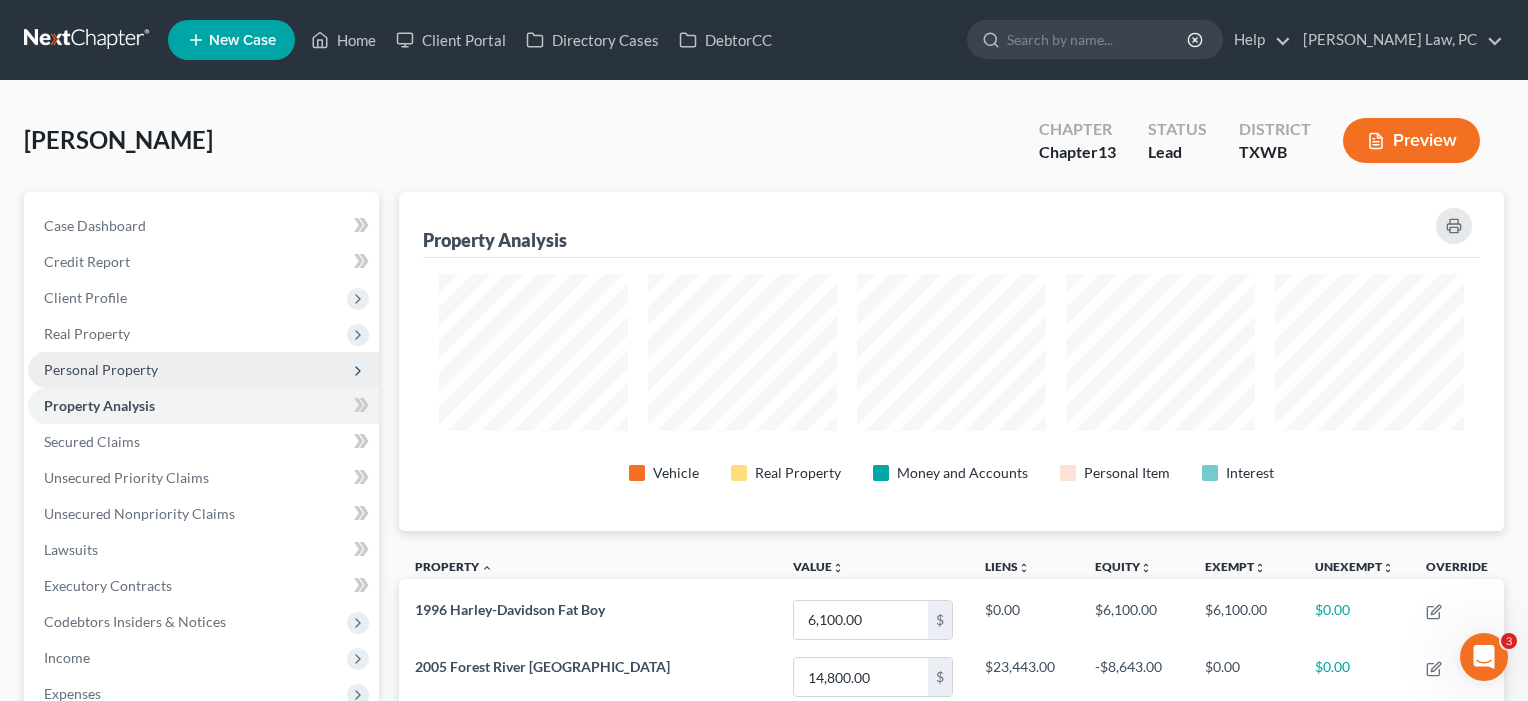 click on "Personal Property" at bounding box center [101, 369] 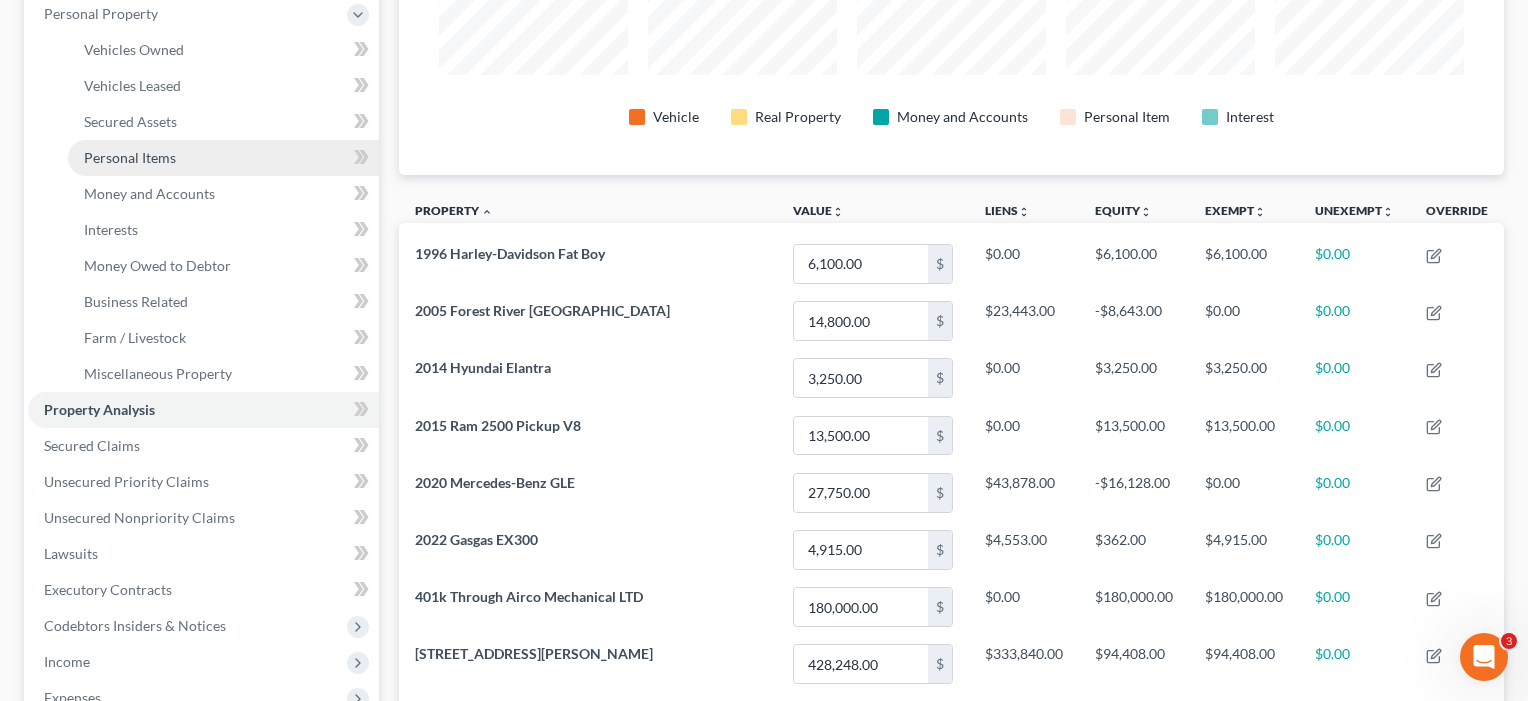 scroll, scrollTop: 378, scrollLeft: 0, axis: vertical 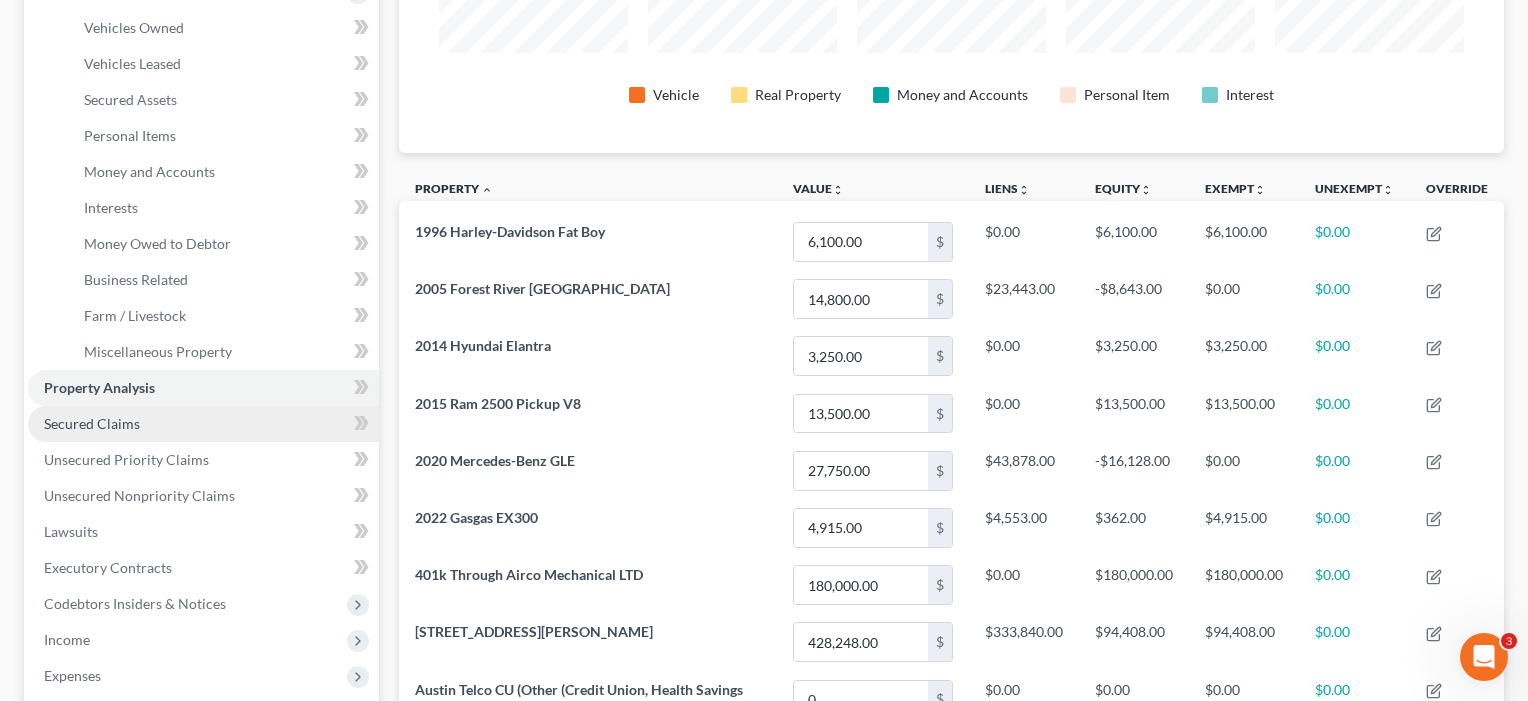 click on "Secured Claims" at bounding box center [92, 423] 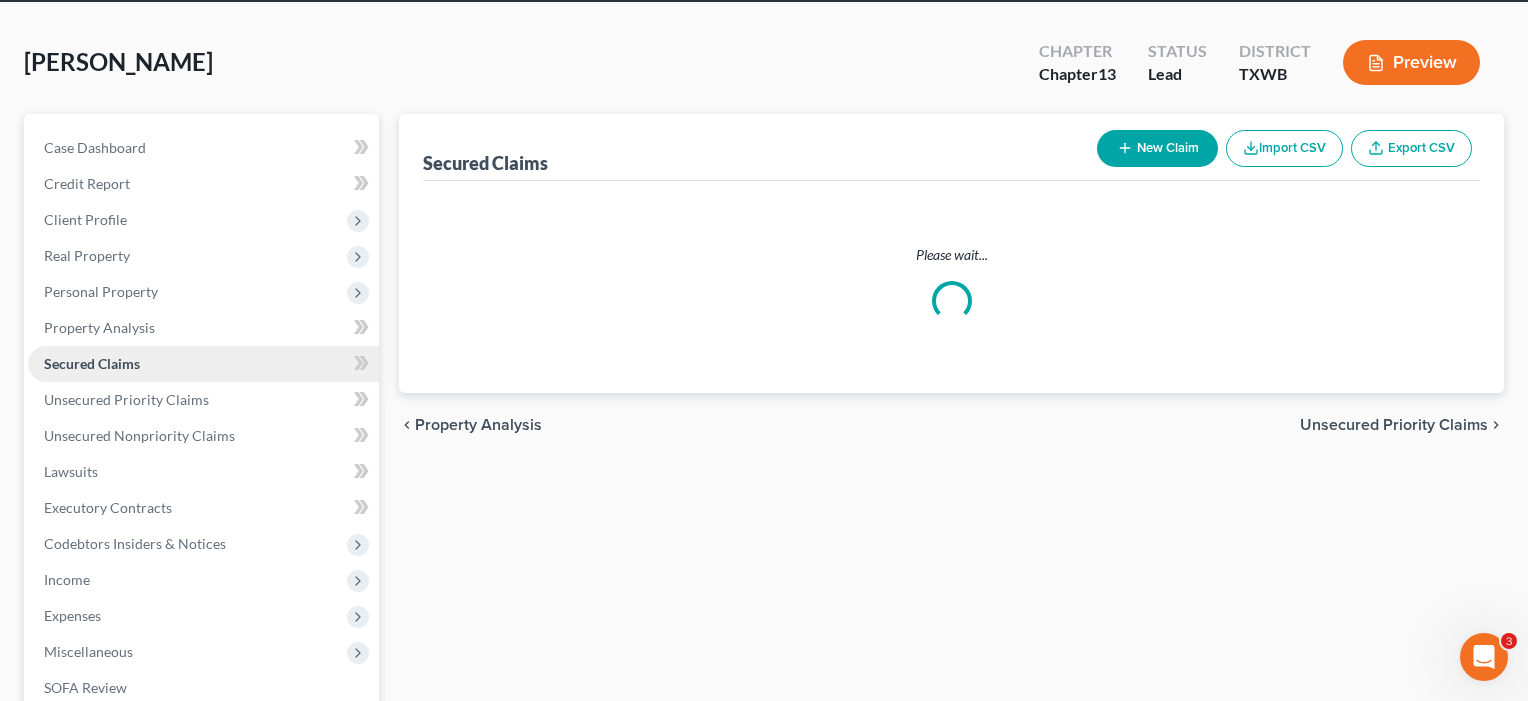 scroll, scrollTop: 0, scrollLeft: 0, axis: both 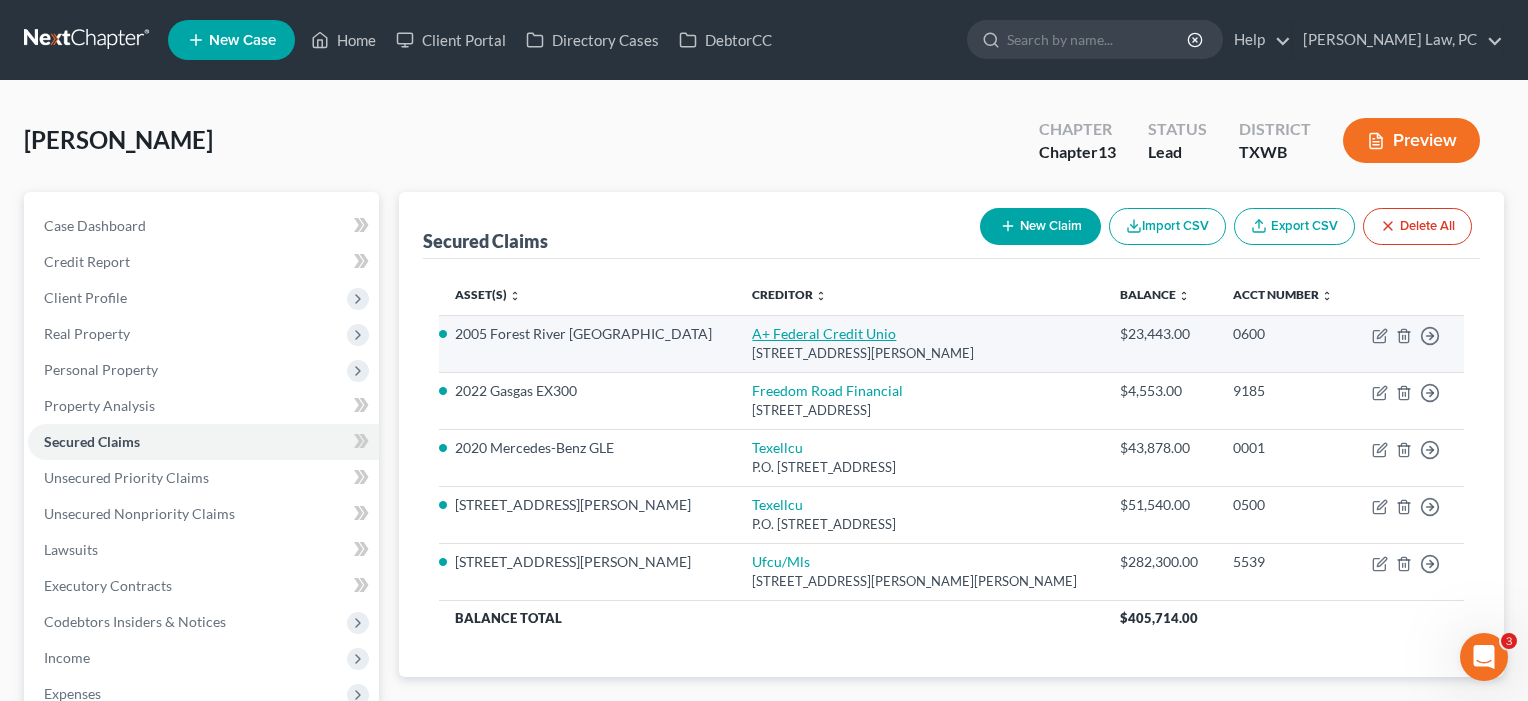 click on "A+ Federal Credit Unio" at bounding box center [824, 333] 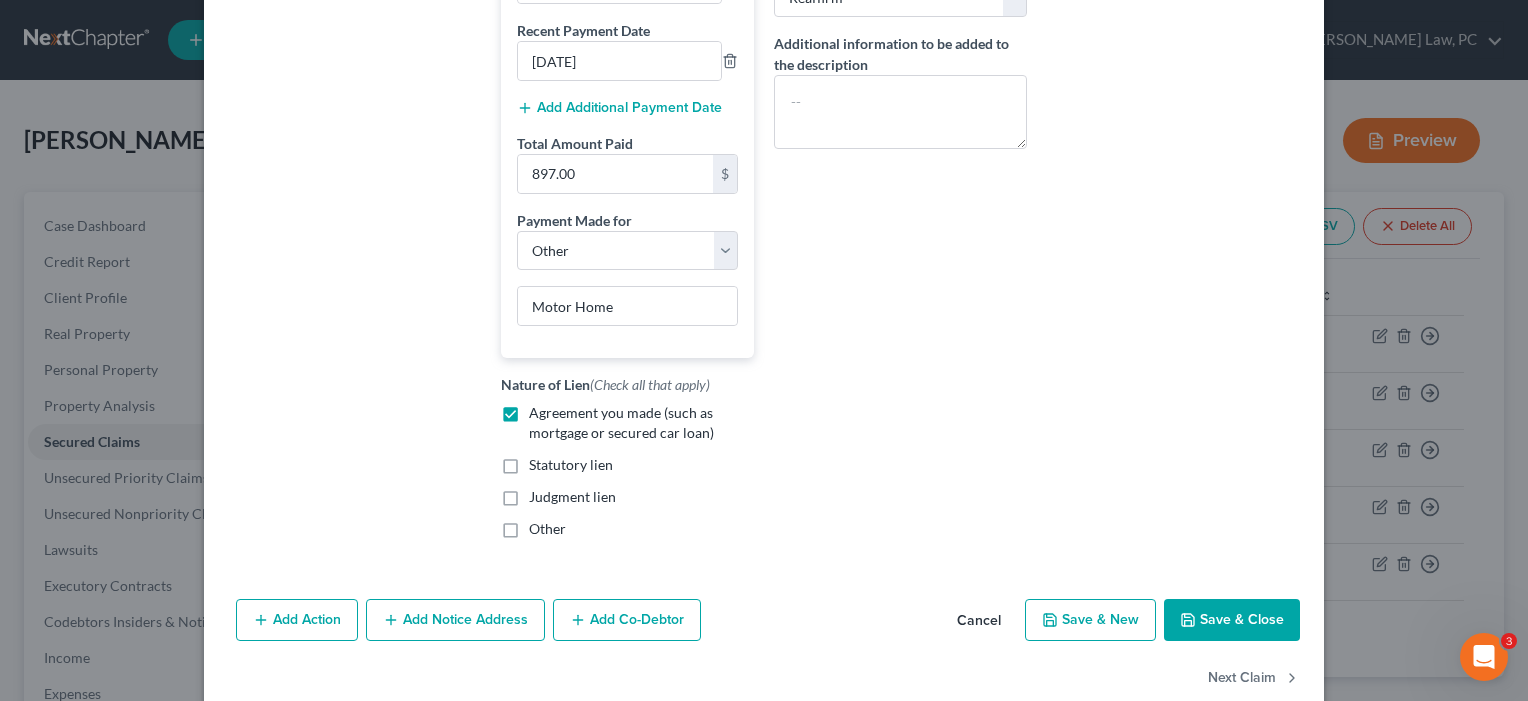 scroll, scrollTop: 500, scrollLeft: 0, axis: vertical 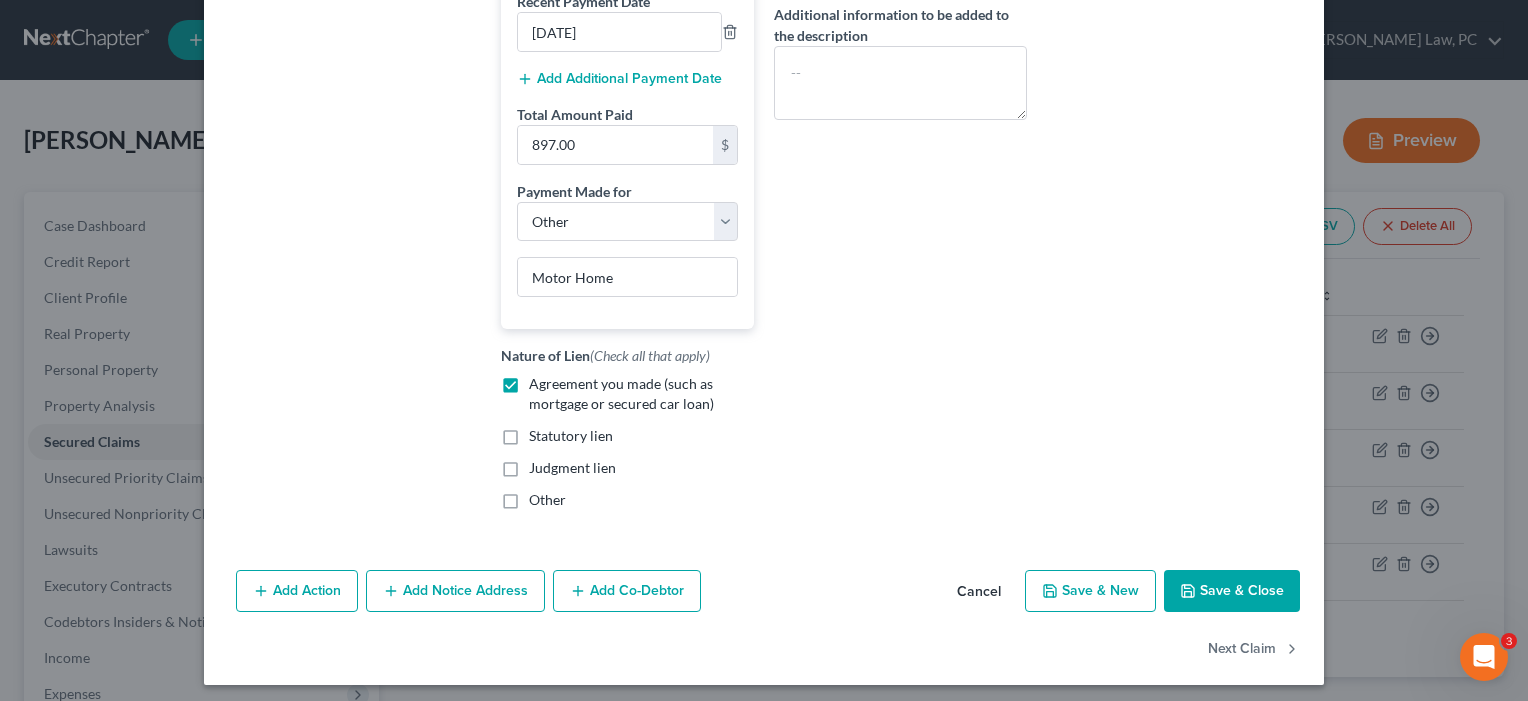 click on "Save & Close" at bounding box center [1232, 591] 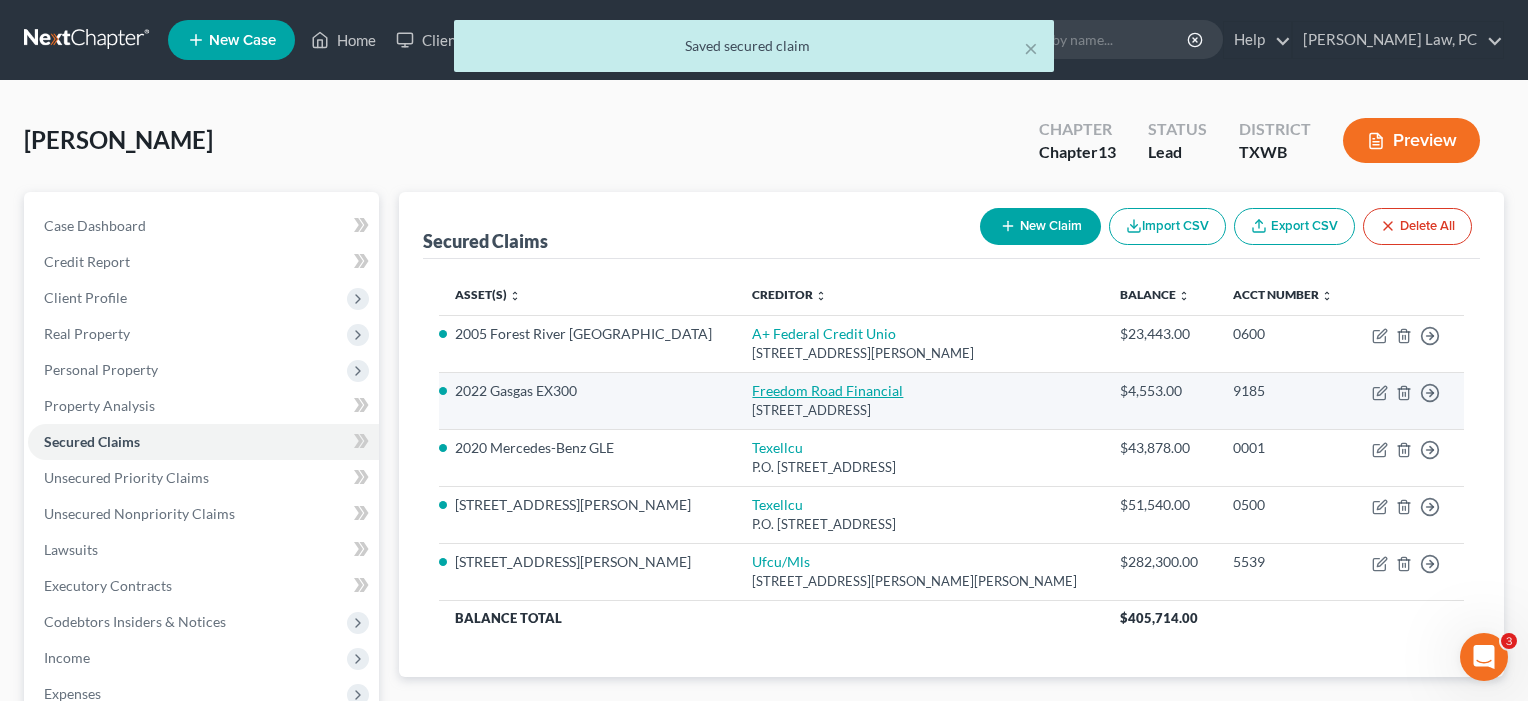 click on "Freedom Road Financial" at bounding box center (827, 390) 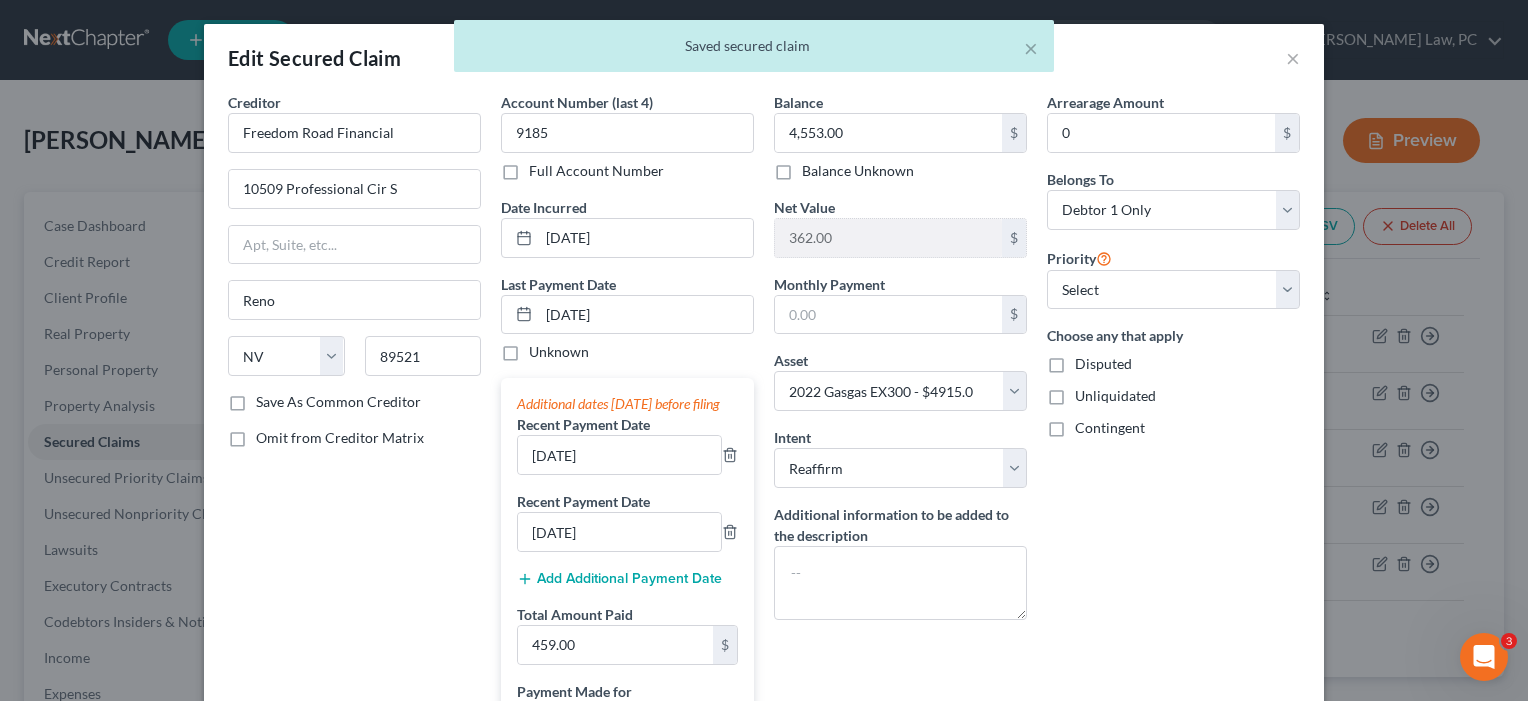 scroll, scrollTop: 426, scrollLeft: 0, axis: vertical 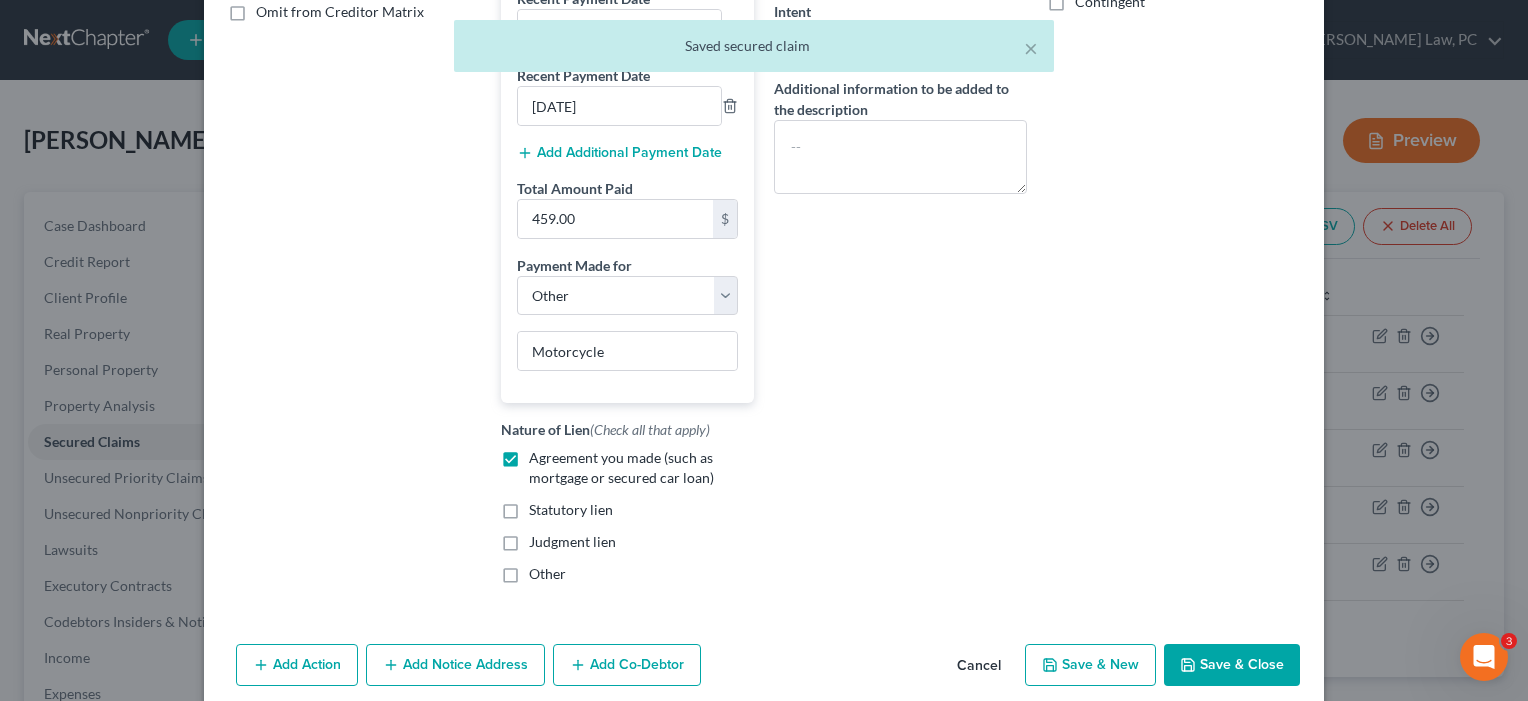 click on "Save & Close" at bounding box center (1232, 665) 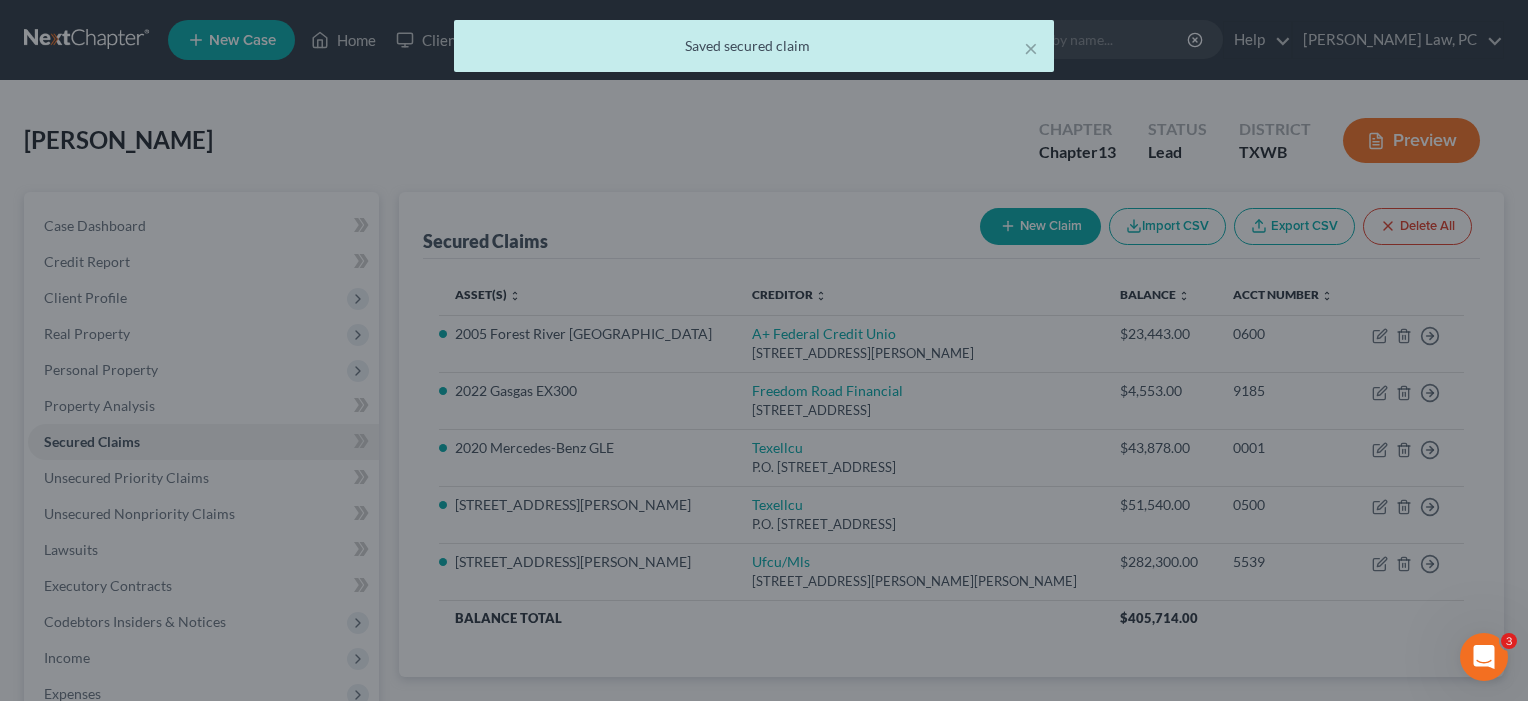 select on "20" 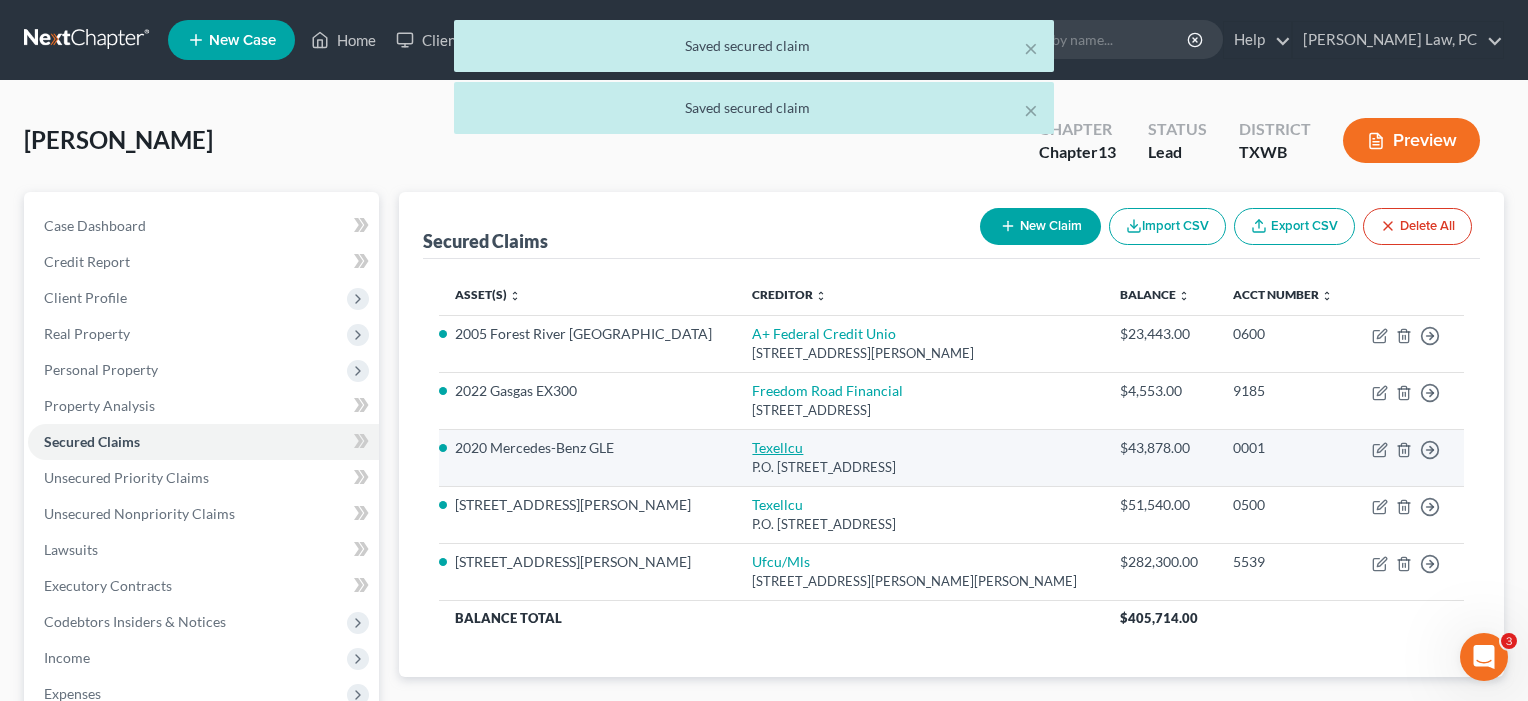 click on "Texellcu" at bounding box center [777, 447] 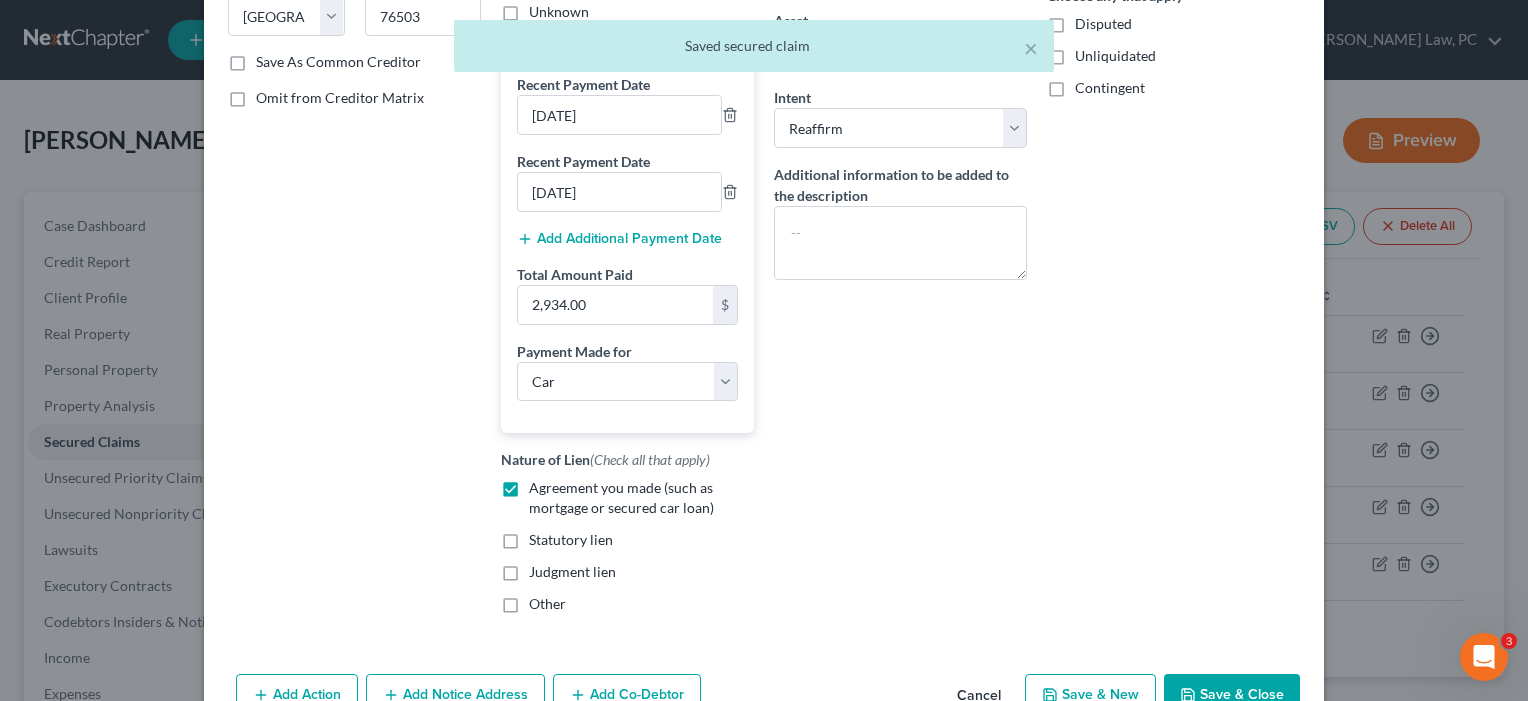 scroll, scrollTop: 419, scrollLeft: 0, axis: vertical 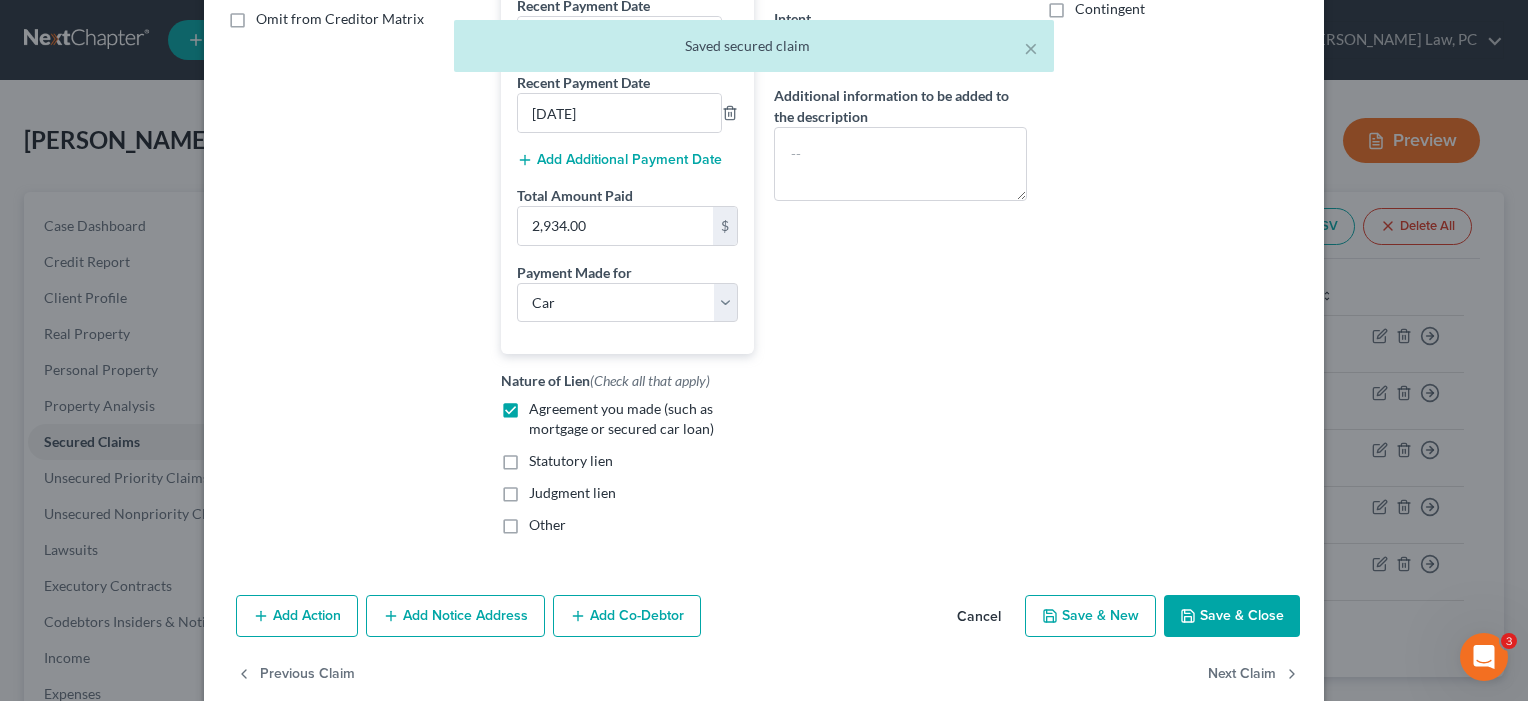 click on "Save & Close" at bounding box center (1232, 616) 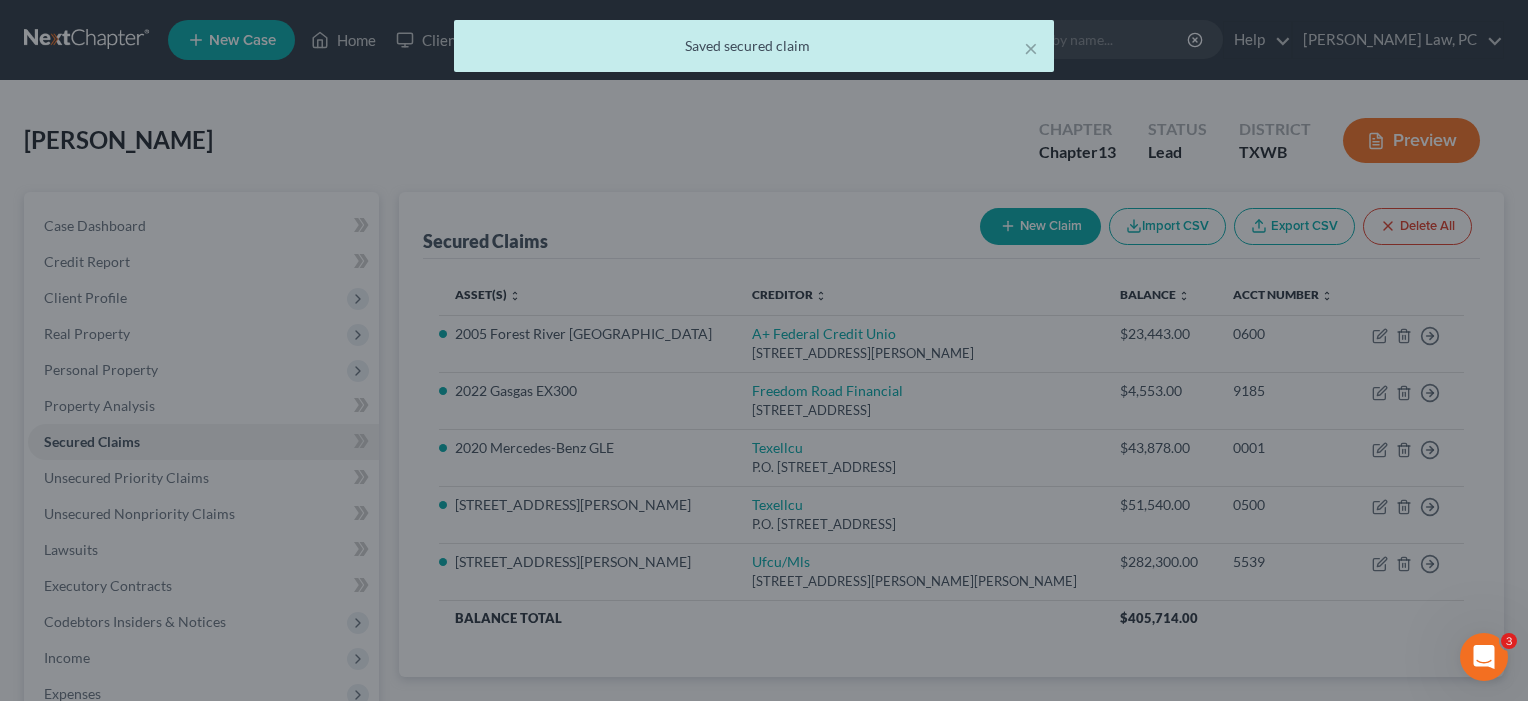 select on "13" 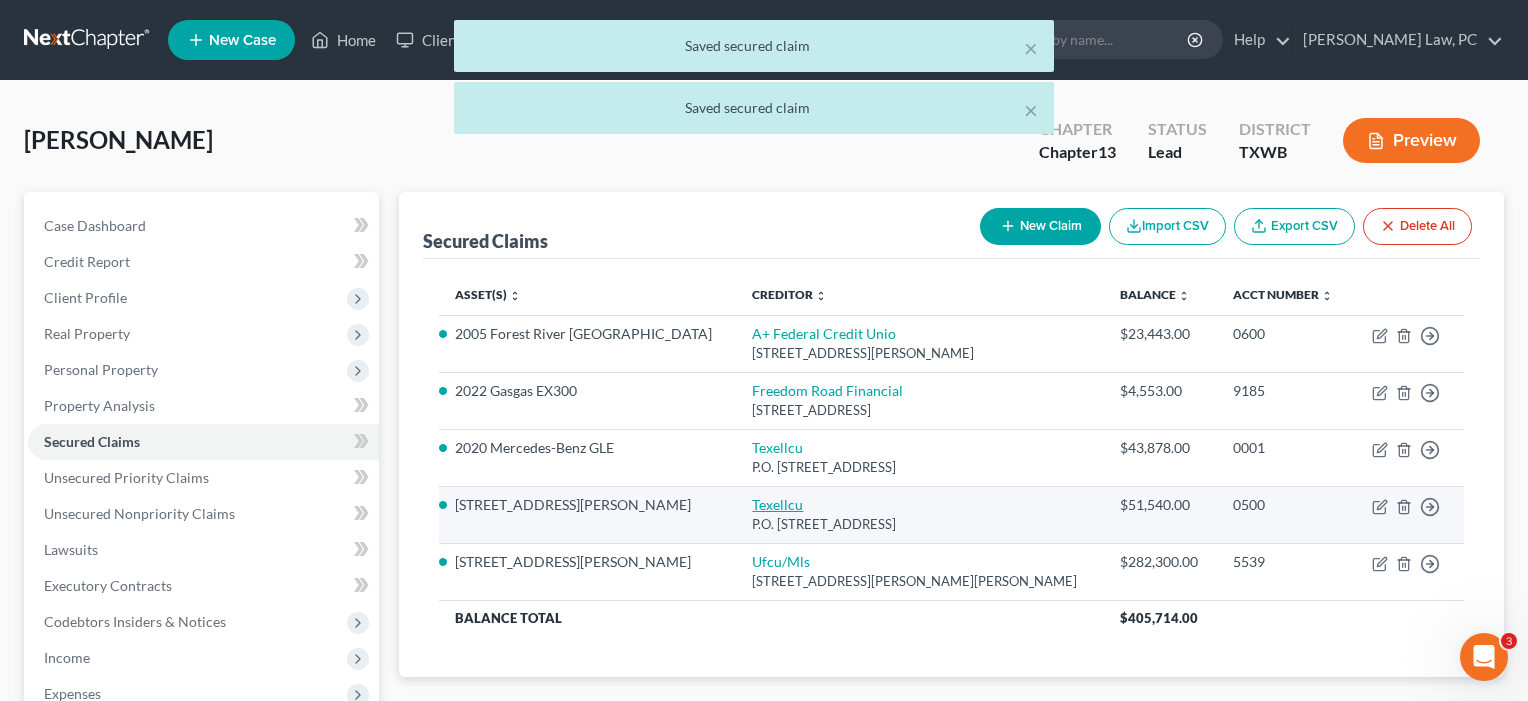 click on "Texellcu" at bounding box center [777, 504] 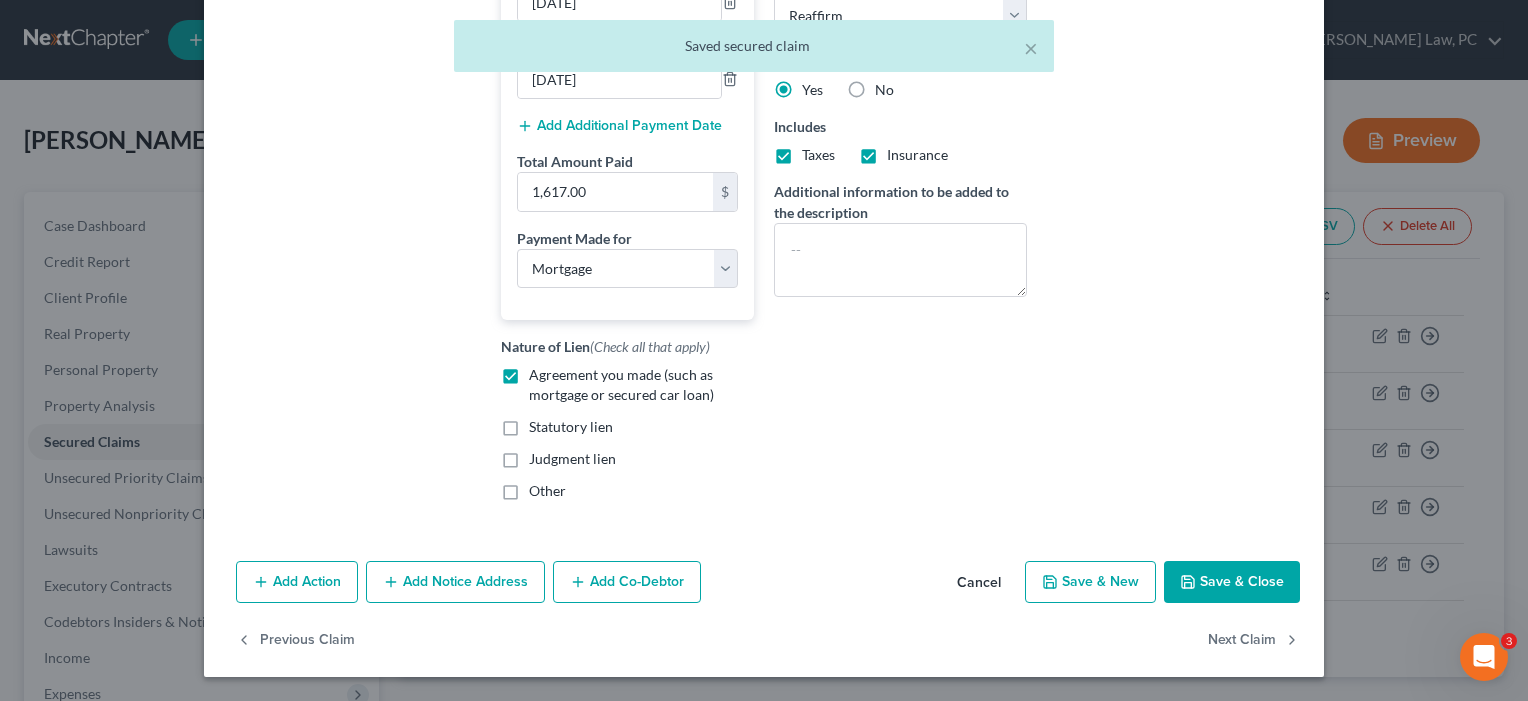 click on "Save & Close" at bounding box center (1232, 582) 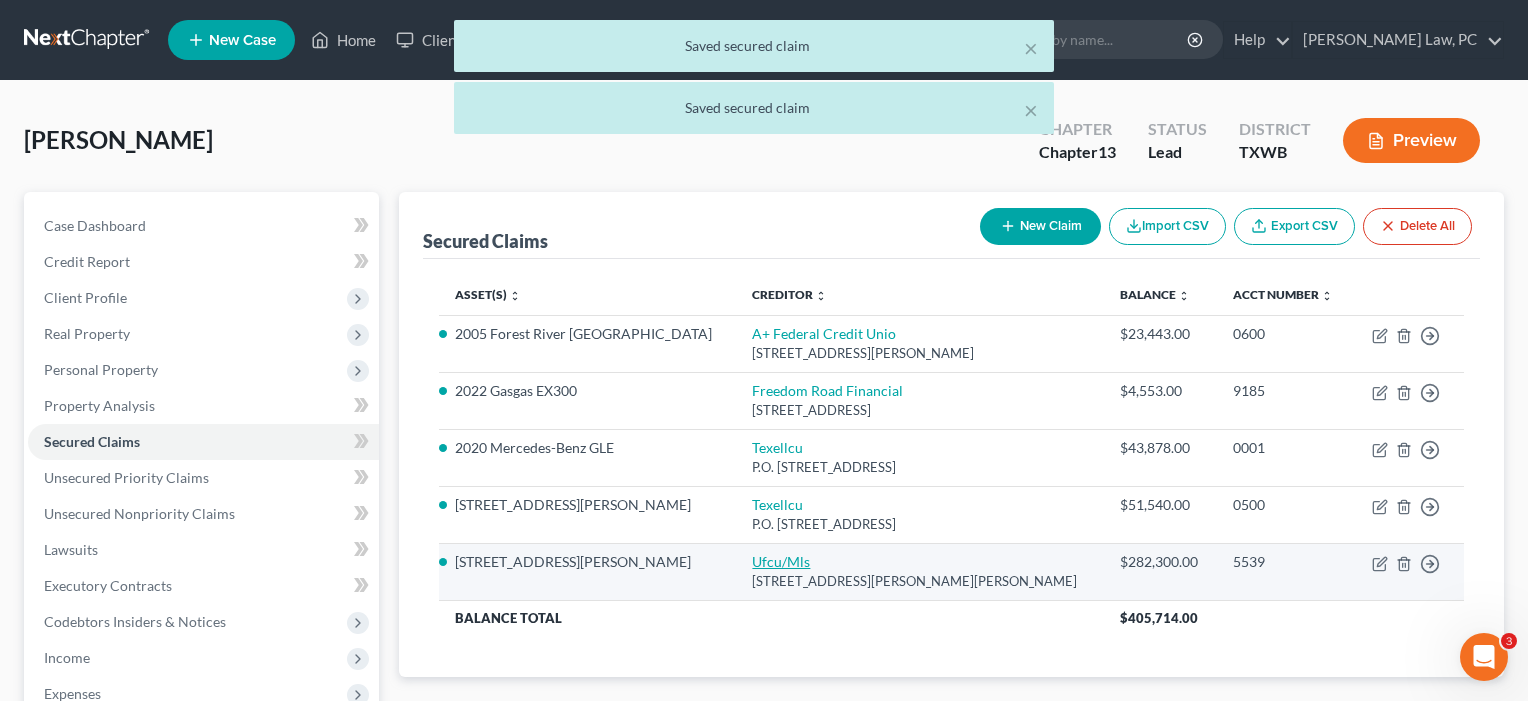 click on "Ufcu/Mls" at bounding box center [781, 561] 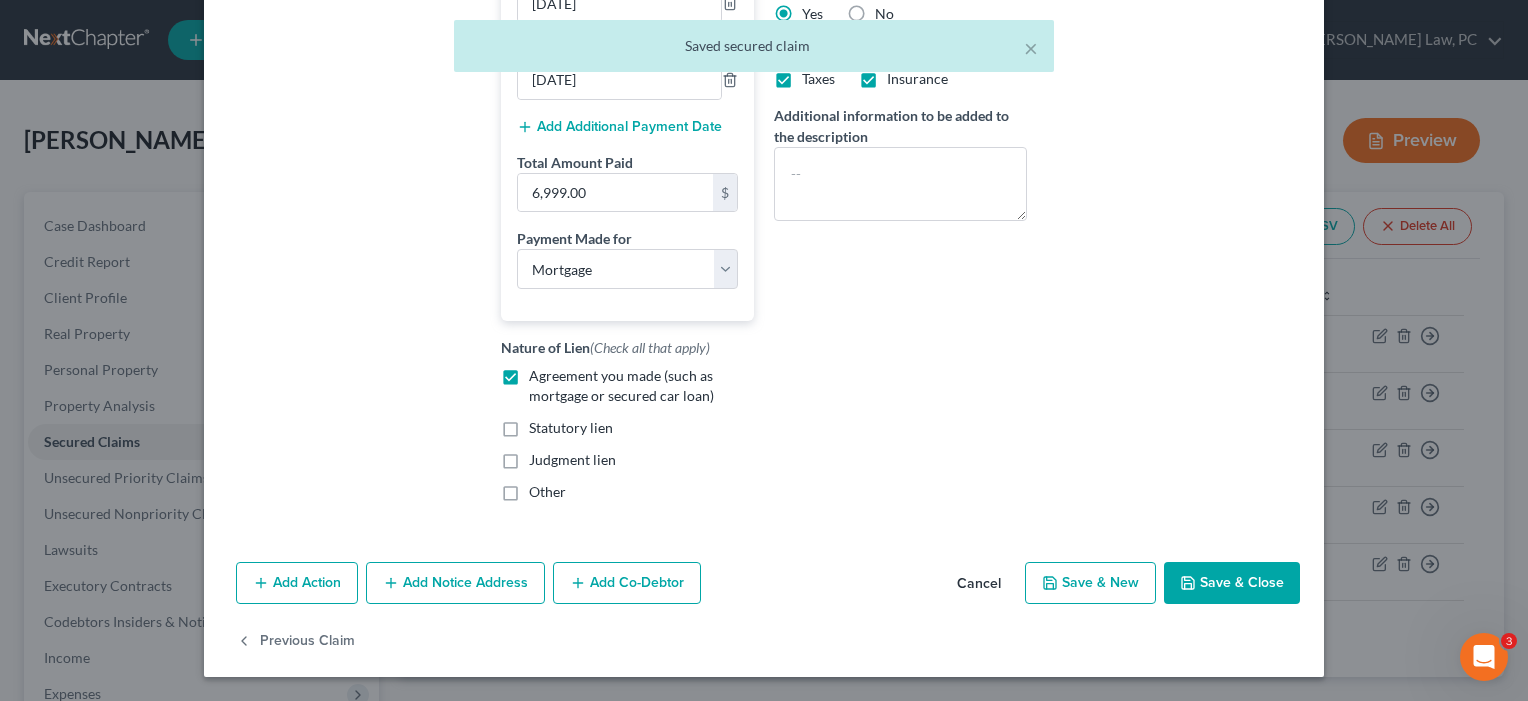 scroll, scrollTop: 549, scrollLeft: 0, axis: vertical 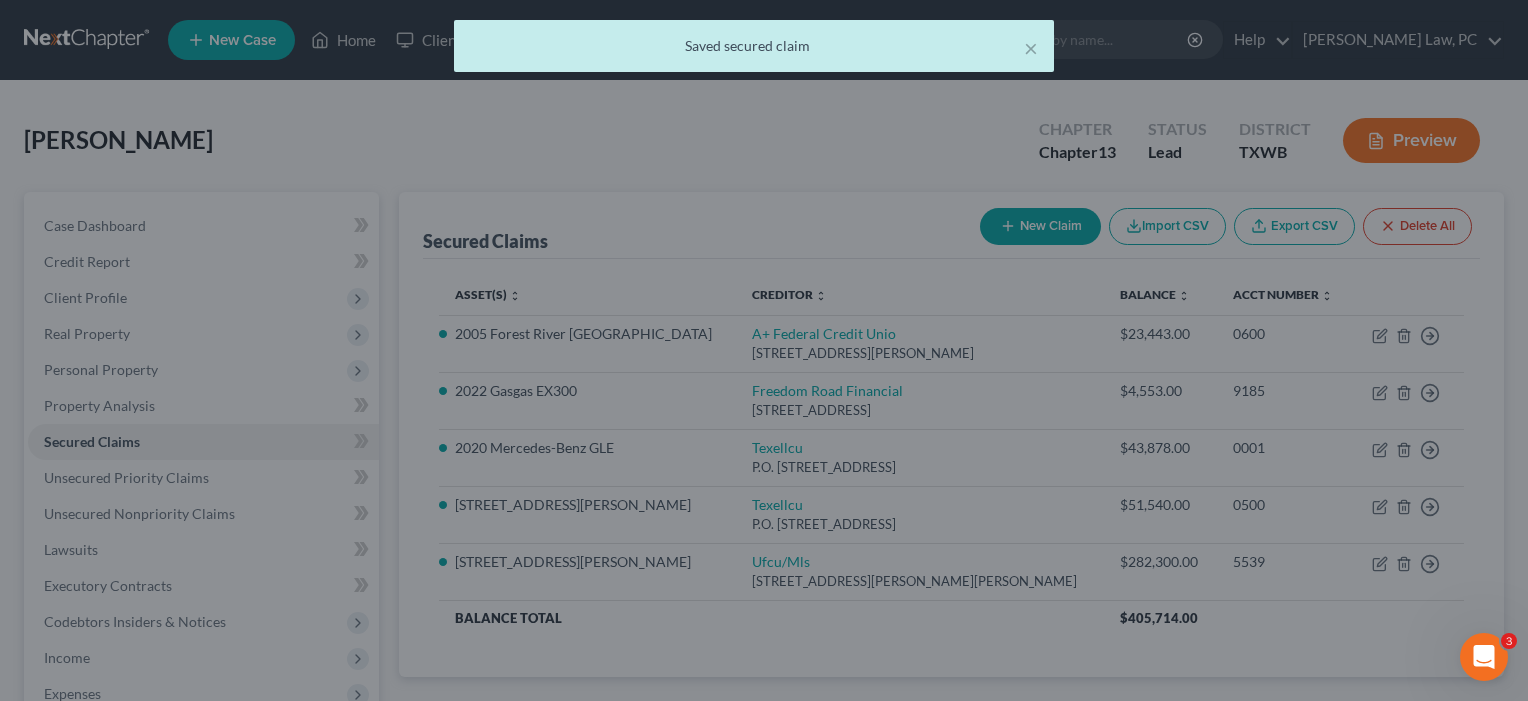 select on "4" 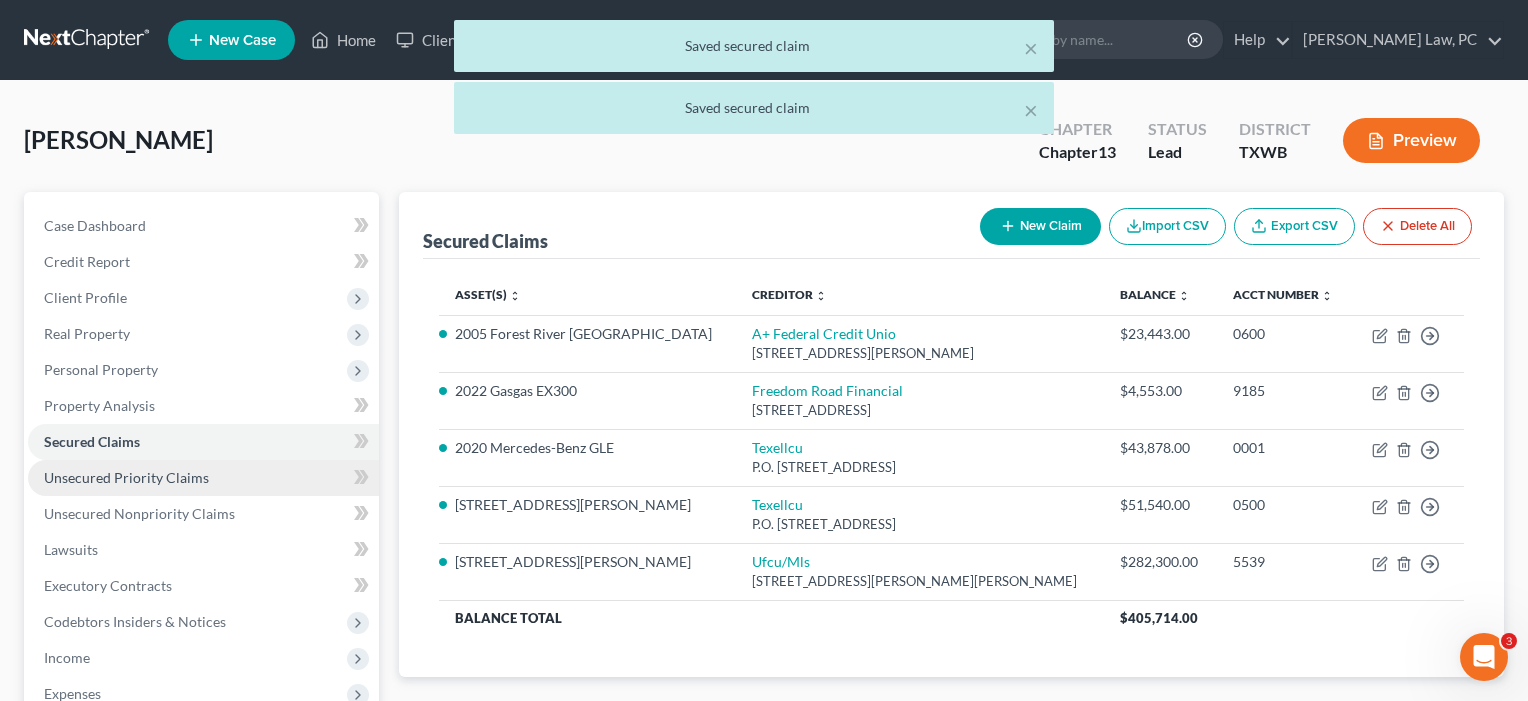 click on "Unsecured Priority Claims" at bounding box center (126, 477) 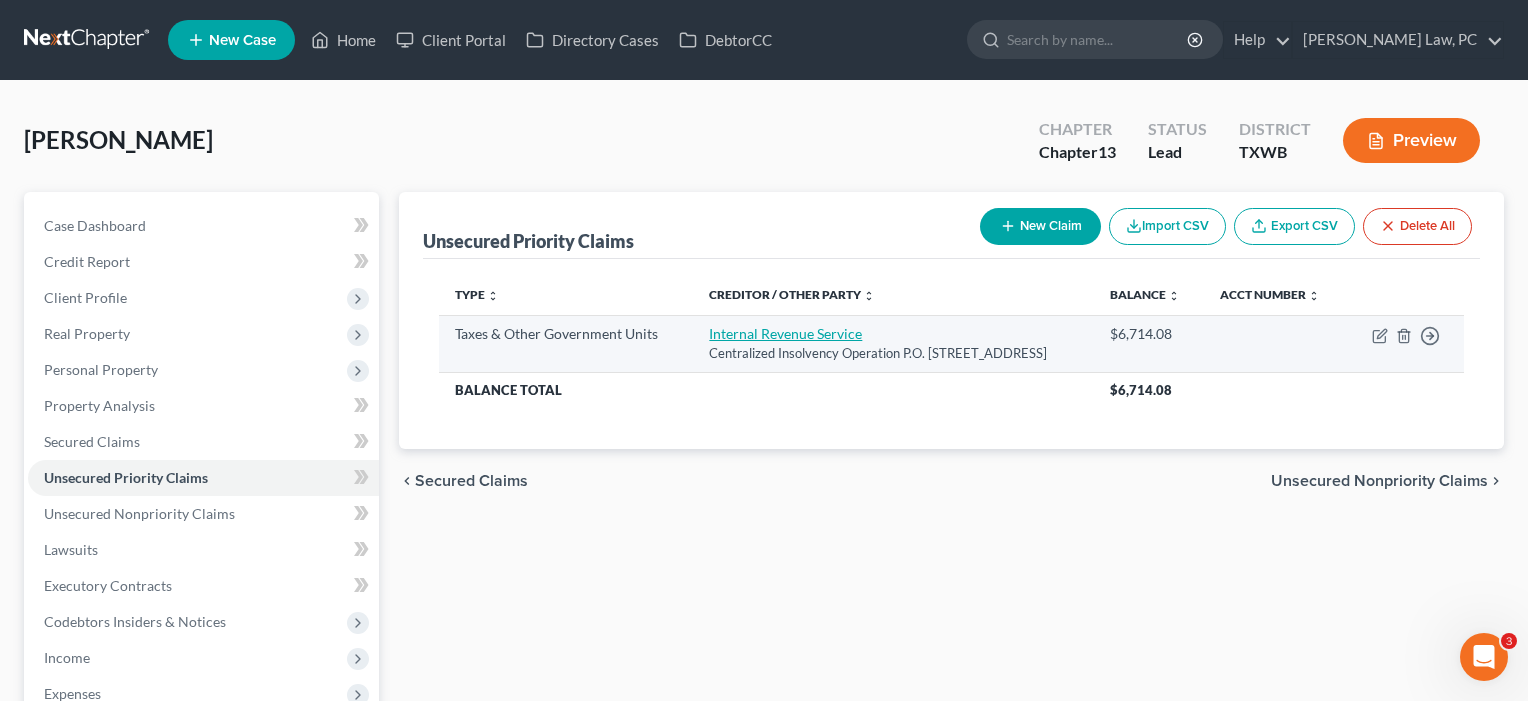 click on "Internal Revenue Service" at bounding box center (785, 333) 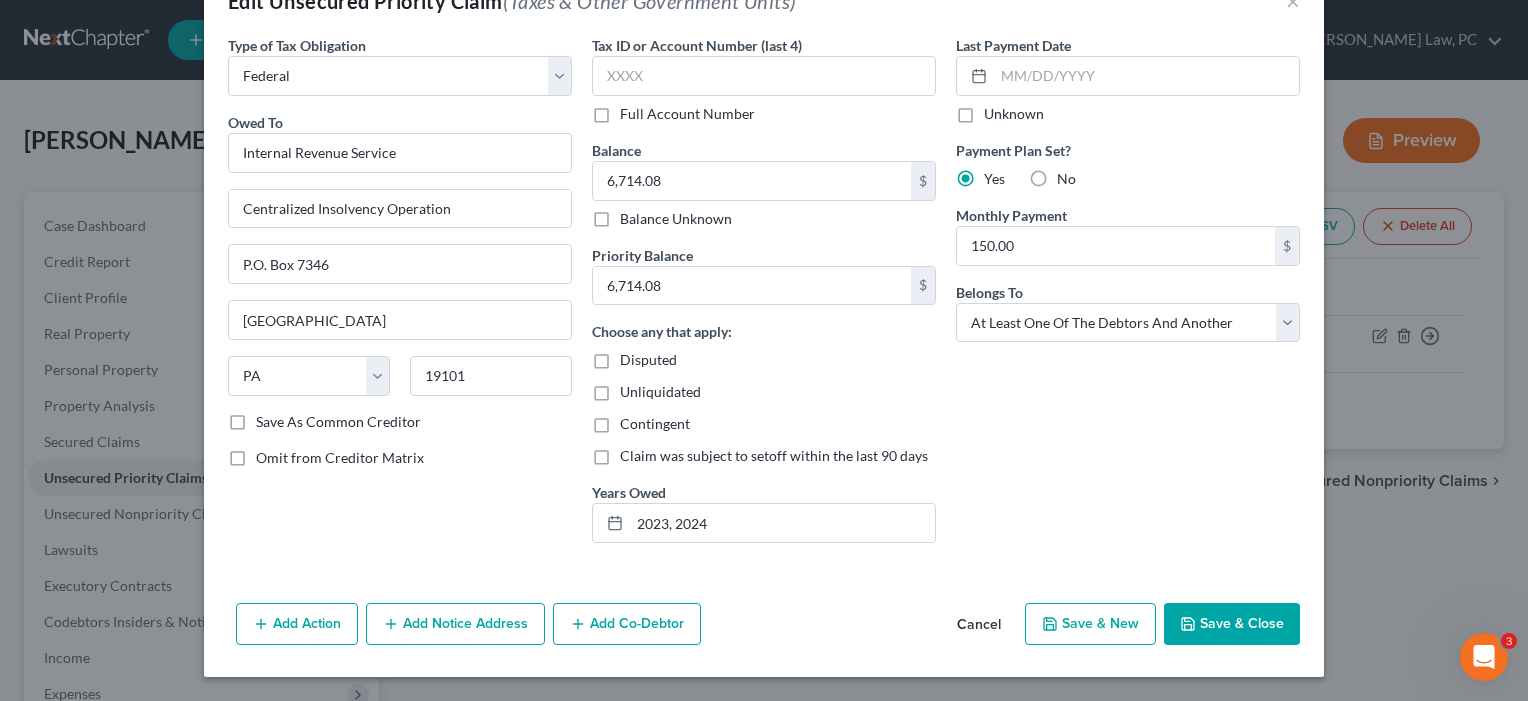 scroll, scrollTop: 57, scrollLeft: 0, axis: vertical 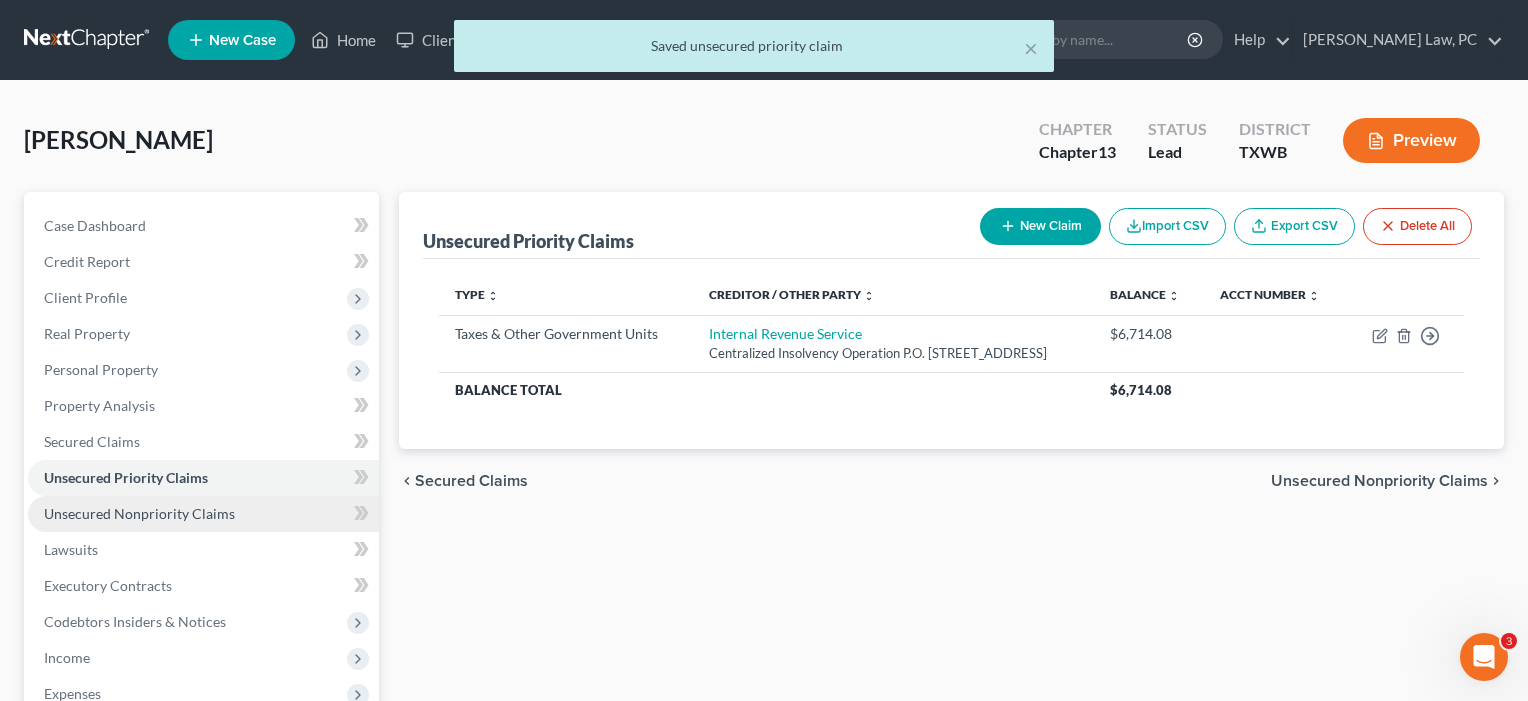 click on "Unsecured Nonpriority Claims" at bounding box center (139, 513) 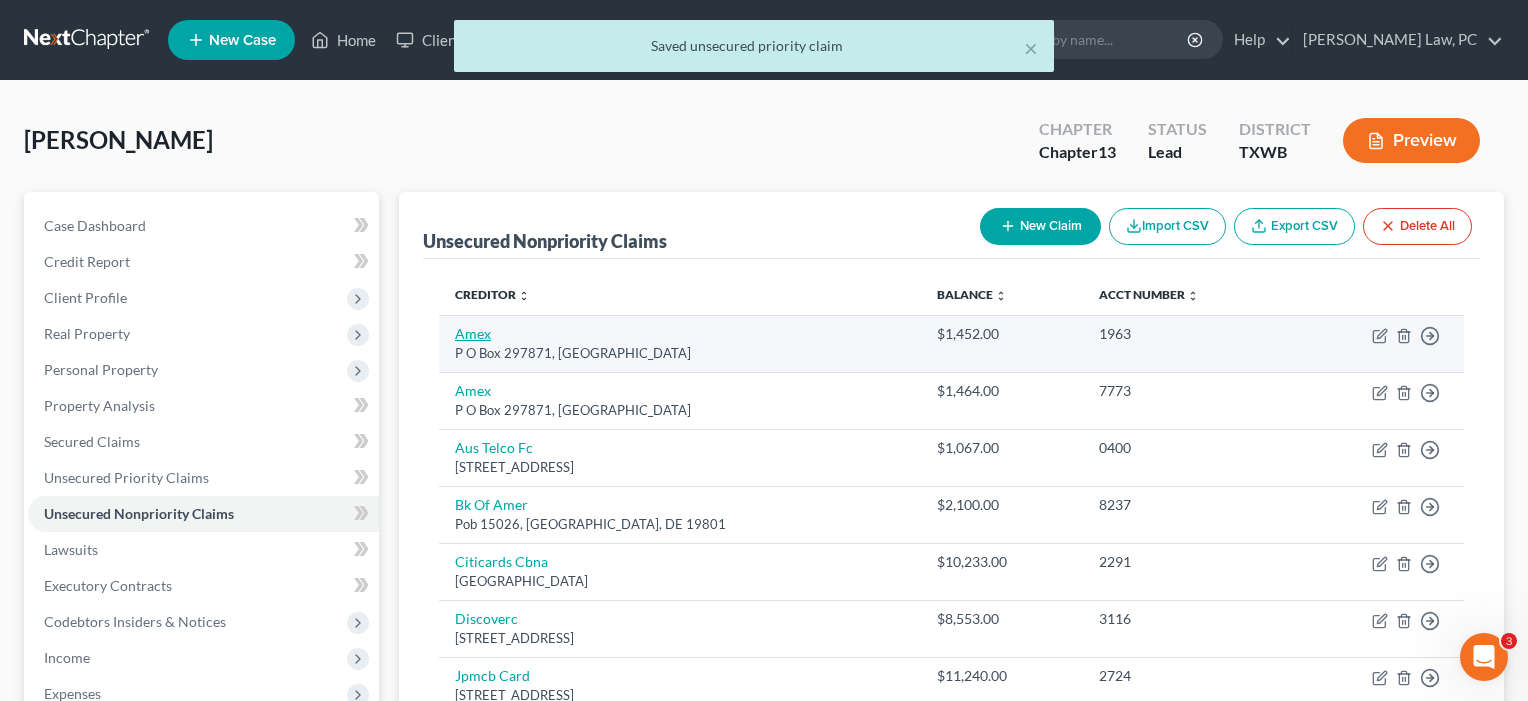 click on "Amex" at bounding box center (473, 333) 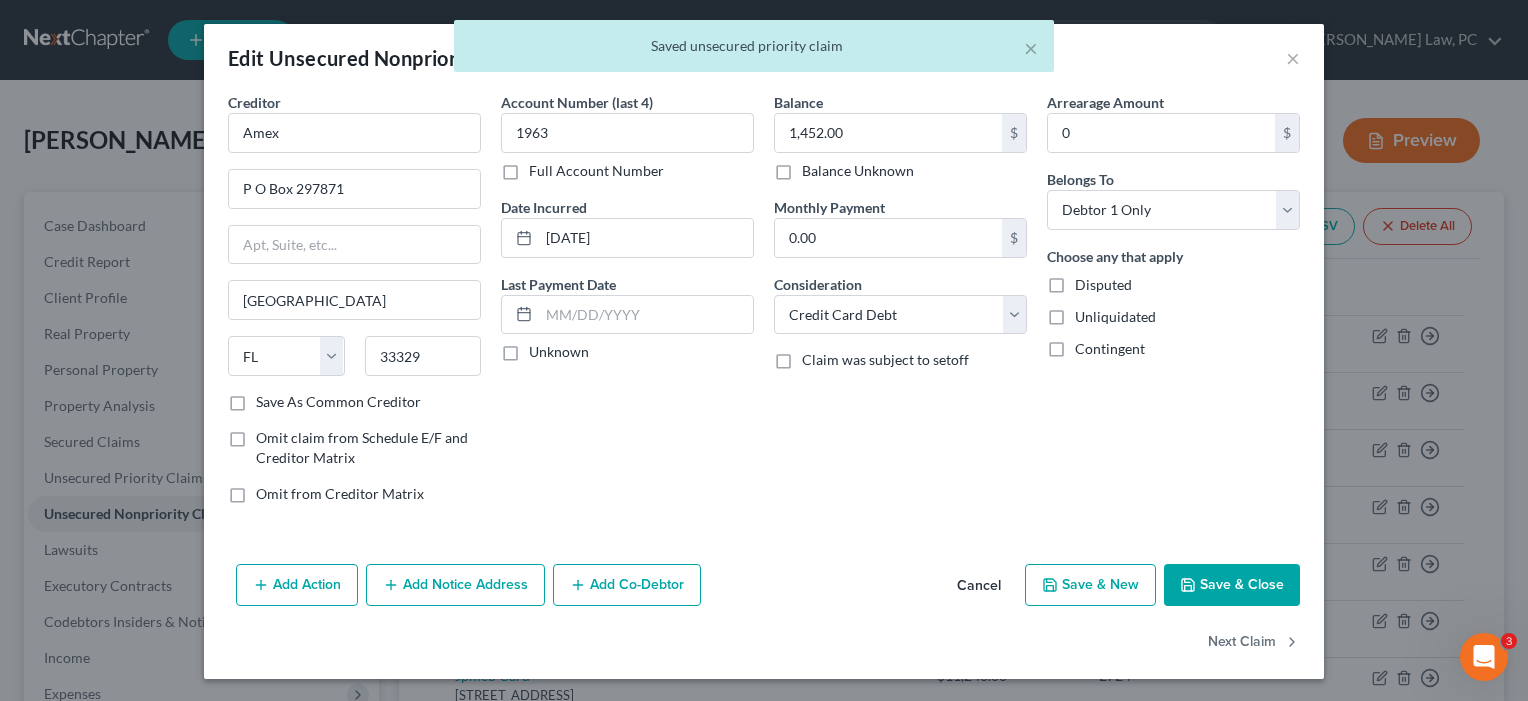 click on "Save & Close" at bounding box center (1232, 585) 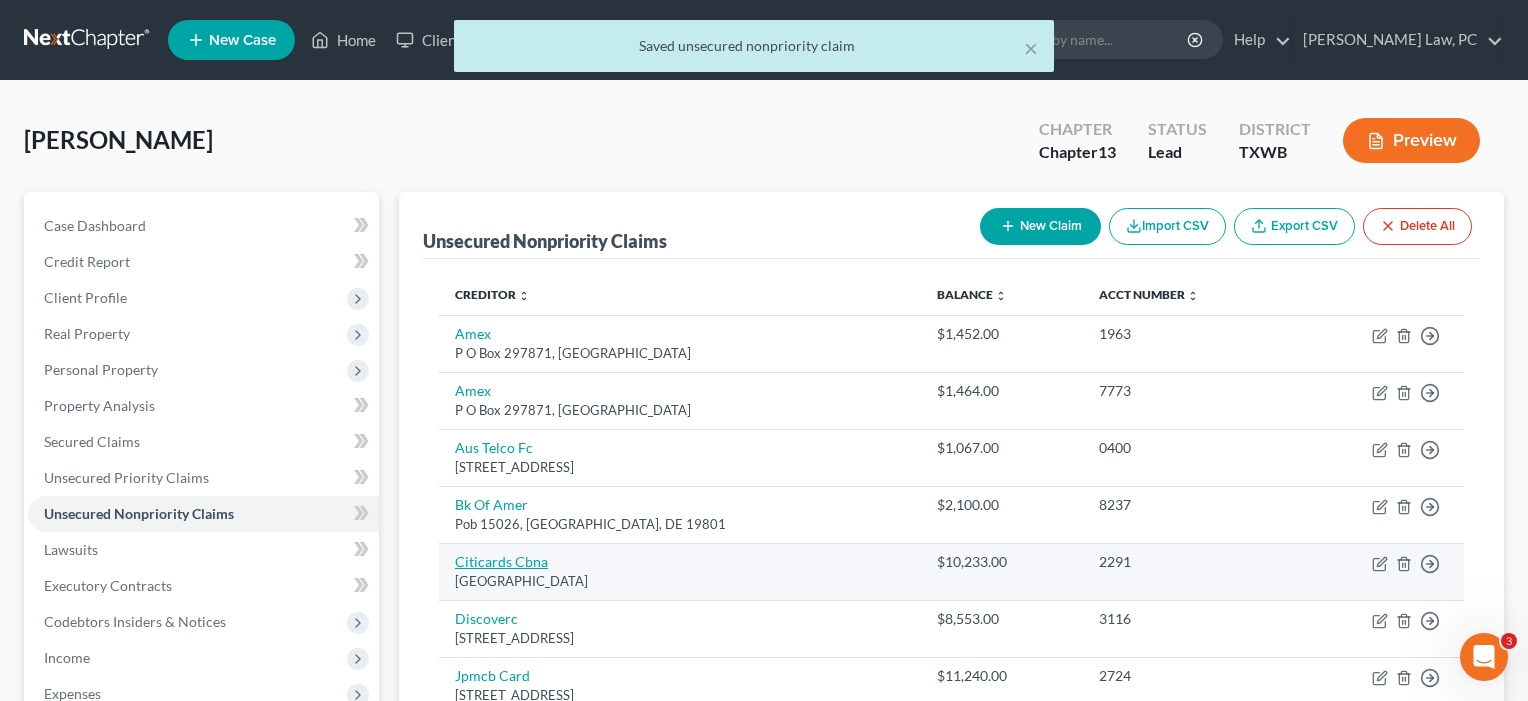 click on "Citicards Cbna" at bounding box center [501, 561] 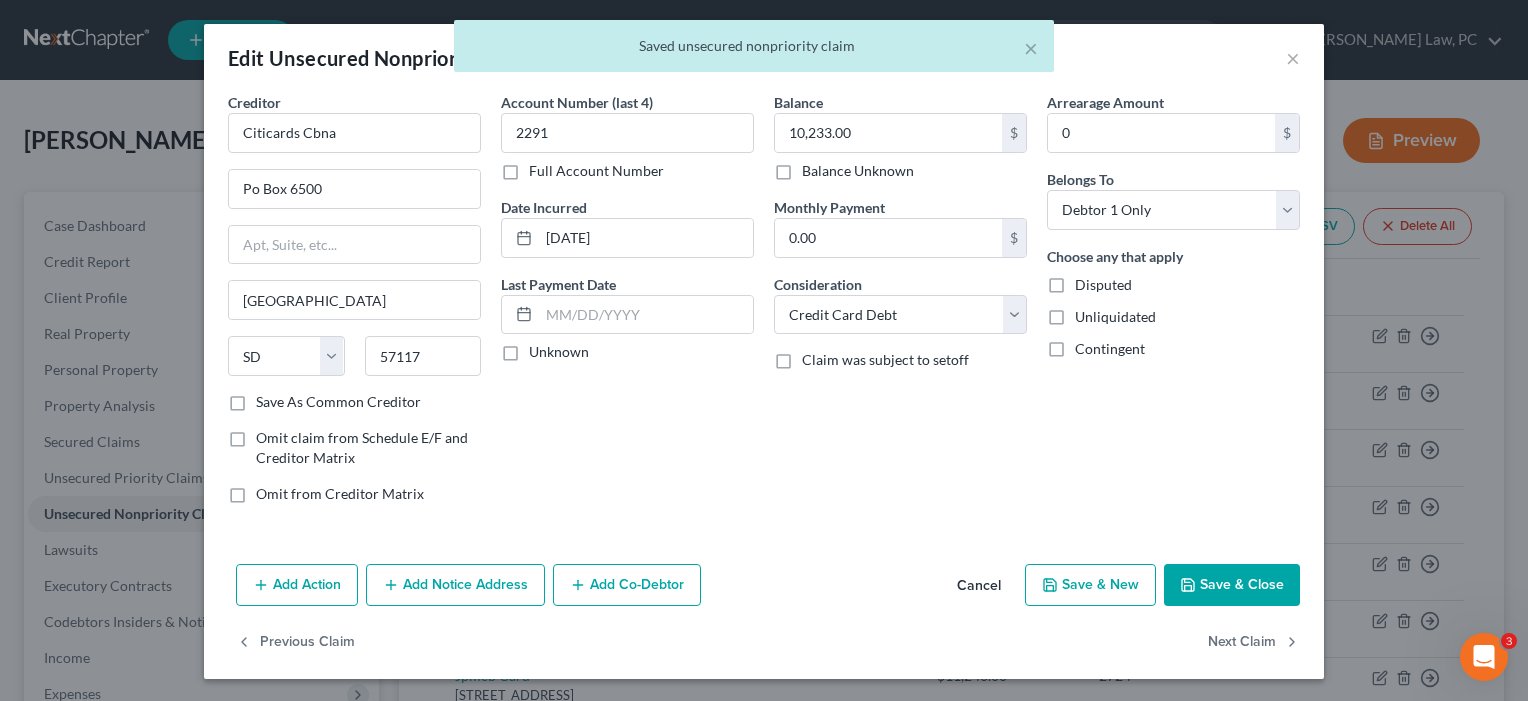 click on "Save & Close" at bounding box center [1232, 585] 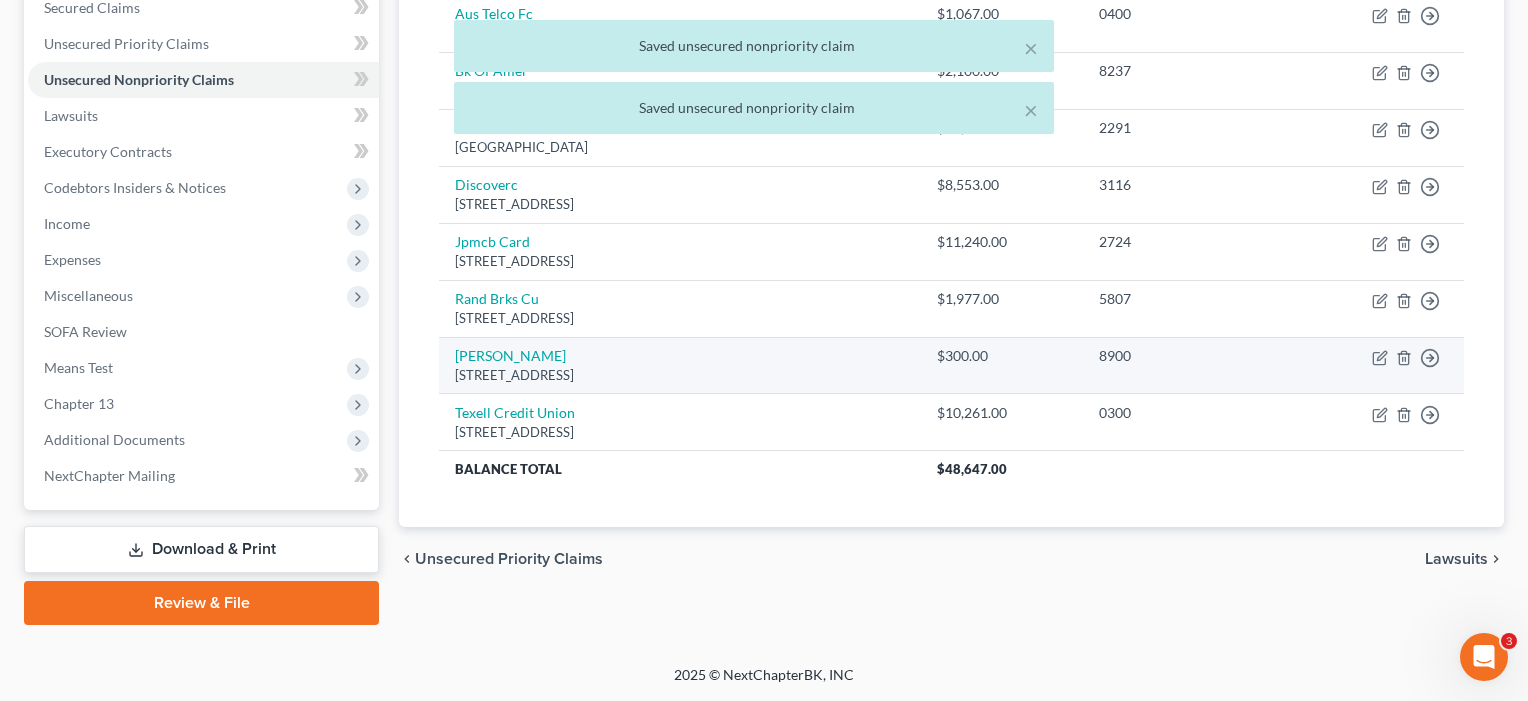 scroll, scrollTop: 434, scrollLeft: 0, axis: vertical 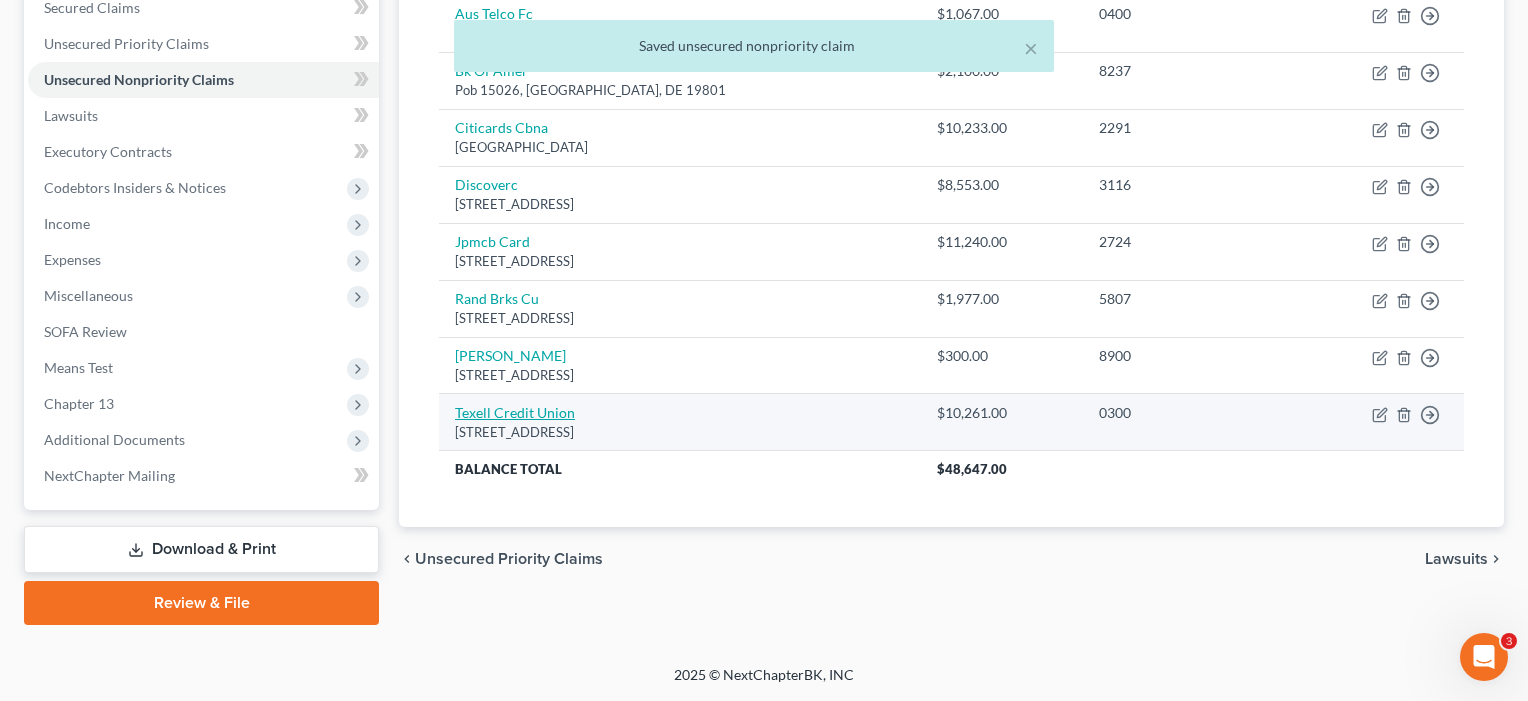 click on "Texell Credit Union" at bounding box center [515, 412] 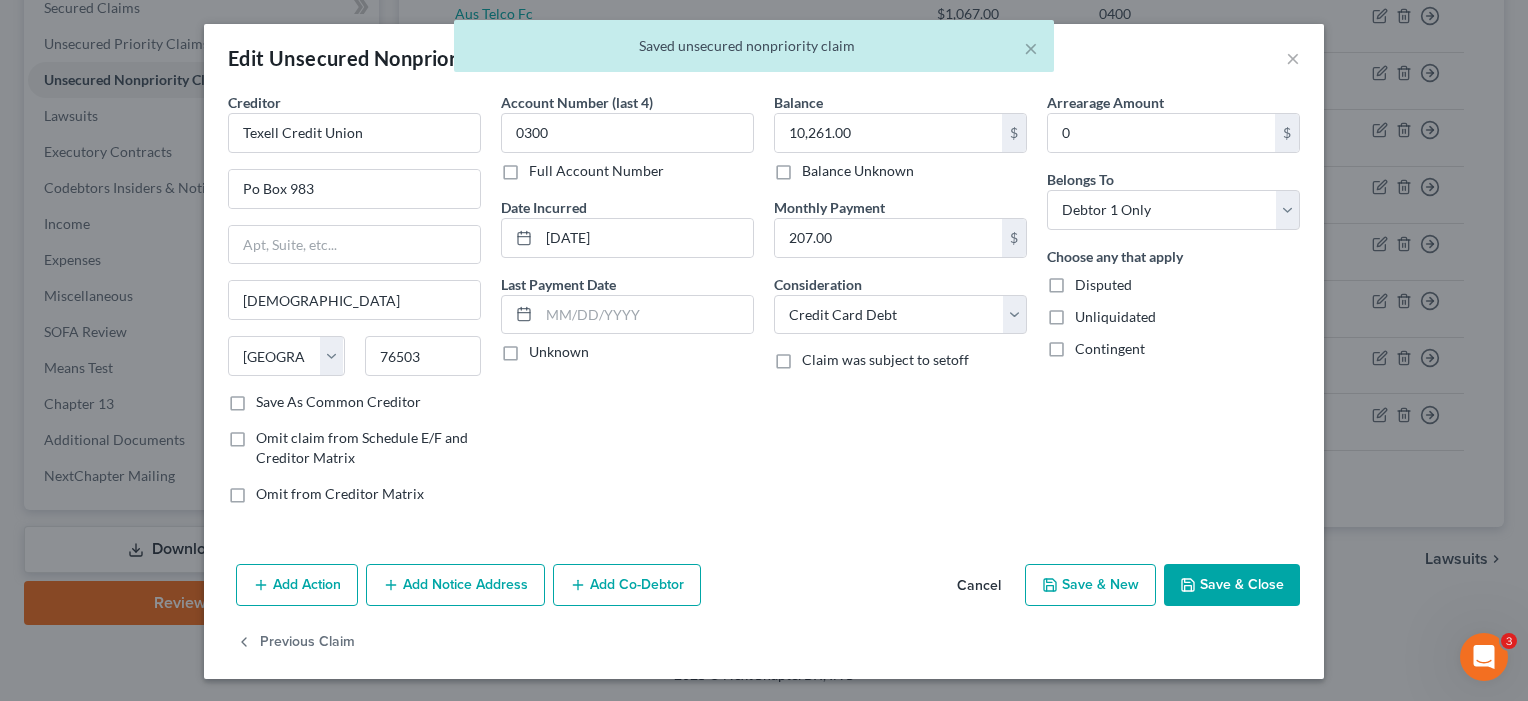 click on "Save & Close" at bounding box center [1232, 585] 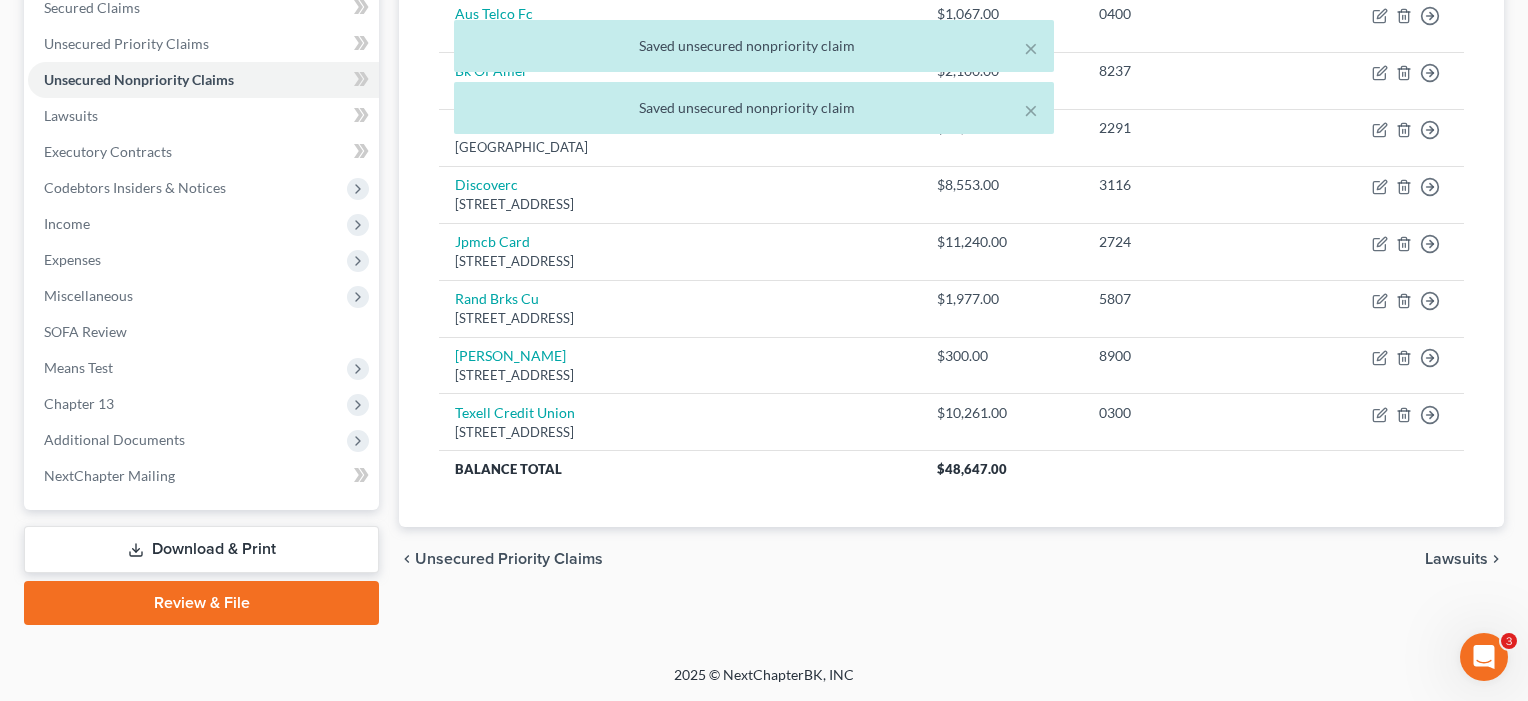 click on "×                     Saved unsecured nonpriority claim                     	 		 ×                     Saved unsecured nonpriority claim" at bounding box center [754, 82] 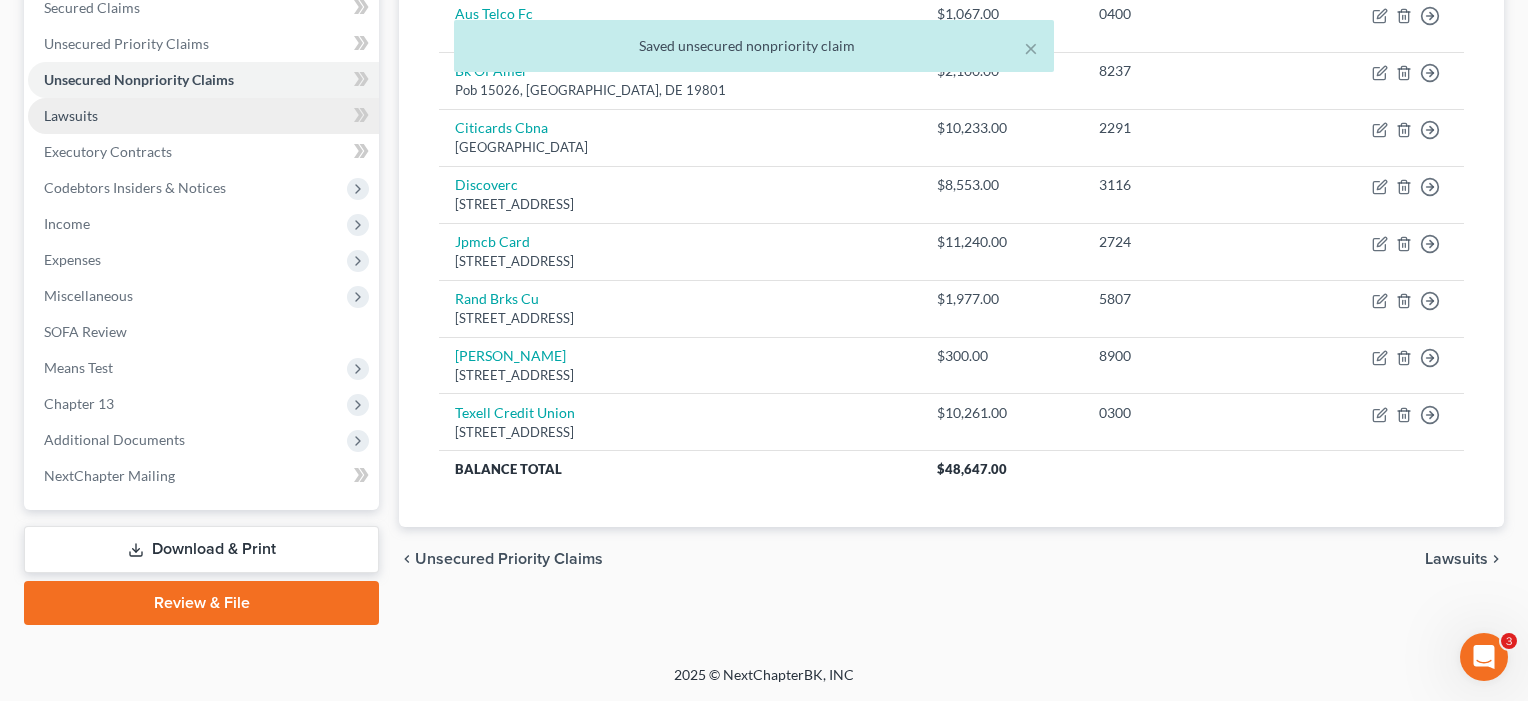 click on "Lawsuits" at bounding box center (71, 115) 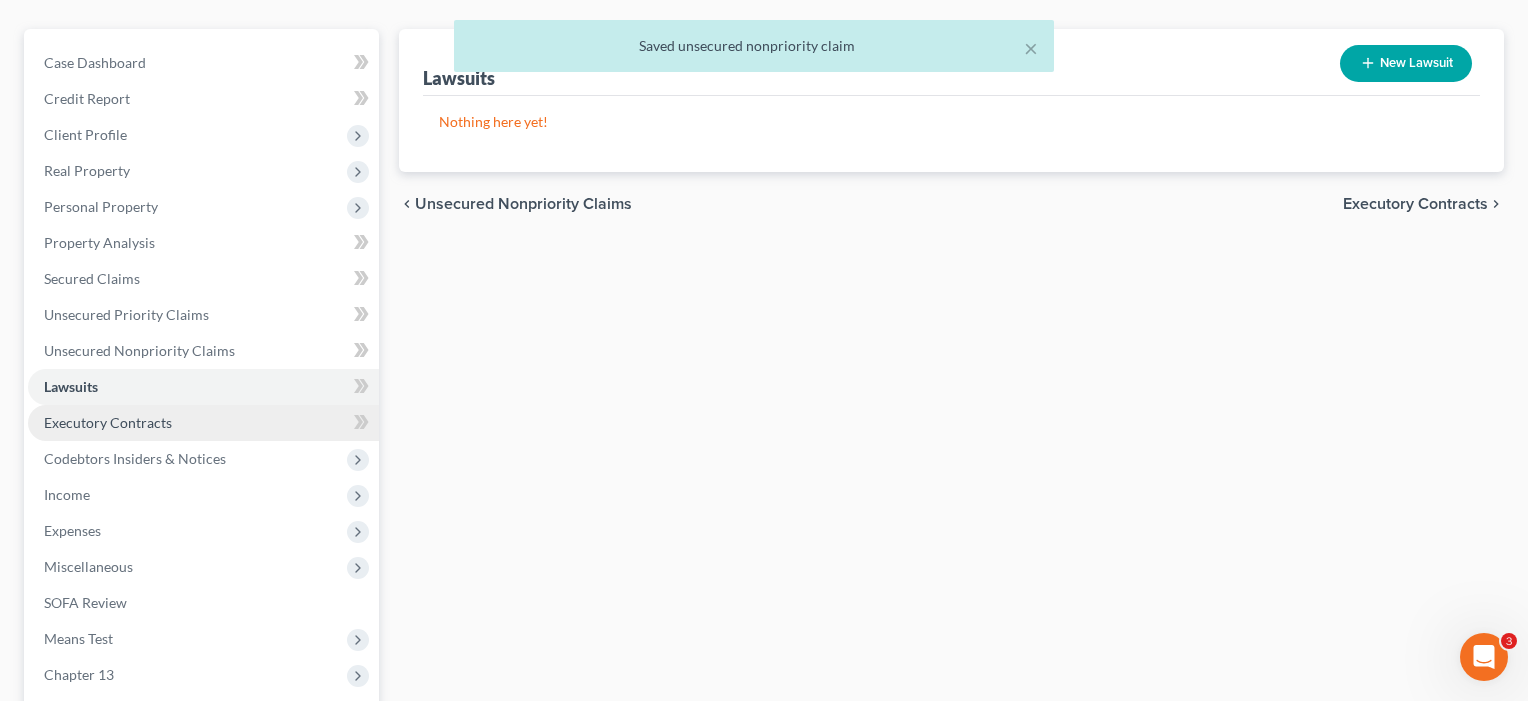 scroll, scrollTop: 177, scrollLeft: 0, axis: vertical 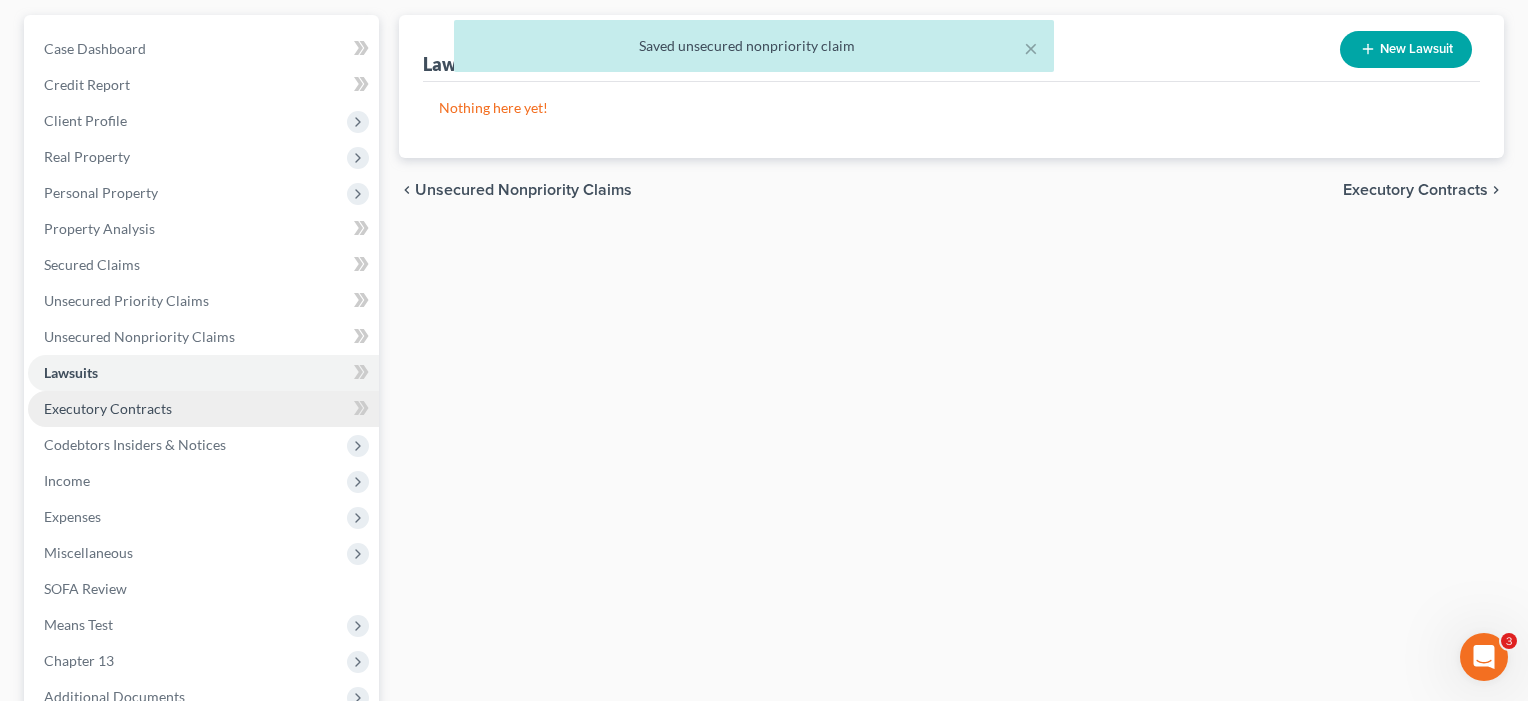 click on "Executory Contracts" at bounding box center [108, 408] 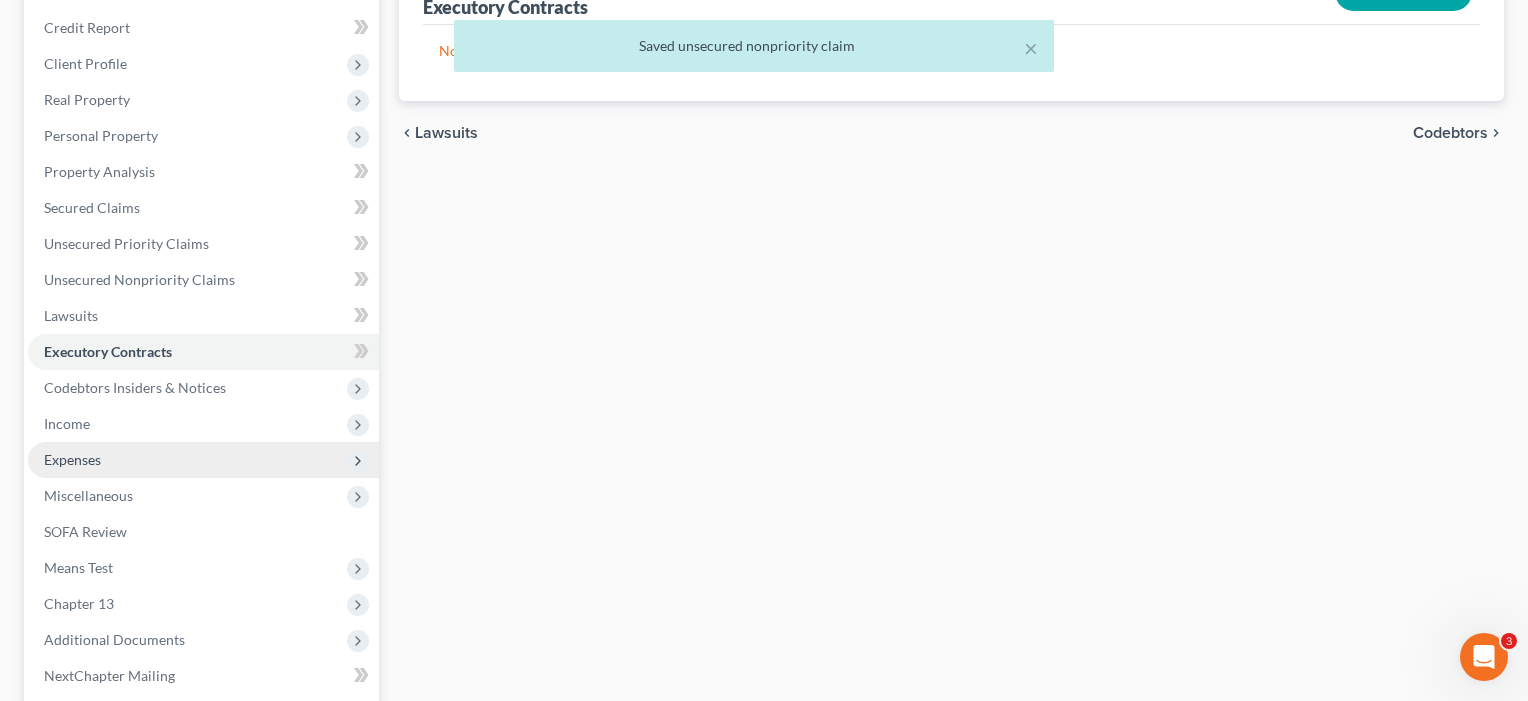 scroll, scrollTop: 282, scrollLeft: 0, axis: vertical 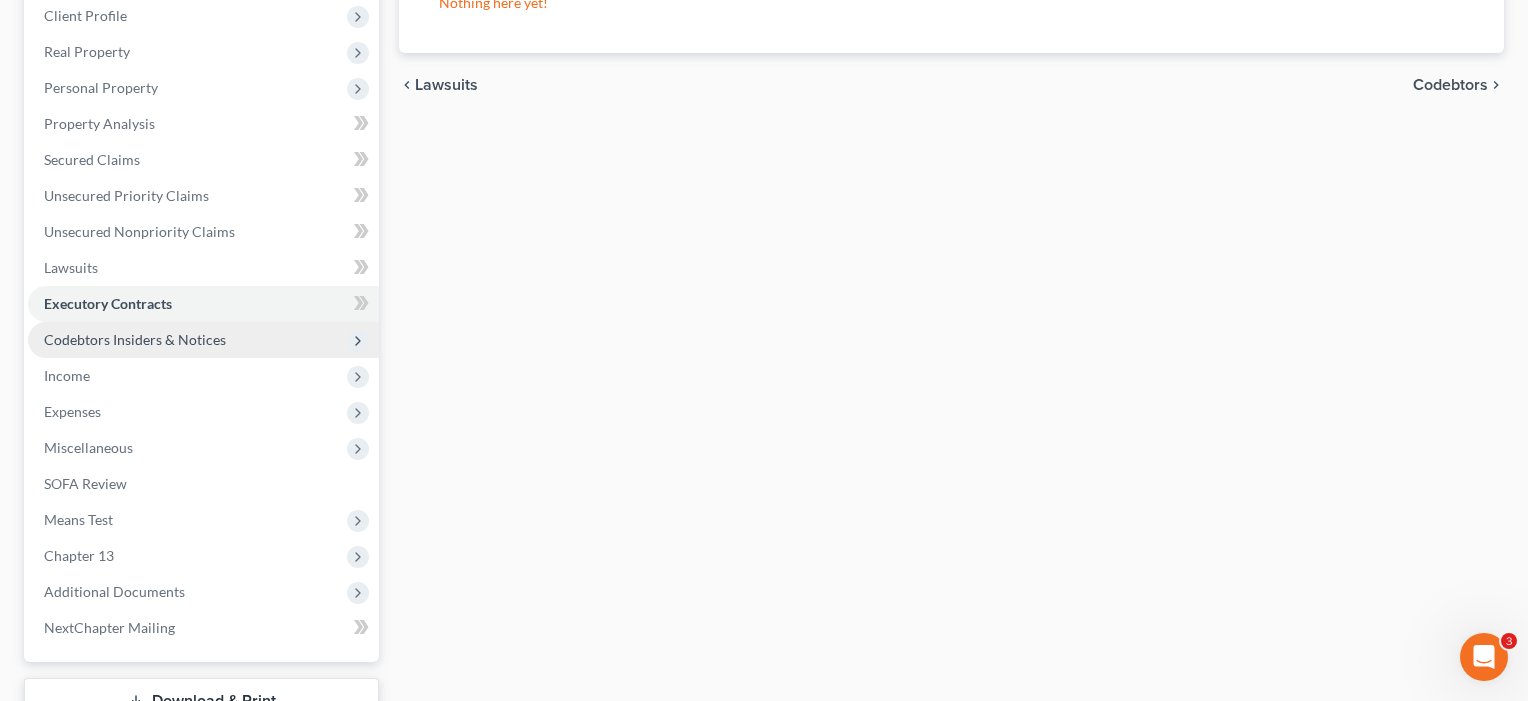 click on "Codebtors Insiders & Notices" at bounding box center [203, 340] 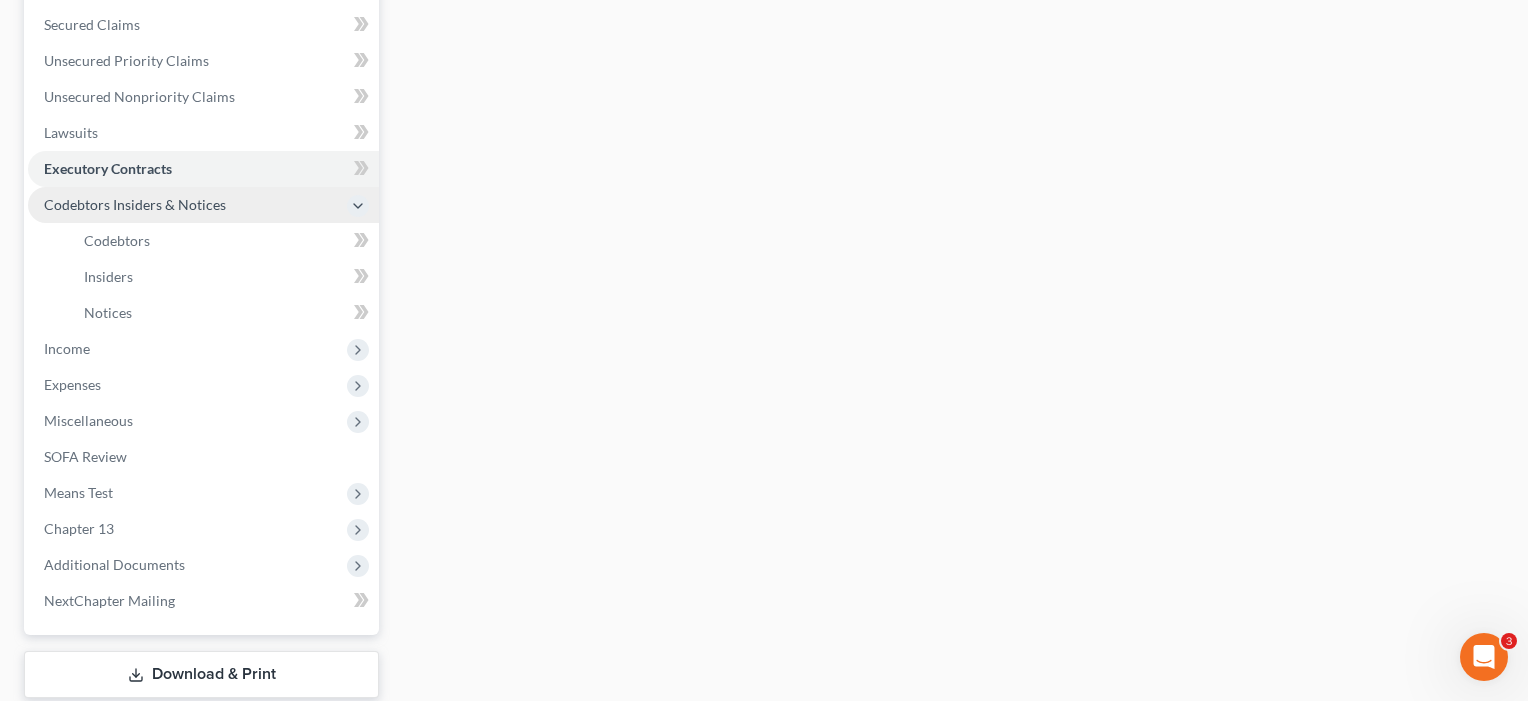 scroll, scrollTop: 463, scrollLeft: 0, axis: vertical 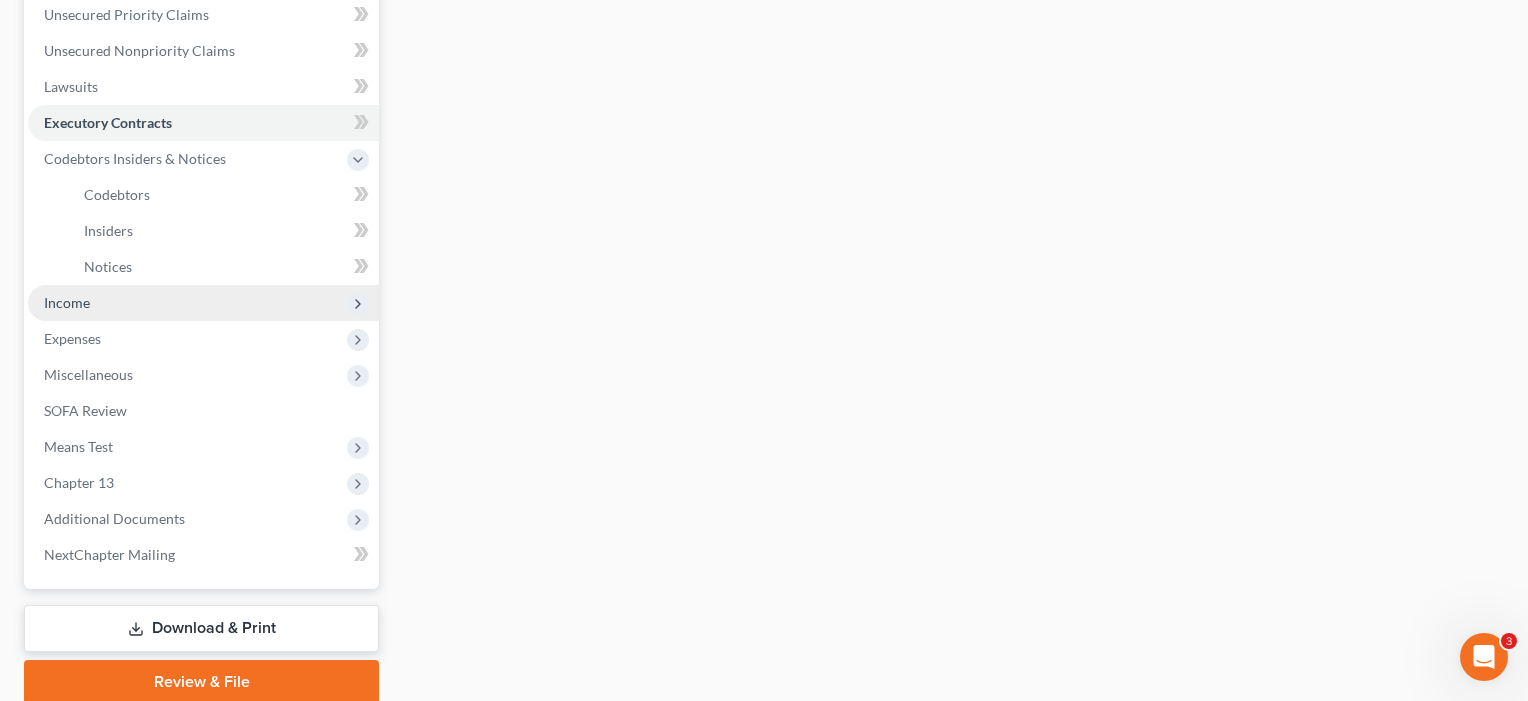 click on "Income" at bounding box center (67, 302) 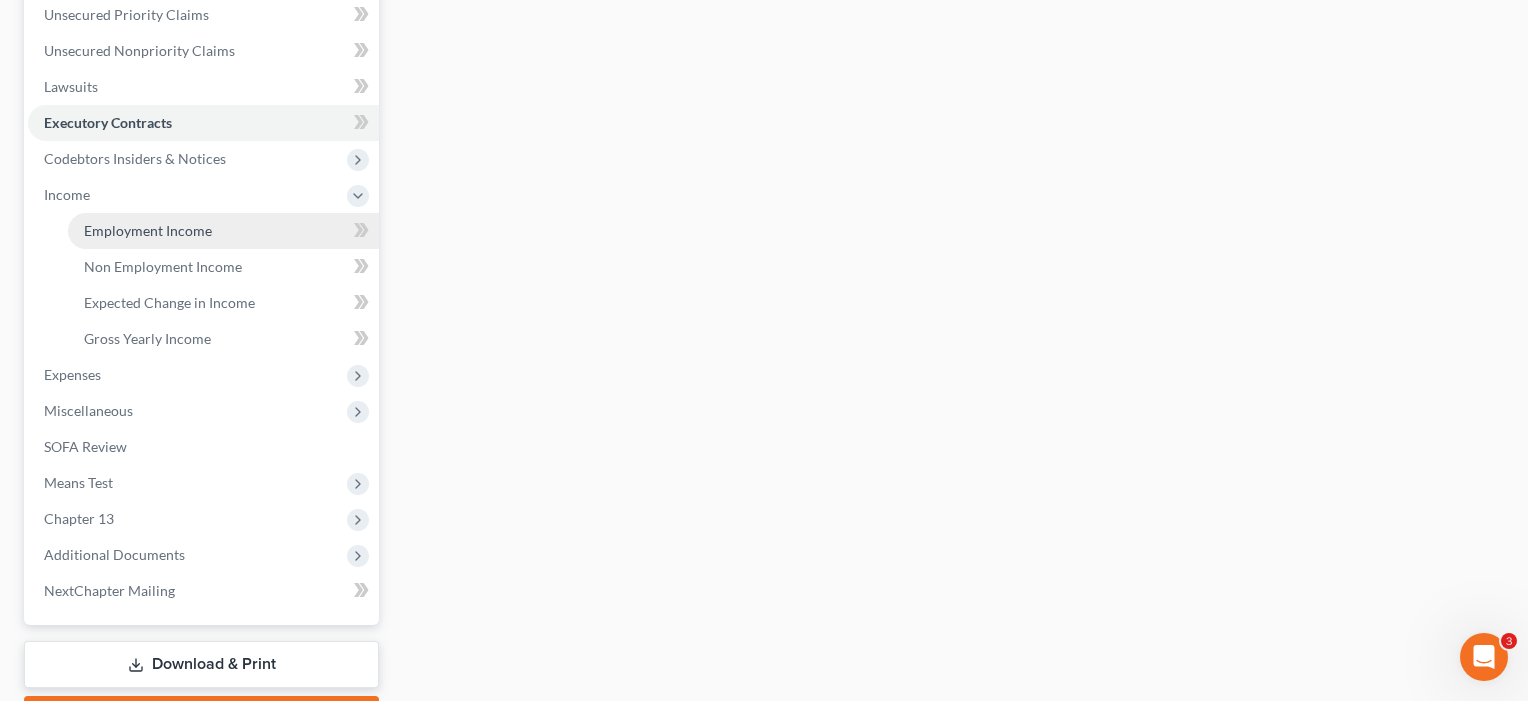 click on "Employment Income" at bounding box center [148, 230] 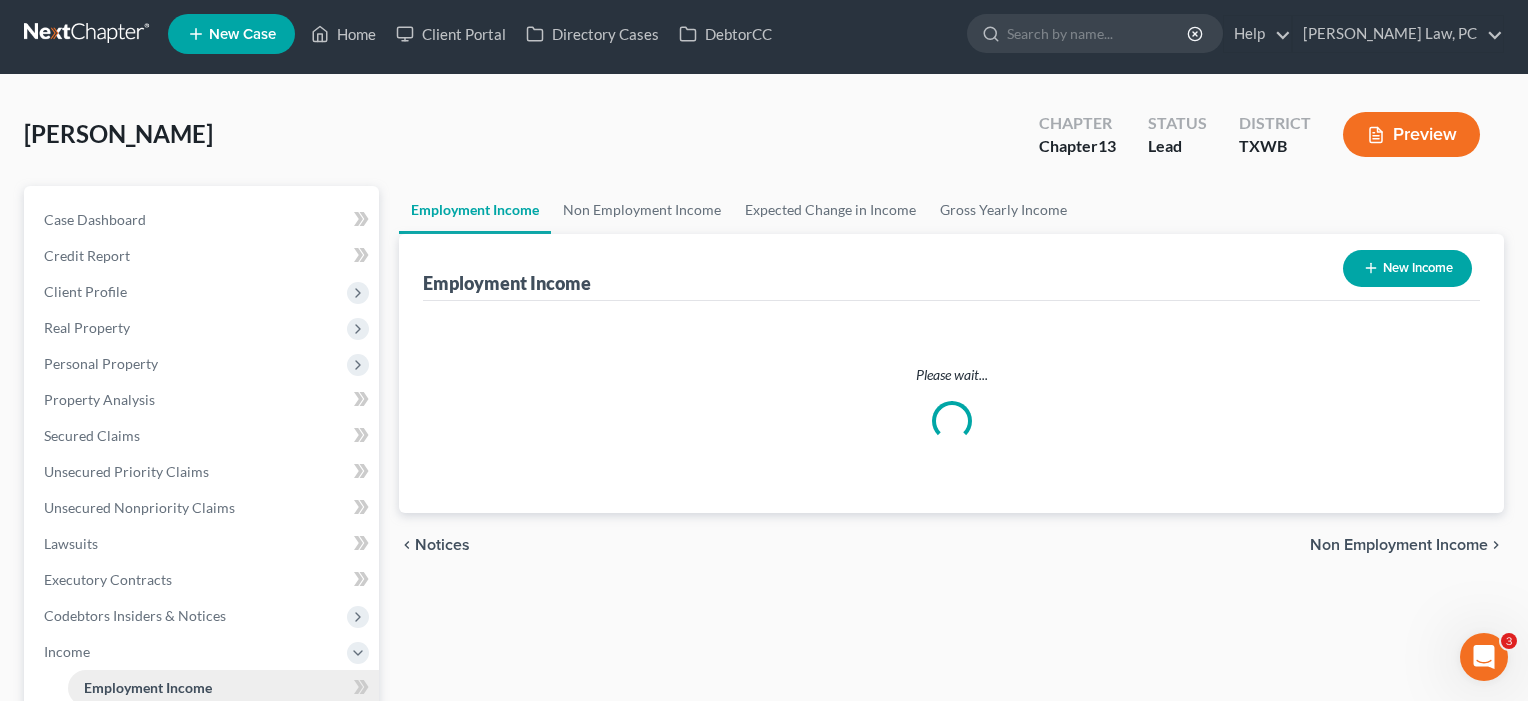 scroll, scrollTop: 0, scrollLeft: 0, axis: both 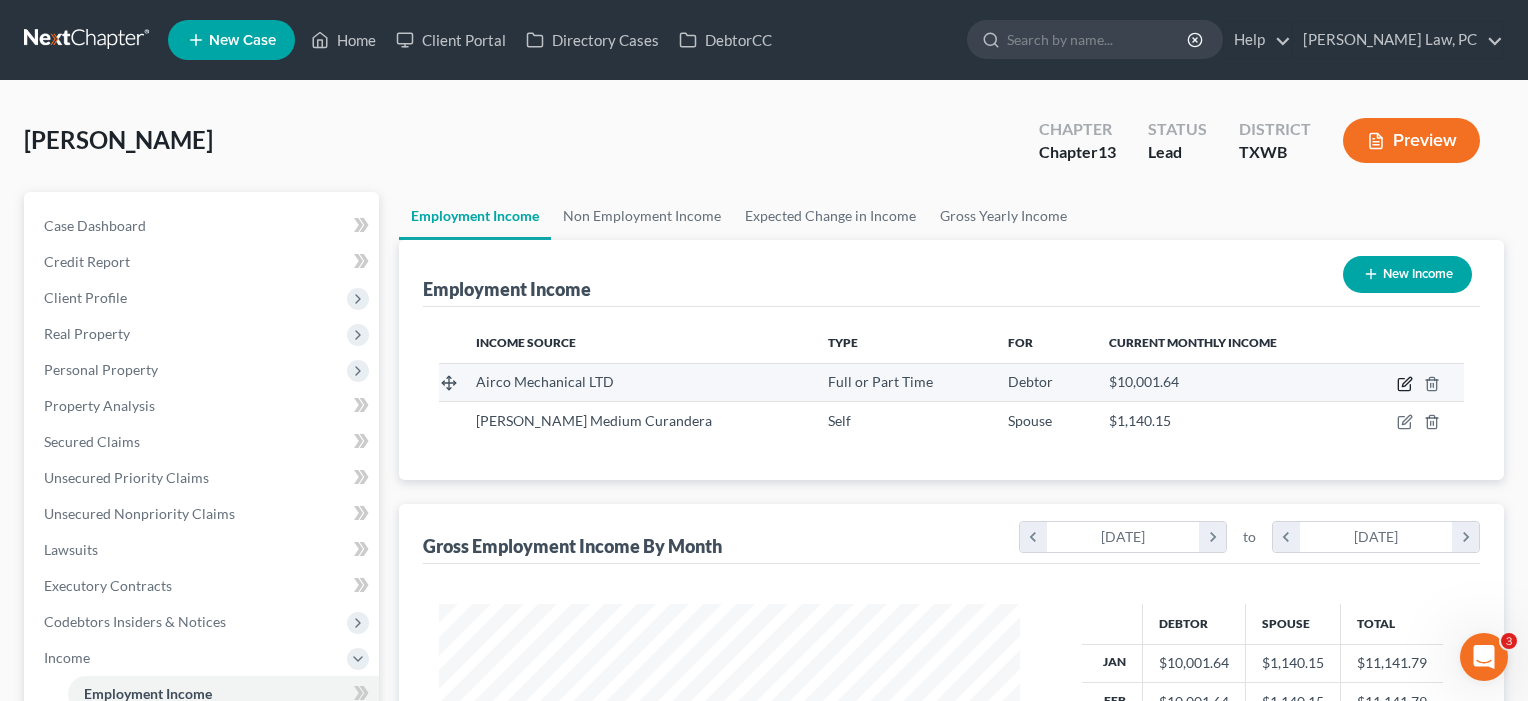 click 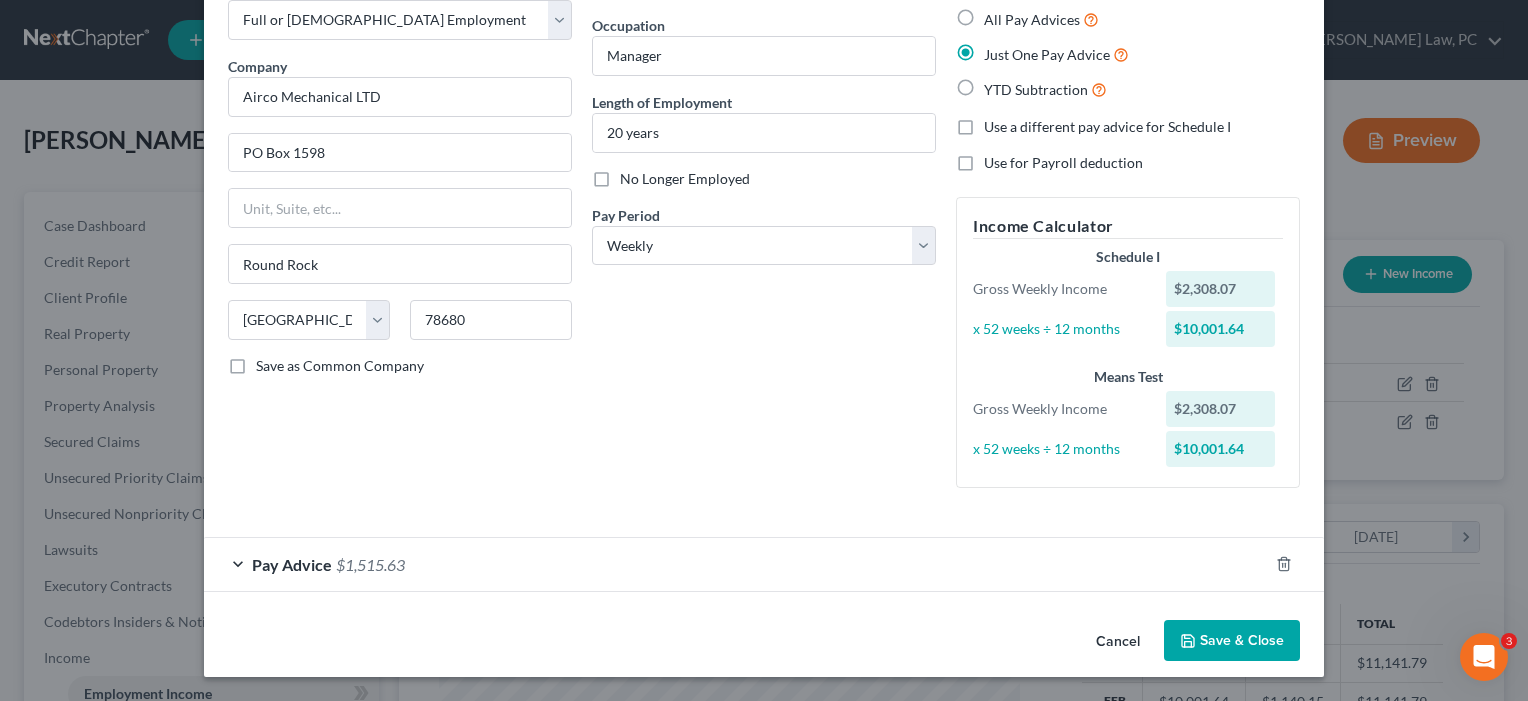 scroll, scrollTop: 111, scrollLeft: 0, axis: vertical 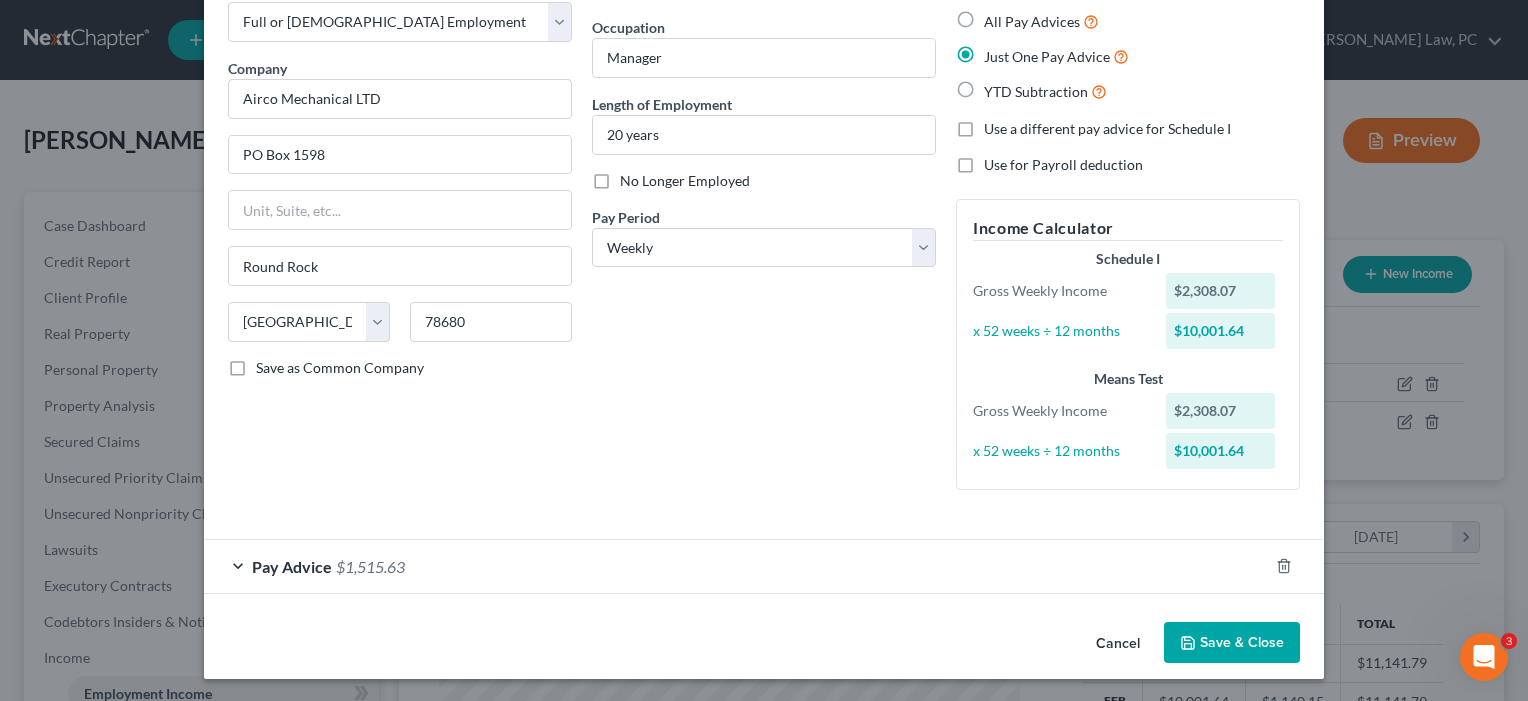 click on "Save & Close" at bounding box center (1232, 643) 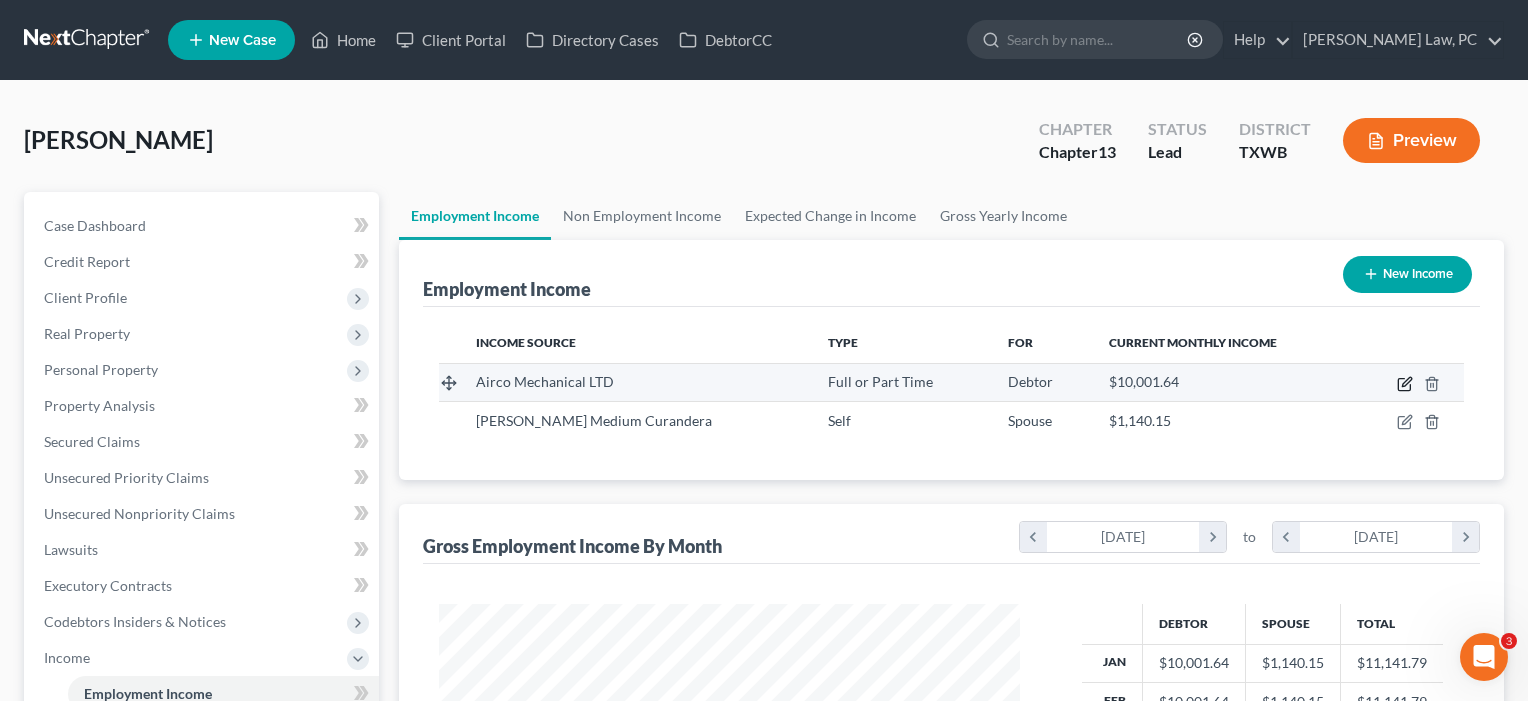 click 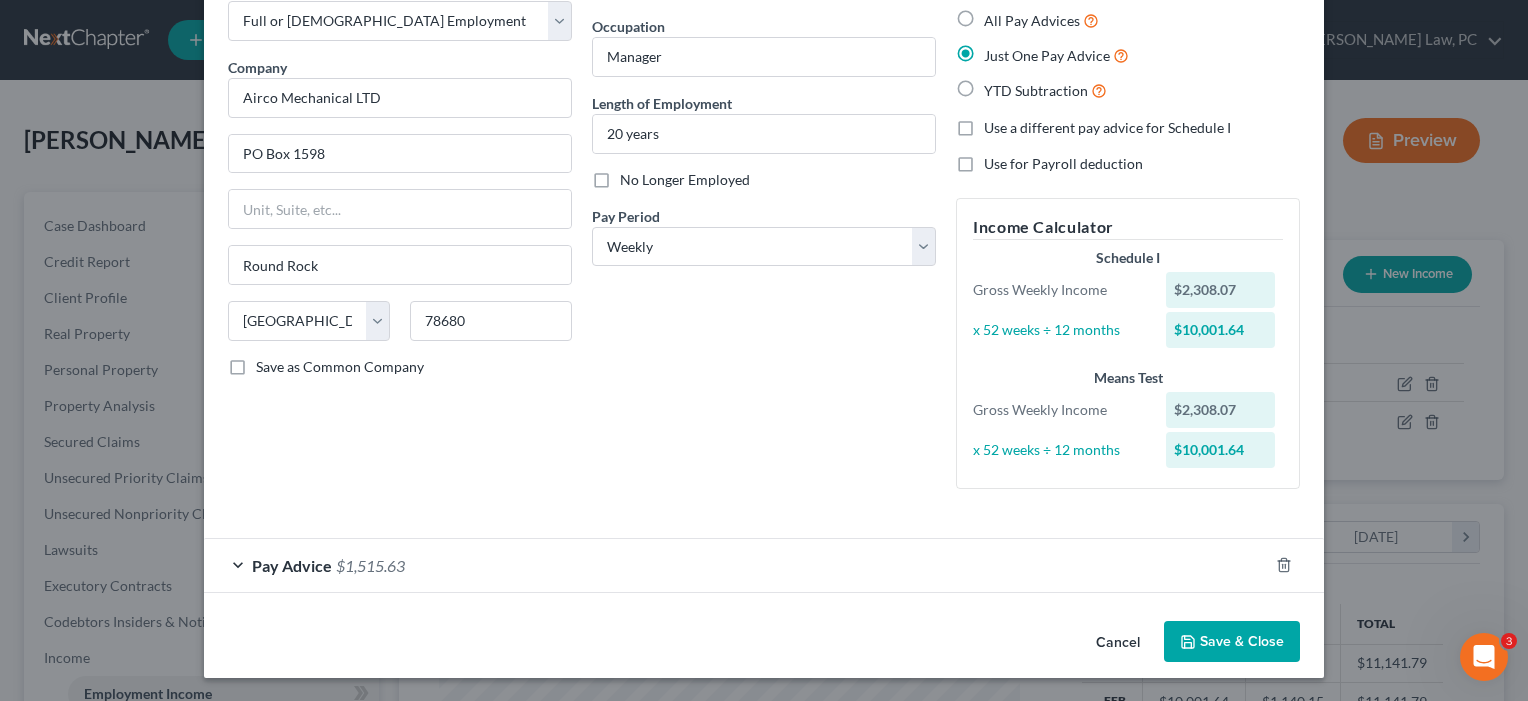 scroll, scrollTop: 111, scrollLeft: 0, axis: vertical 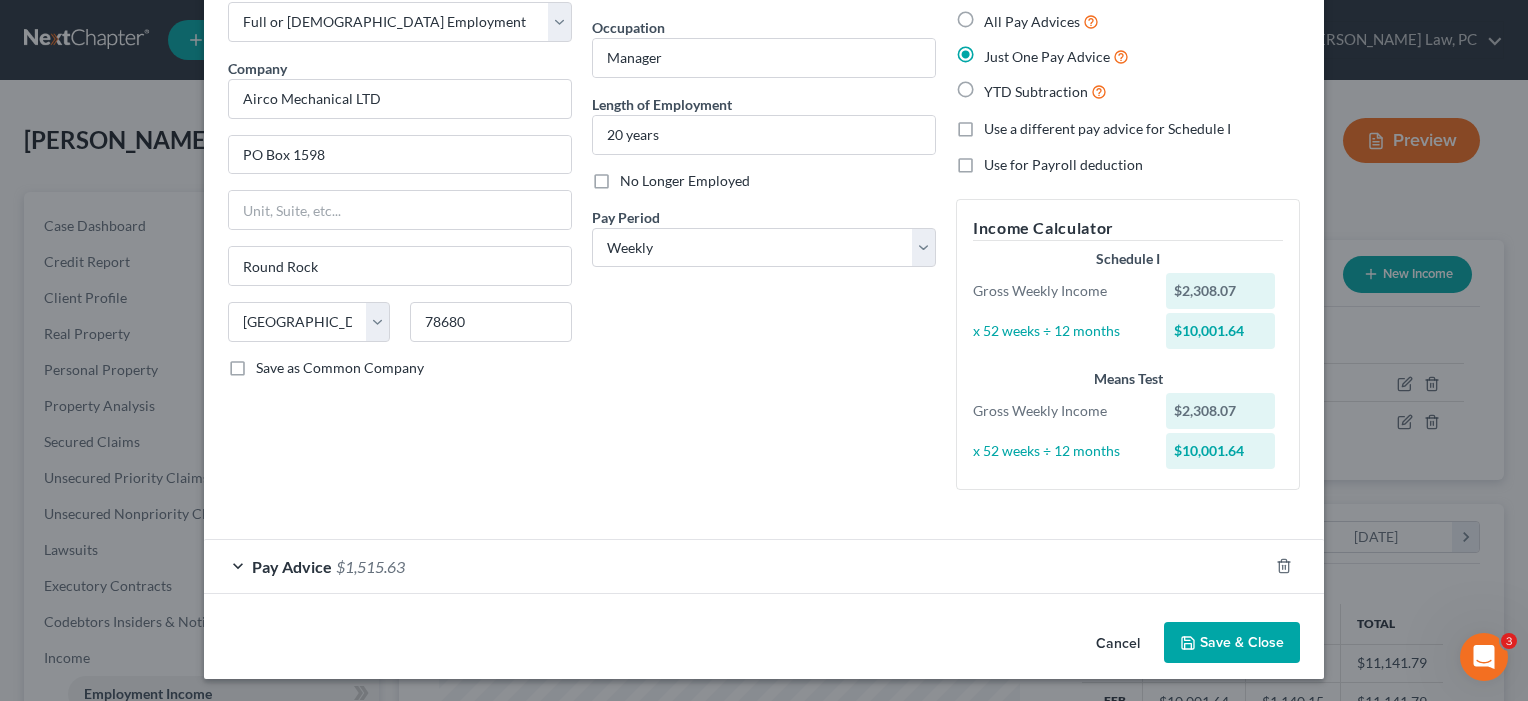 click on "Save & Close" at bounding box center [1232, 643] 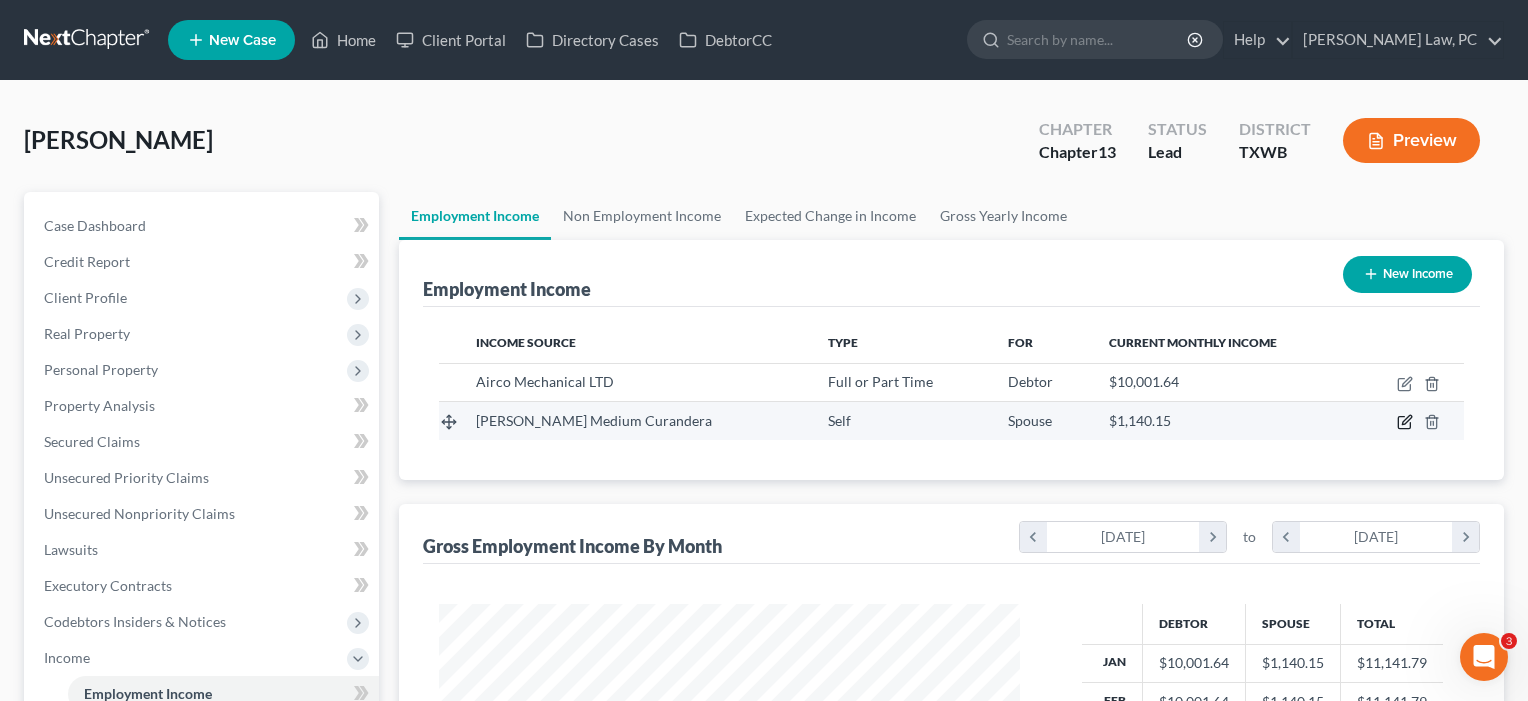 click 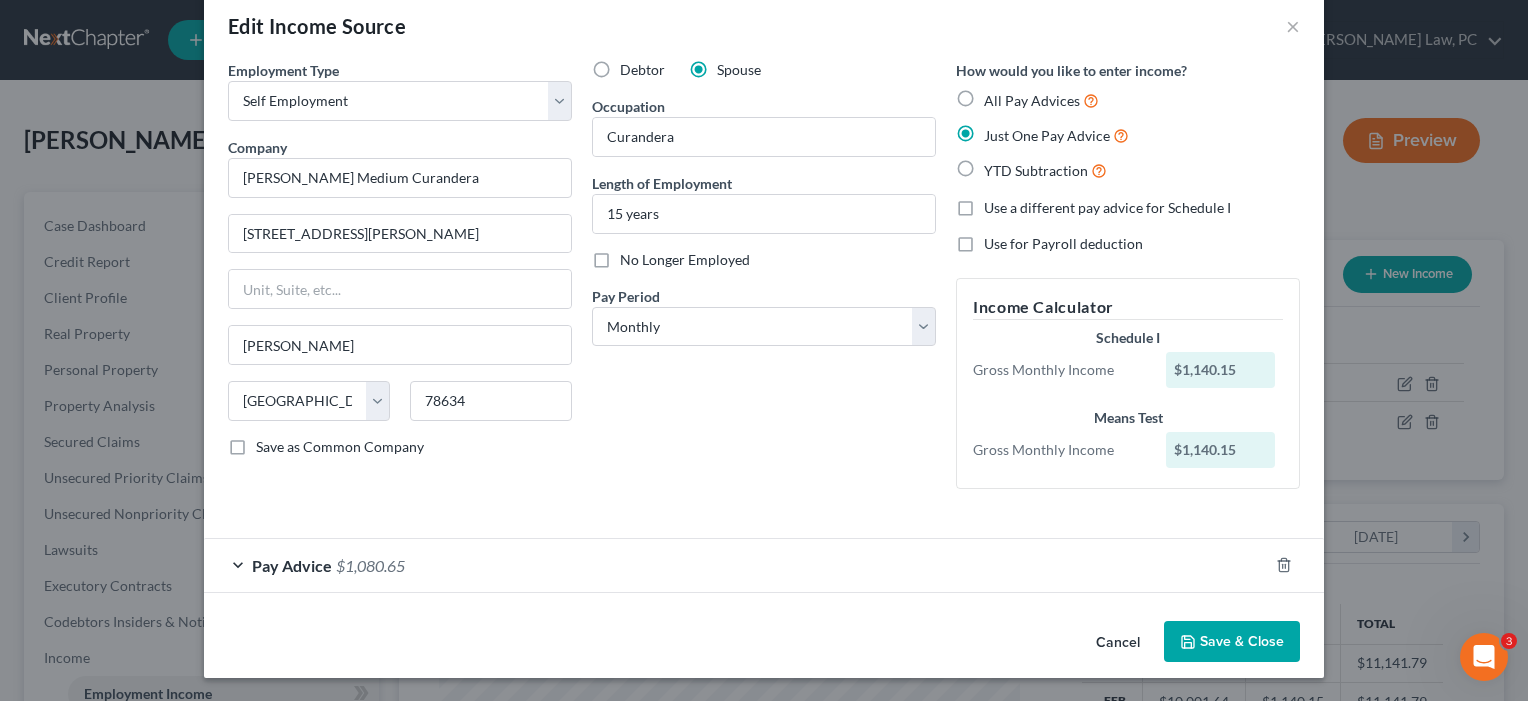 scroll, scrollTop: 31, scrollLeft: 0, axis: vertical 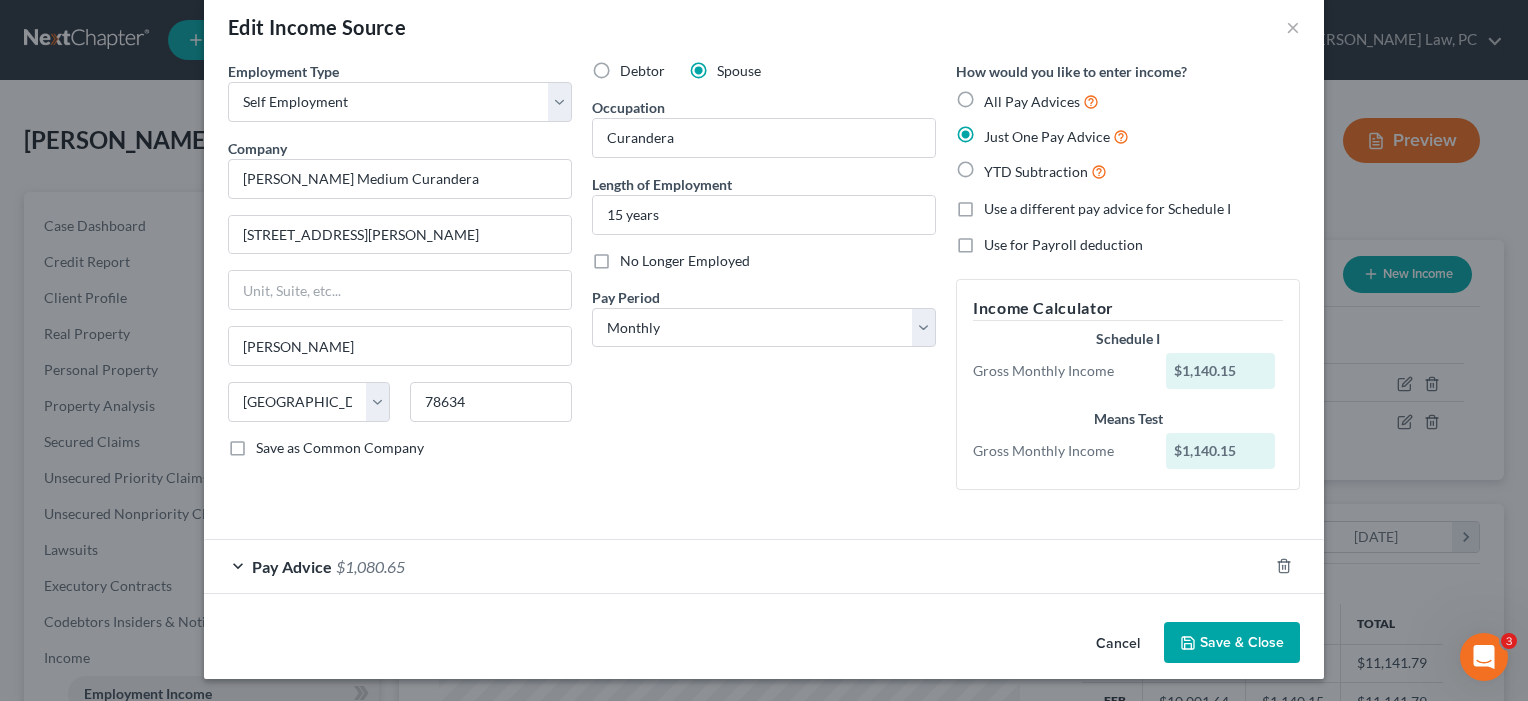 click on "Pay Advice $1,080.65" at bounding box center [736, 566] 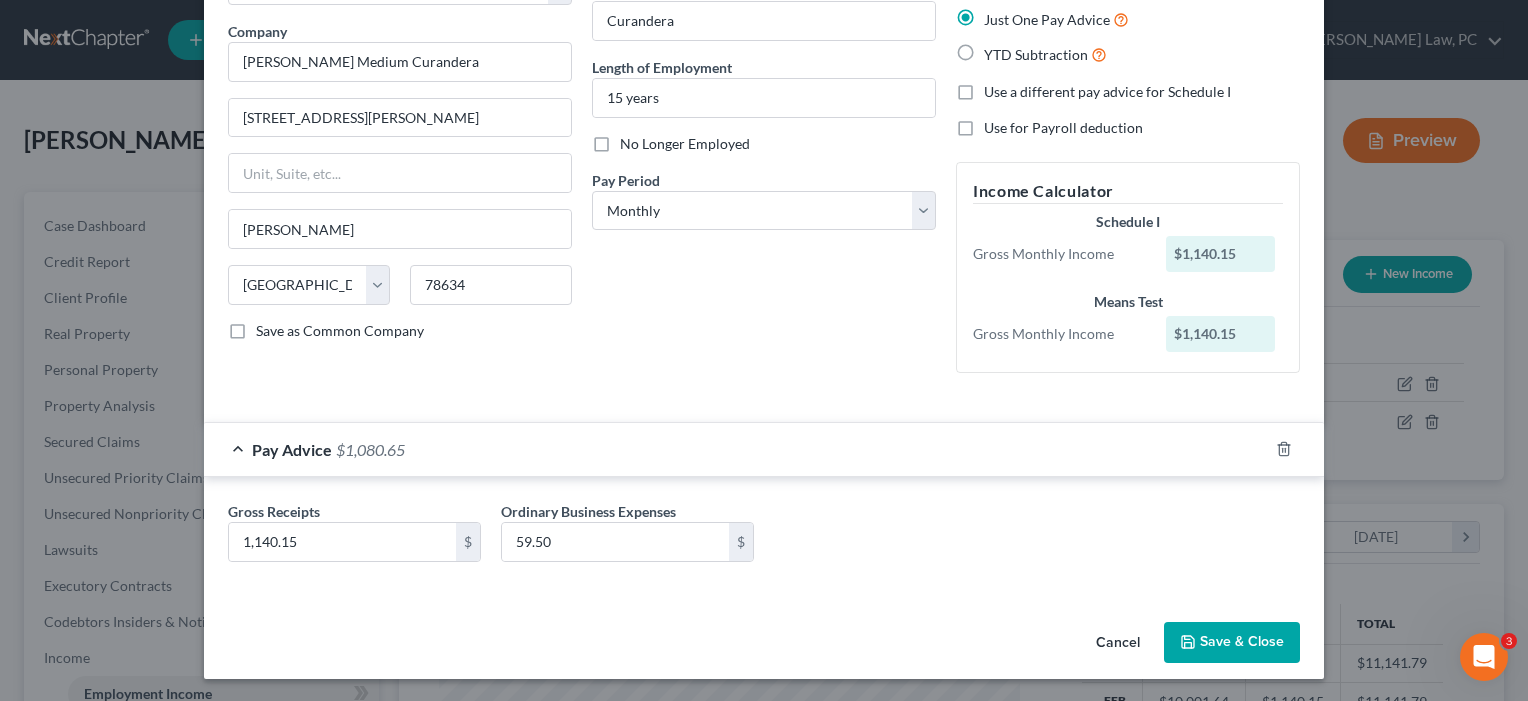 scroll, scrollTop: 147, scrollLeft: 0, axis: vertical 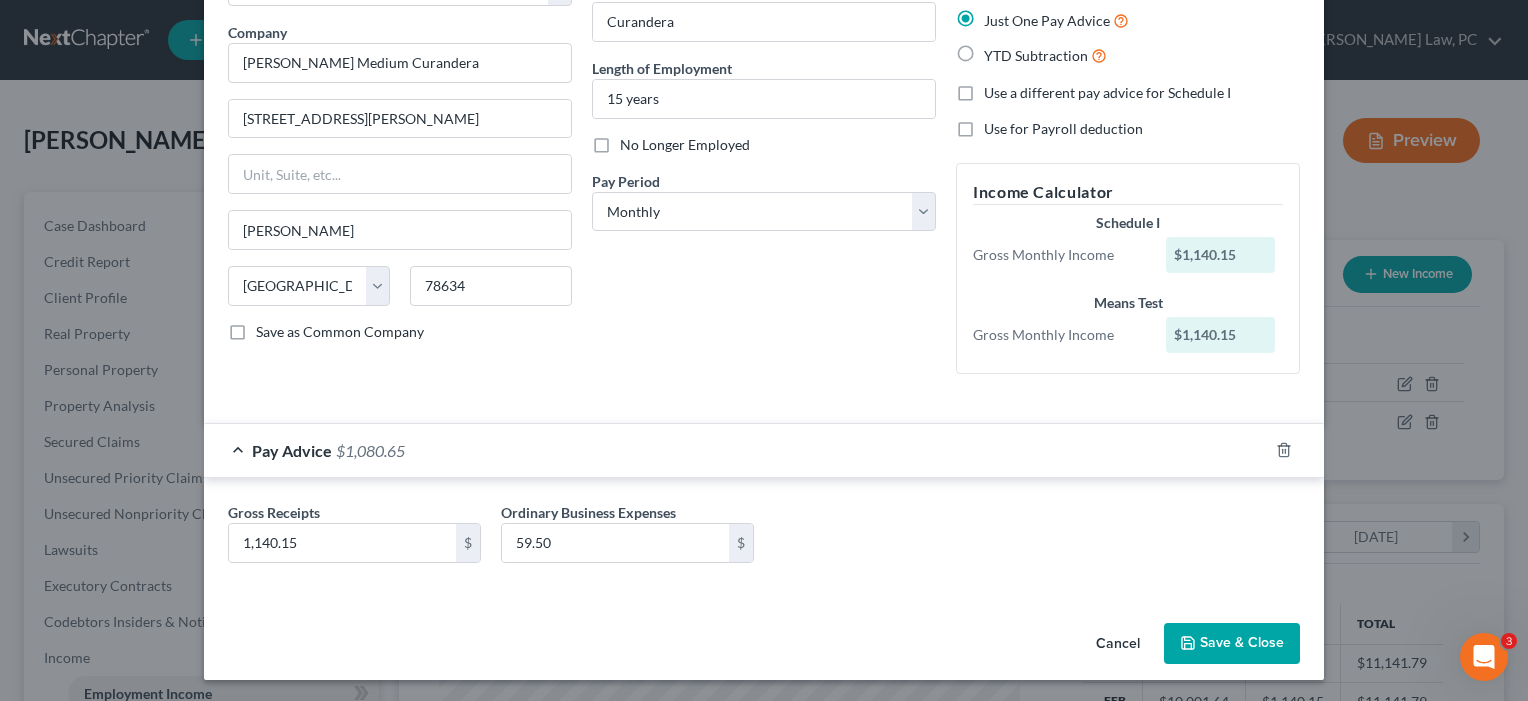 click on "Save & Close" at bounding box center (1232, 644) 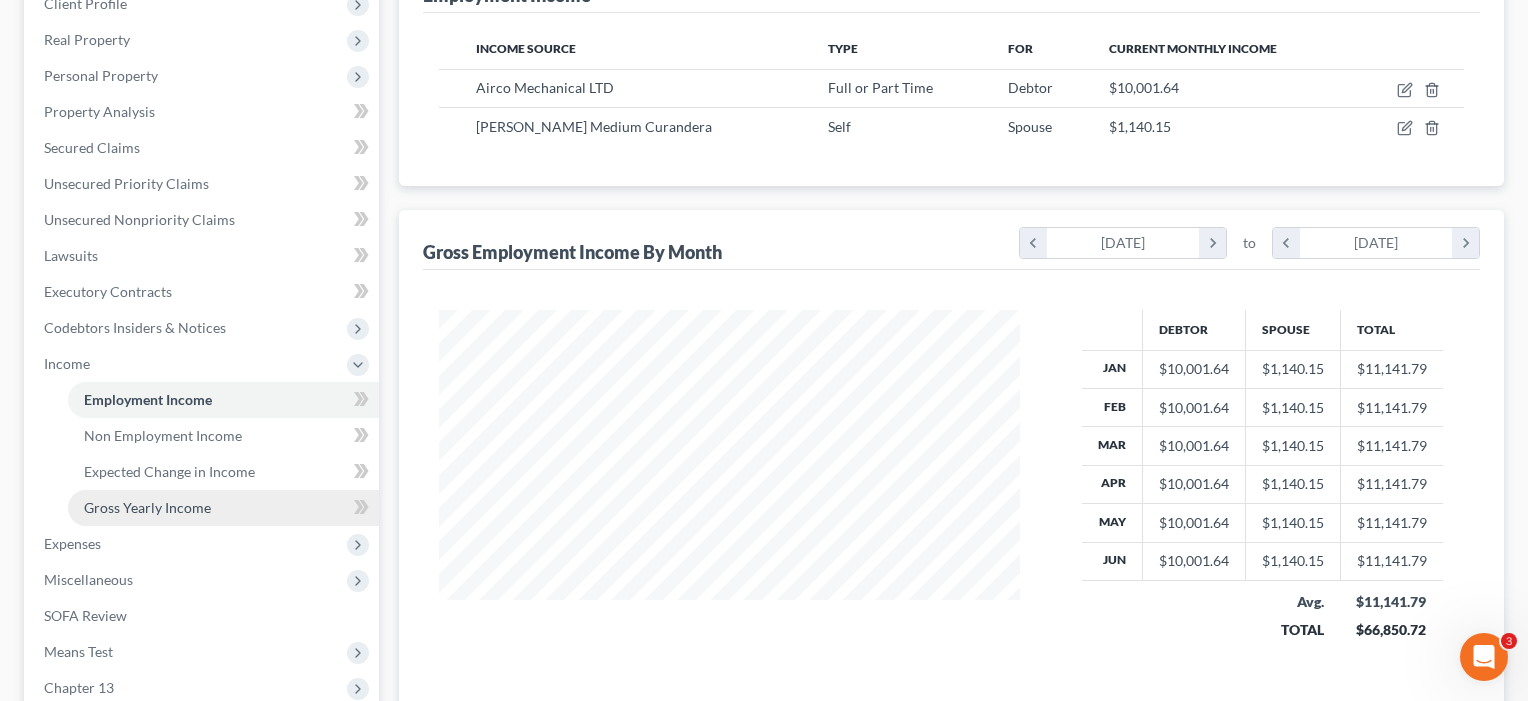click on "Gross Yearly Income" at bounding box center [147, 507] 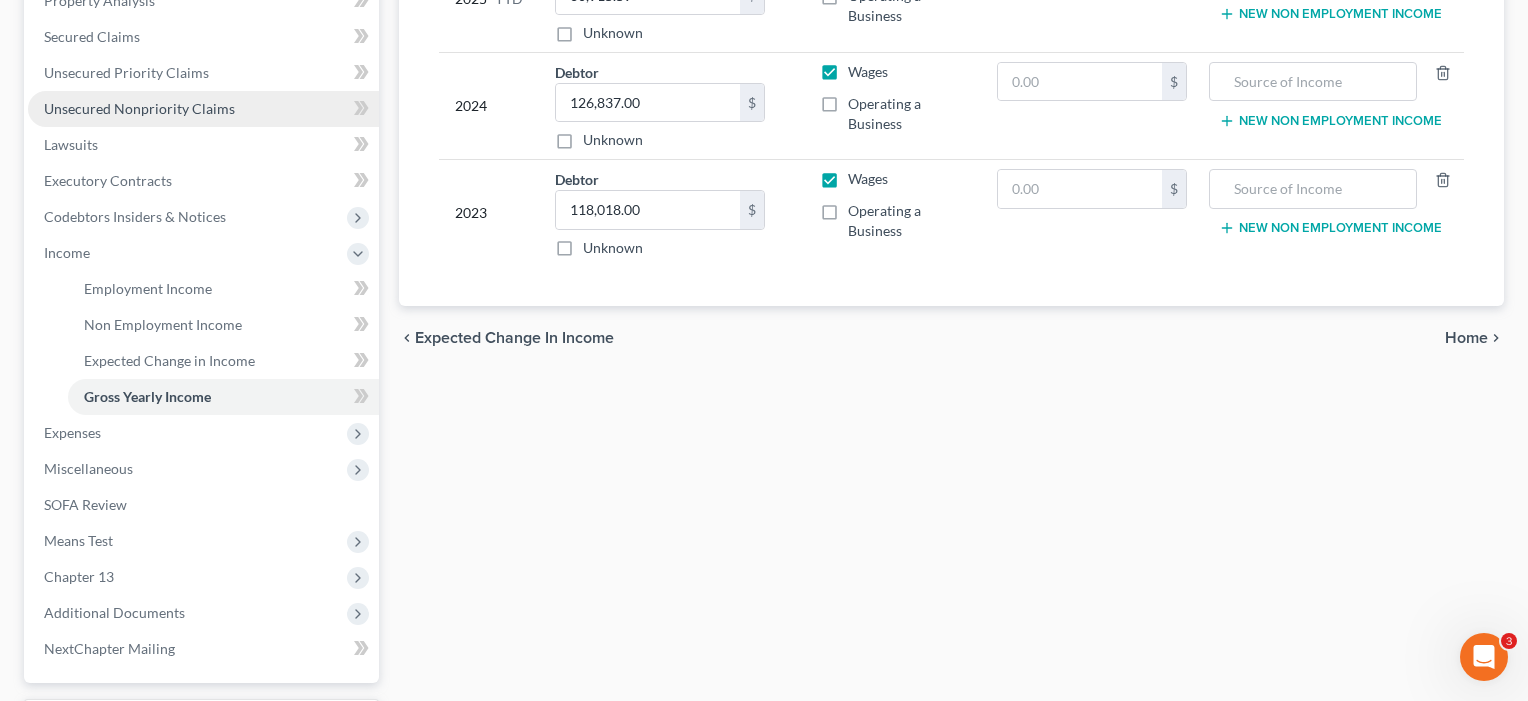 scroll, scrollTop: 425, scrollLeft: 0, axis: vertical 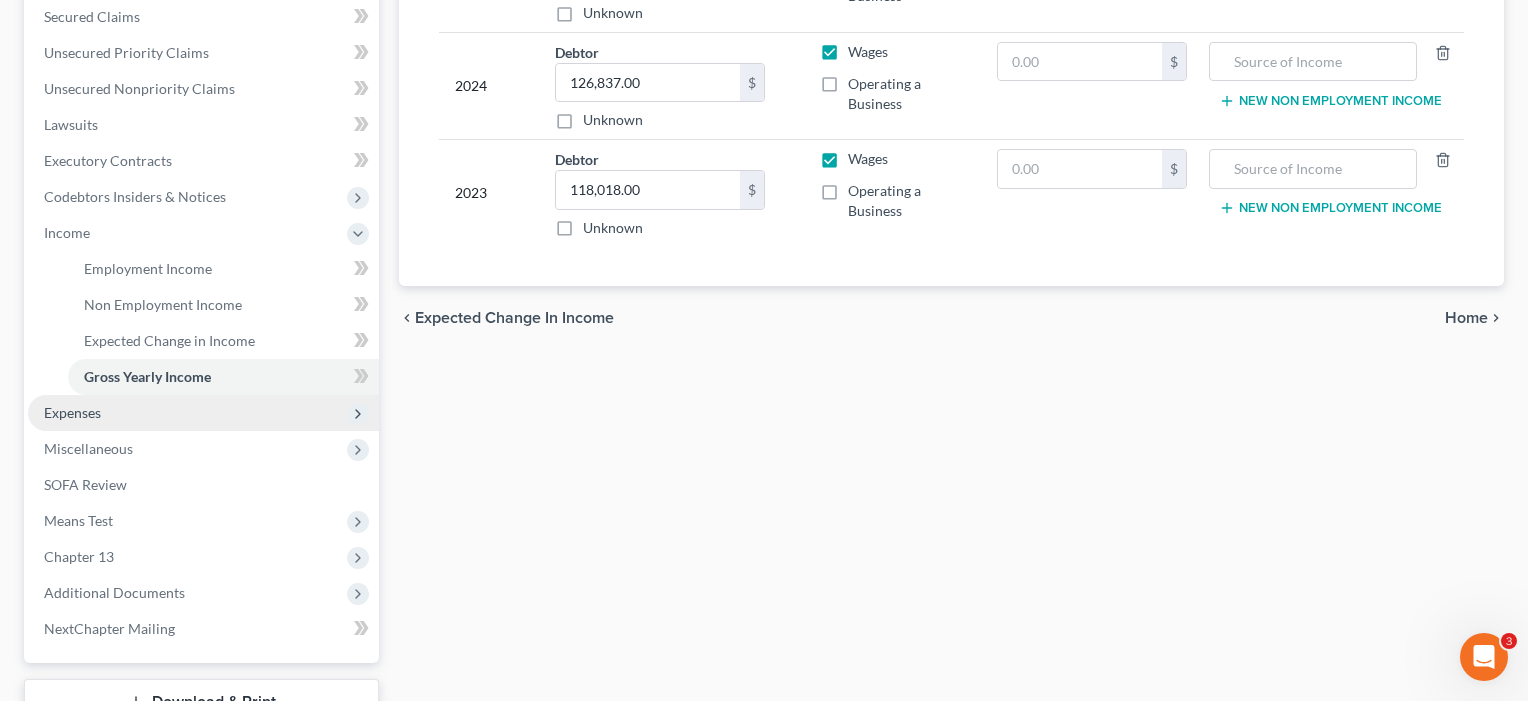 click on "Expenses" at bounding box center [72, 412] 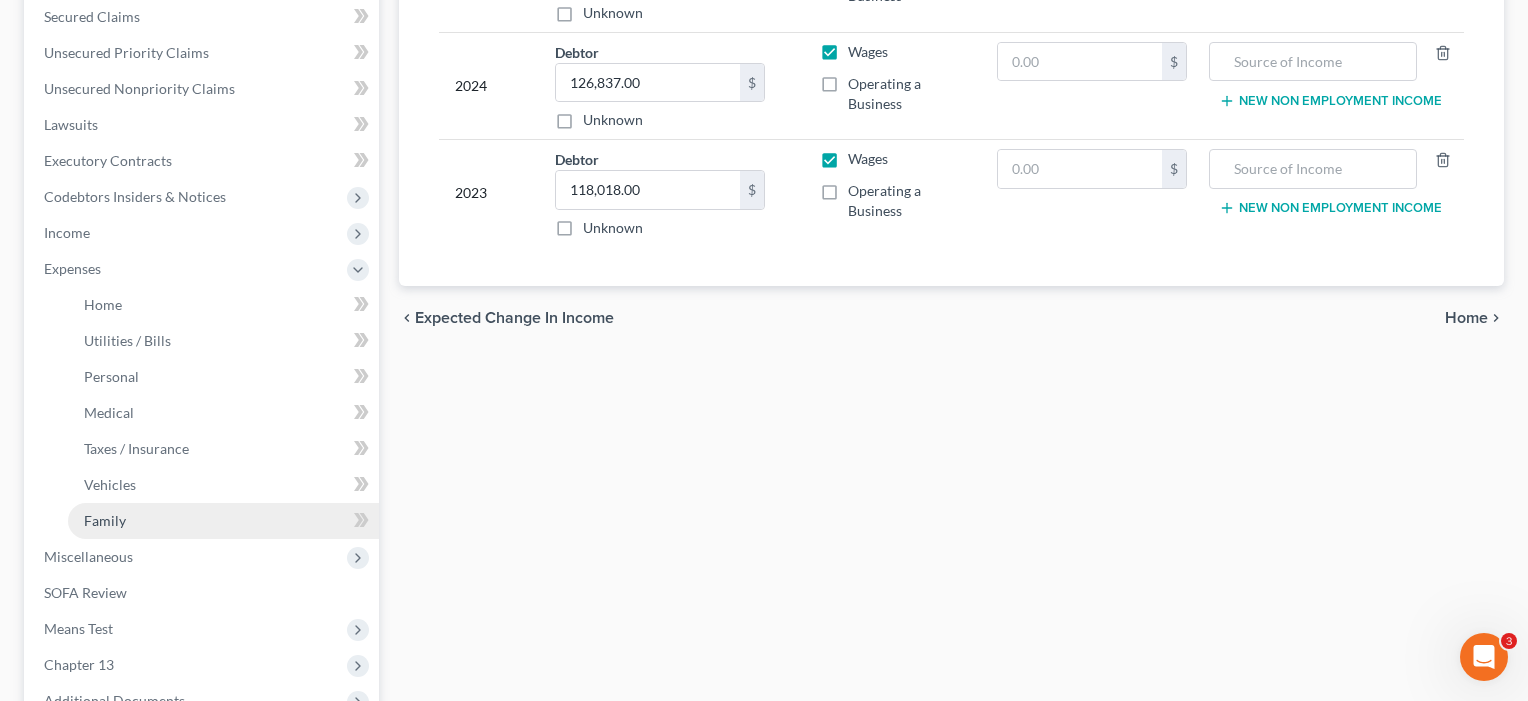 click on "Family" at bounding box center (105, 520) 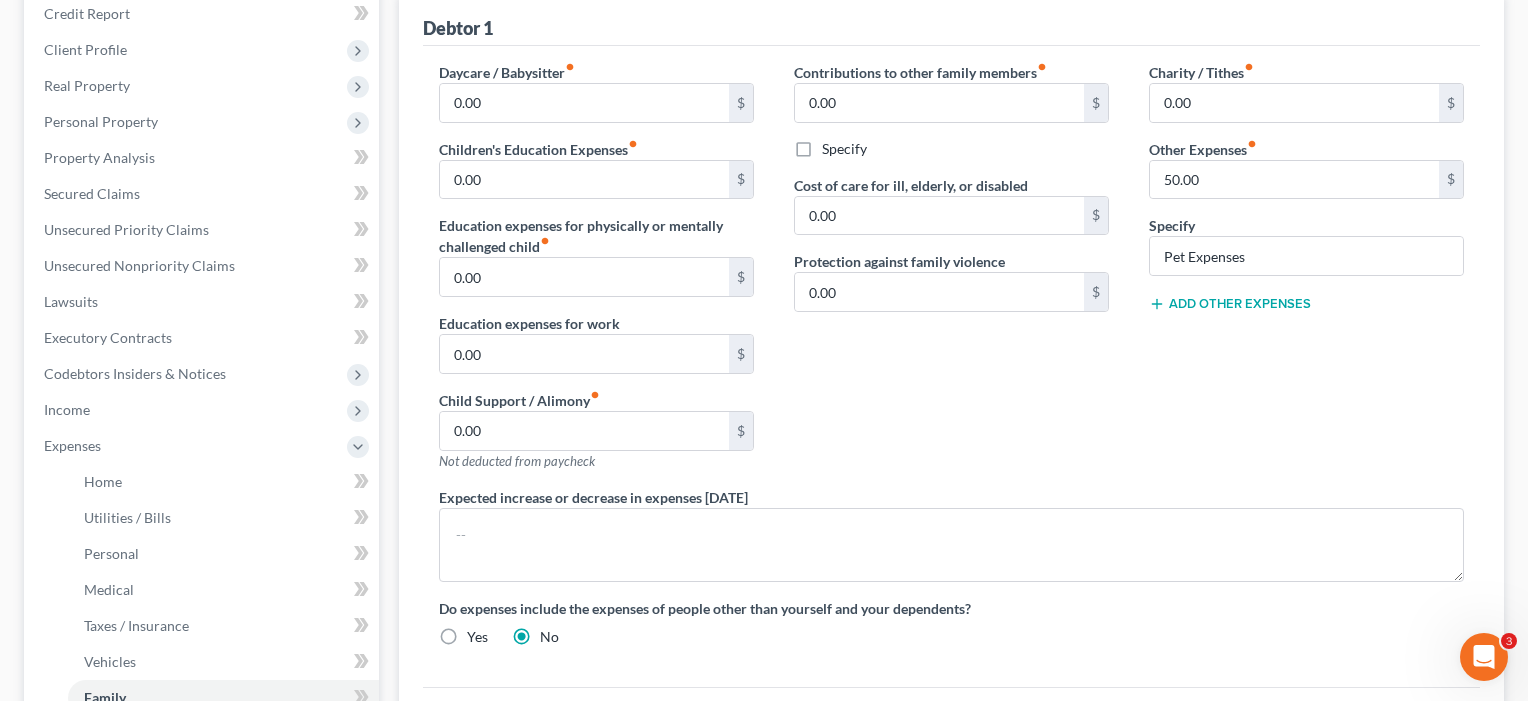 scroll, scrollTop: 247, scrollLeft: 0, axis: vertical 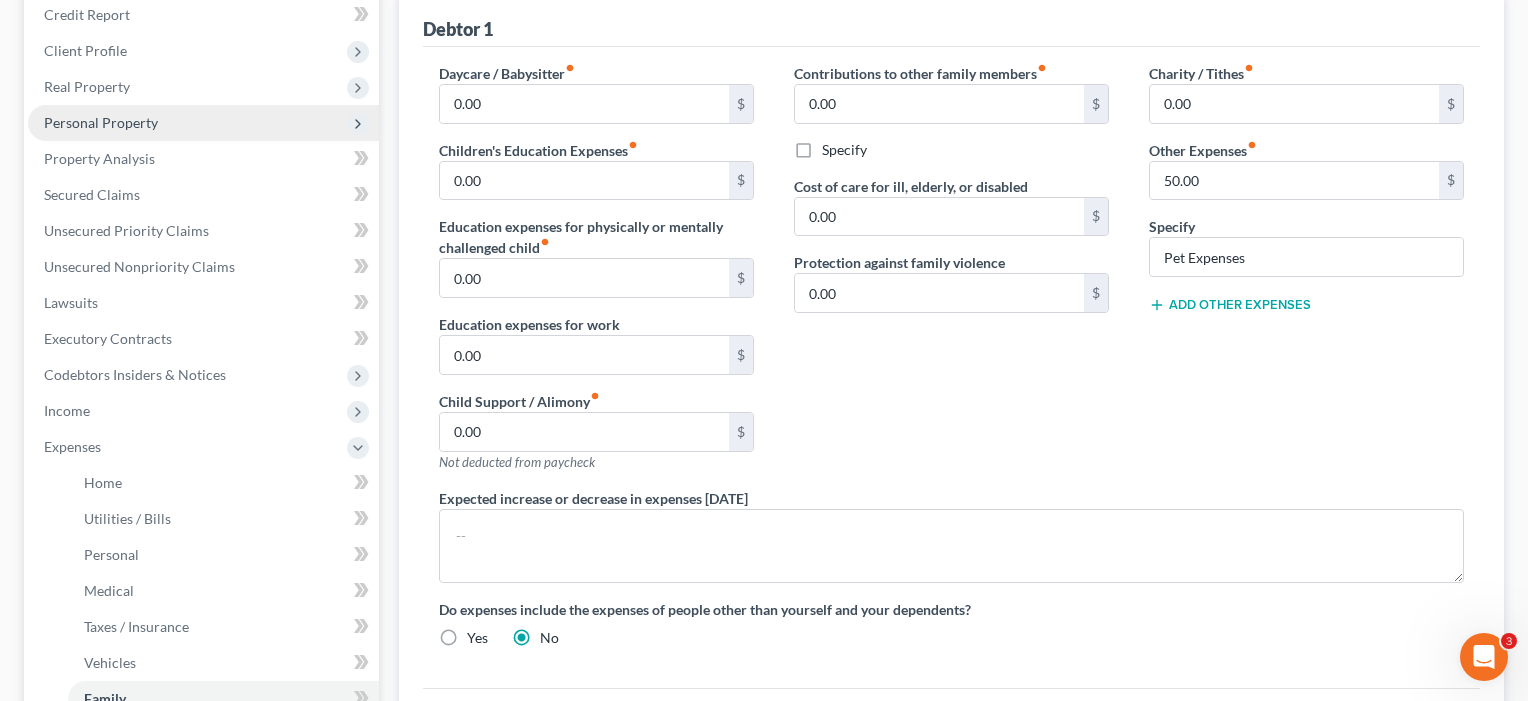 click on "Personal Property" at bounding box center (101, 122) 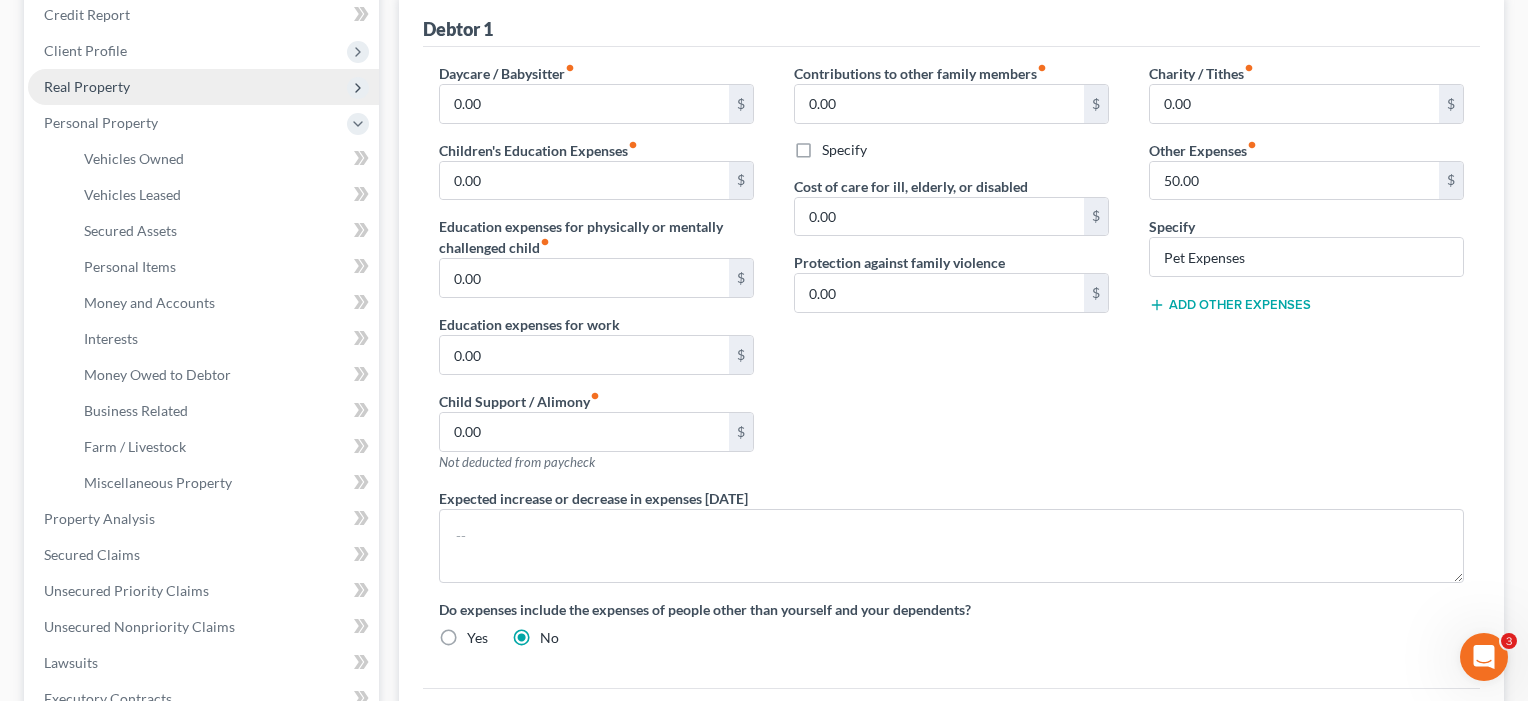 click on "Real Property" at bounding box center [87, 86] 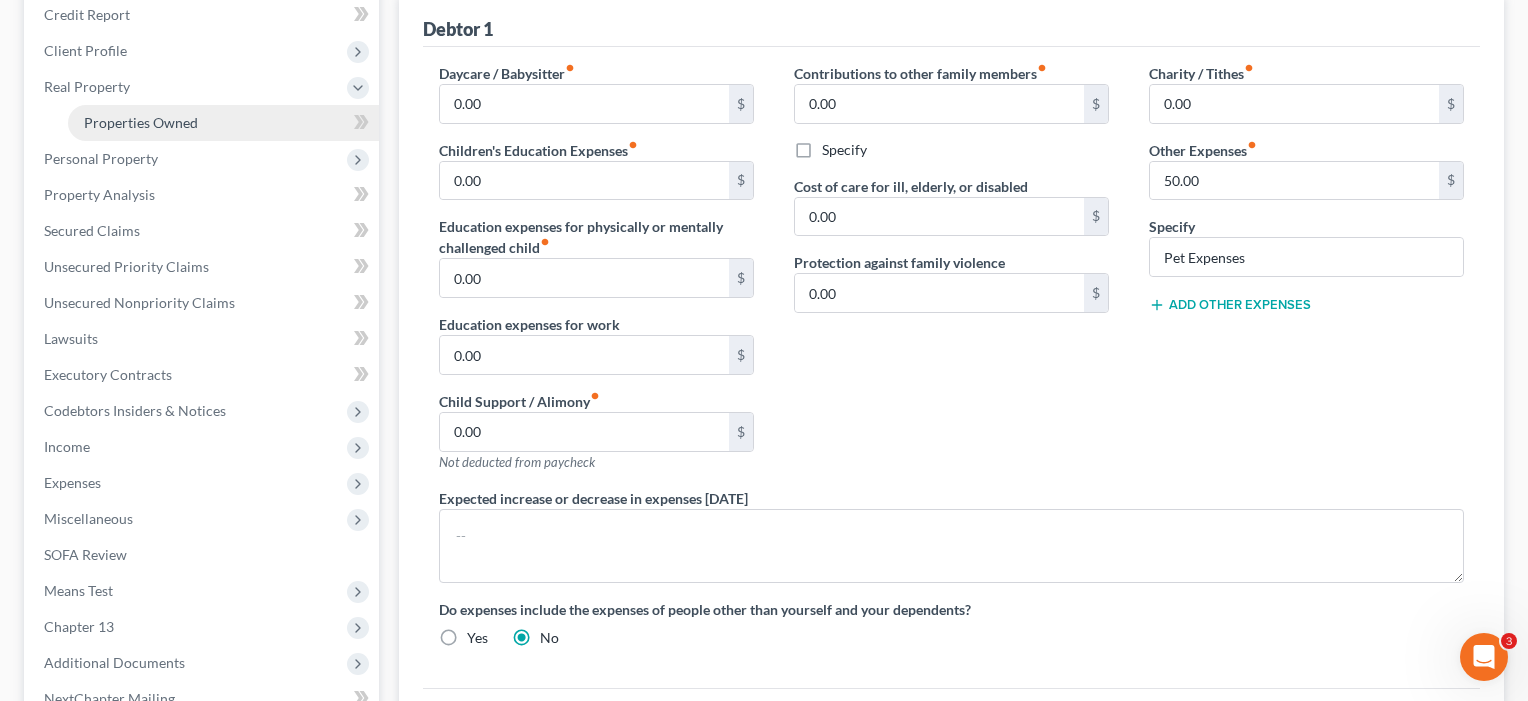 click on "Properties Owned" at bounding box center (141, 122) 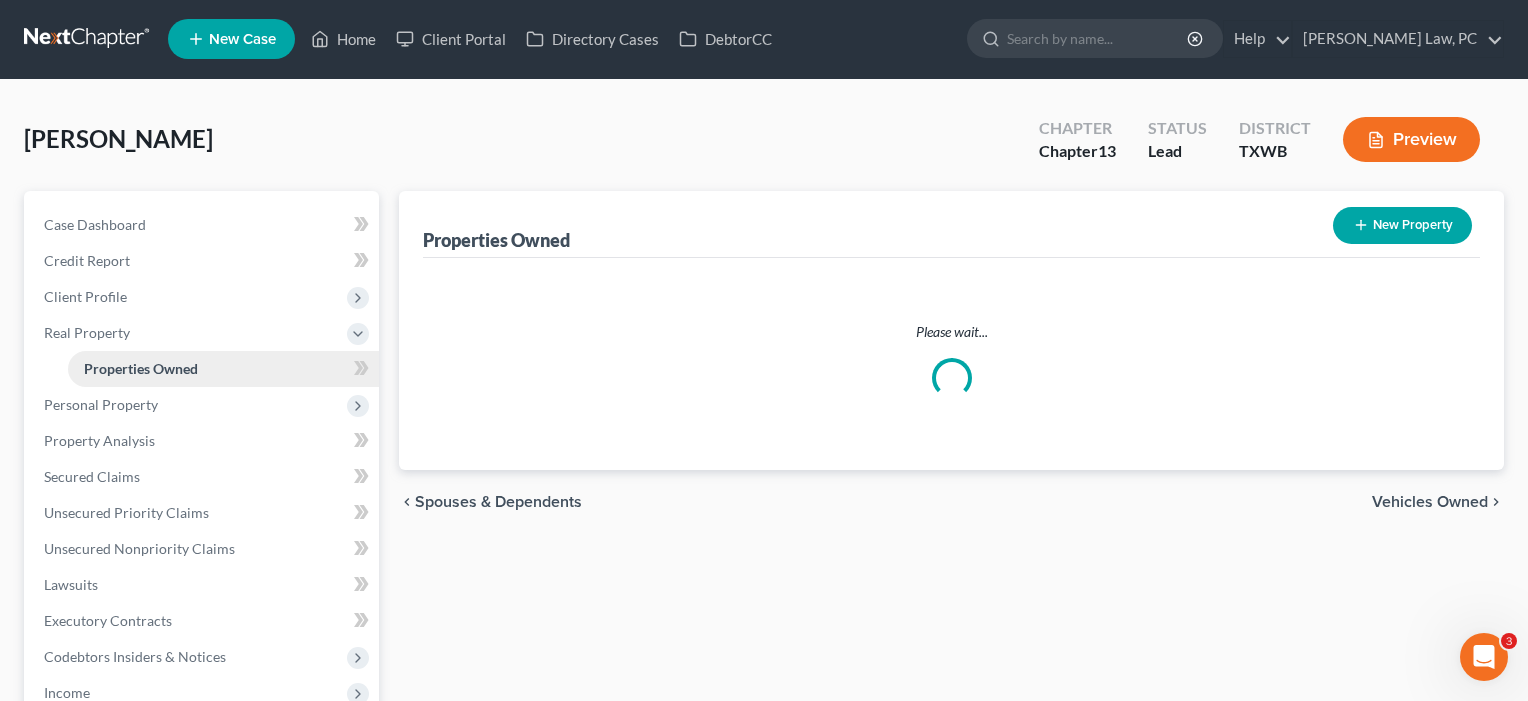 scroll, scrollTop: 0, scrollLeft: 0, axis: both 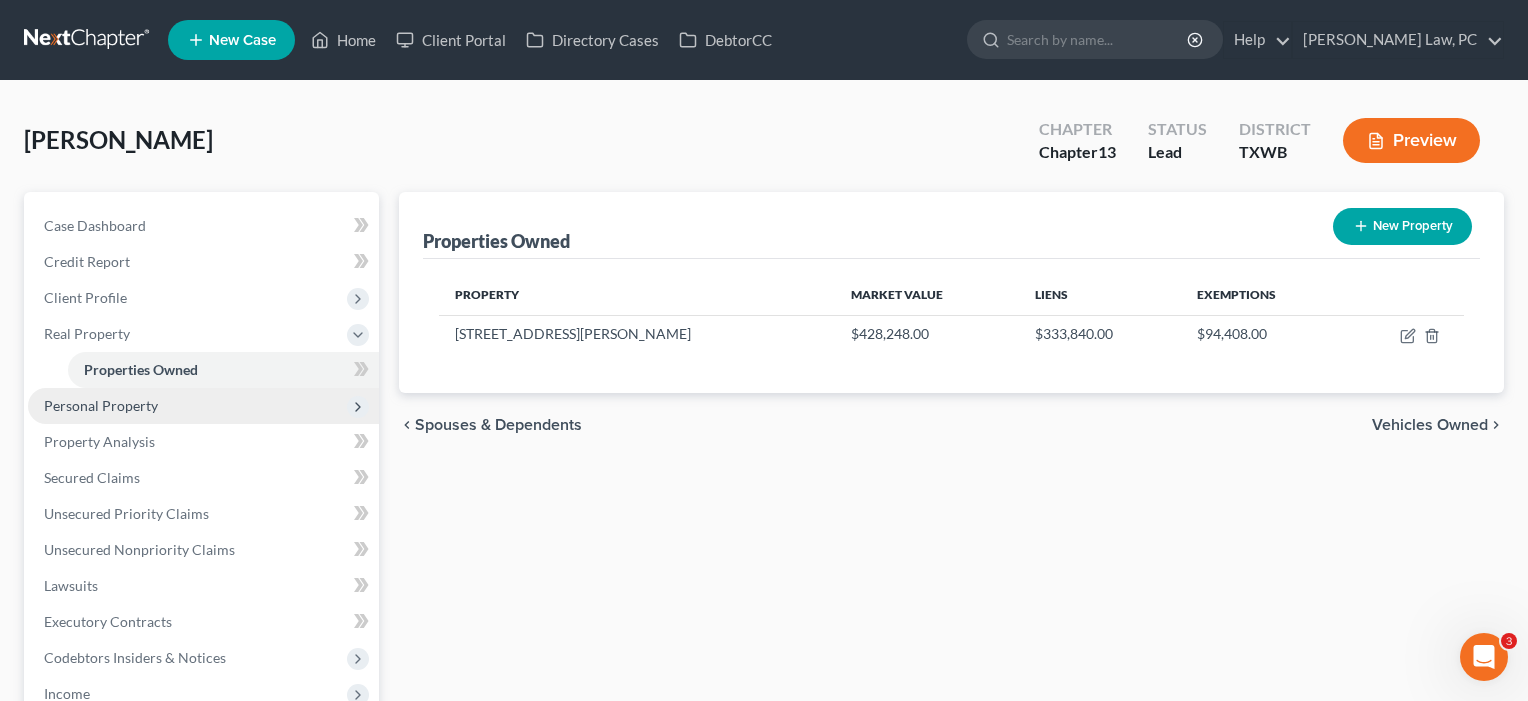 click on "Personal Property" at bounding box center (203, 406) 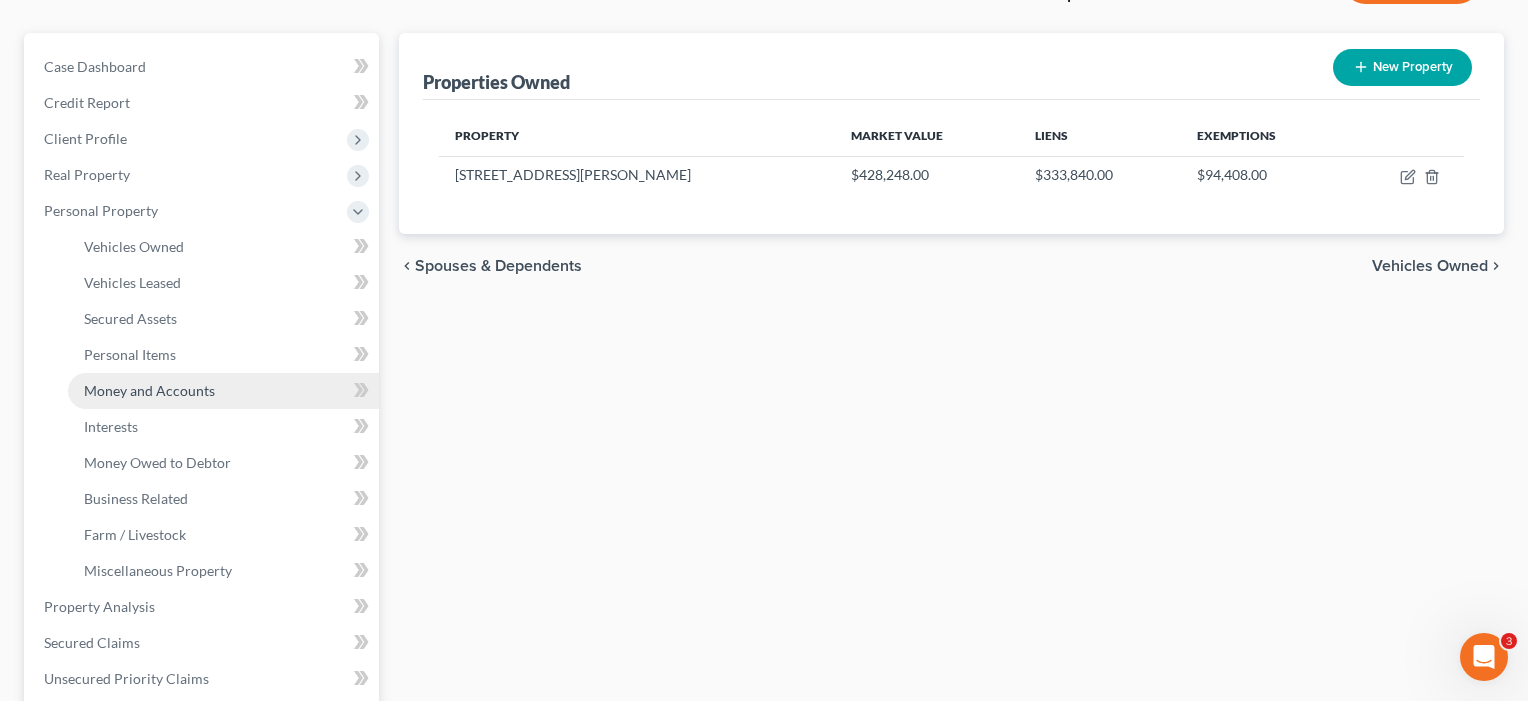 scroll, scrollTop: 171, scrollLeft: 0, axis: vertical 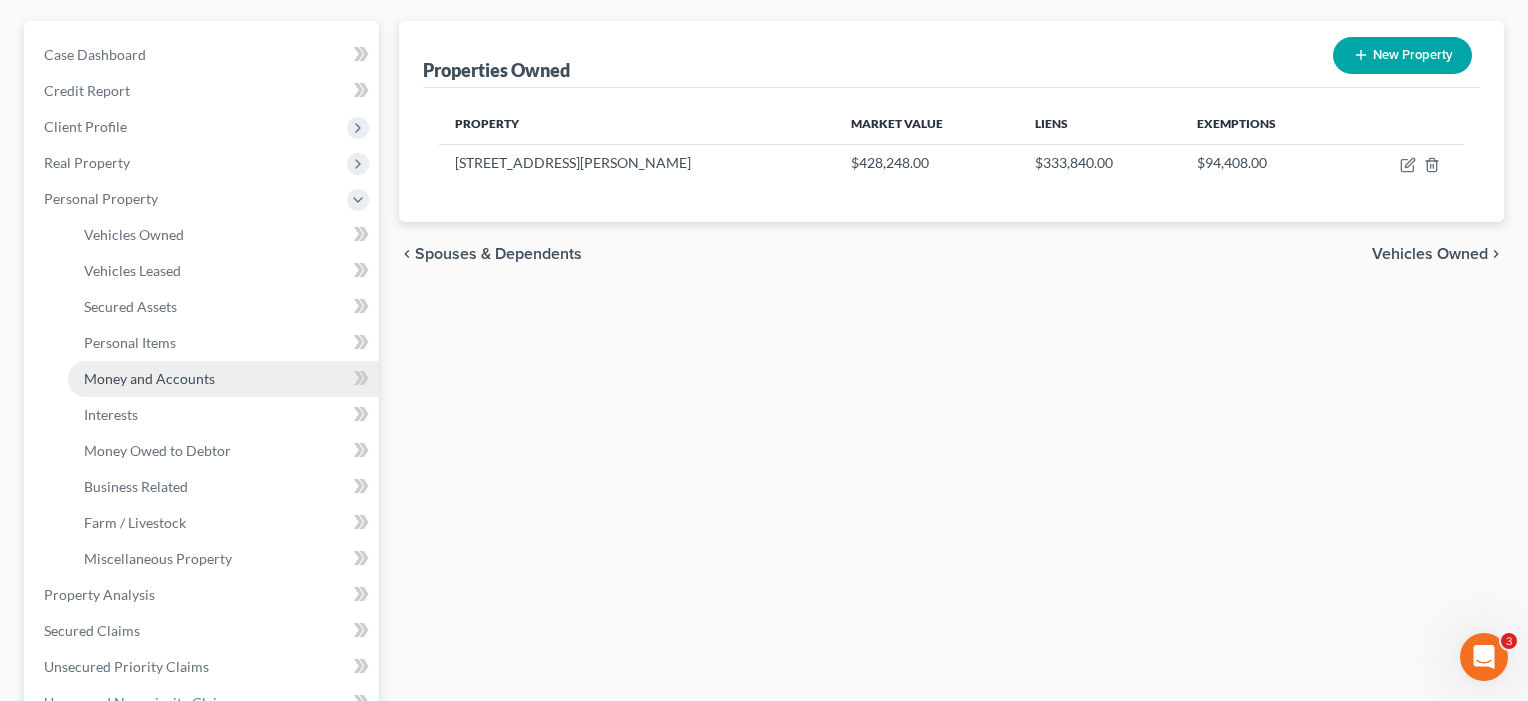click on "Money and Accounts" at bounding box center [149, 378] 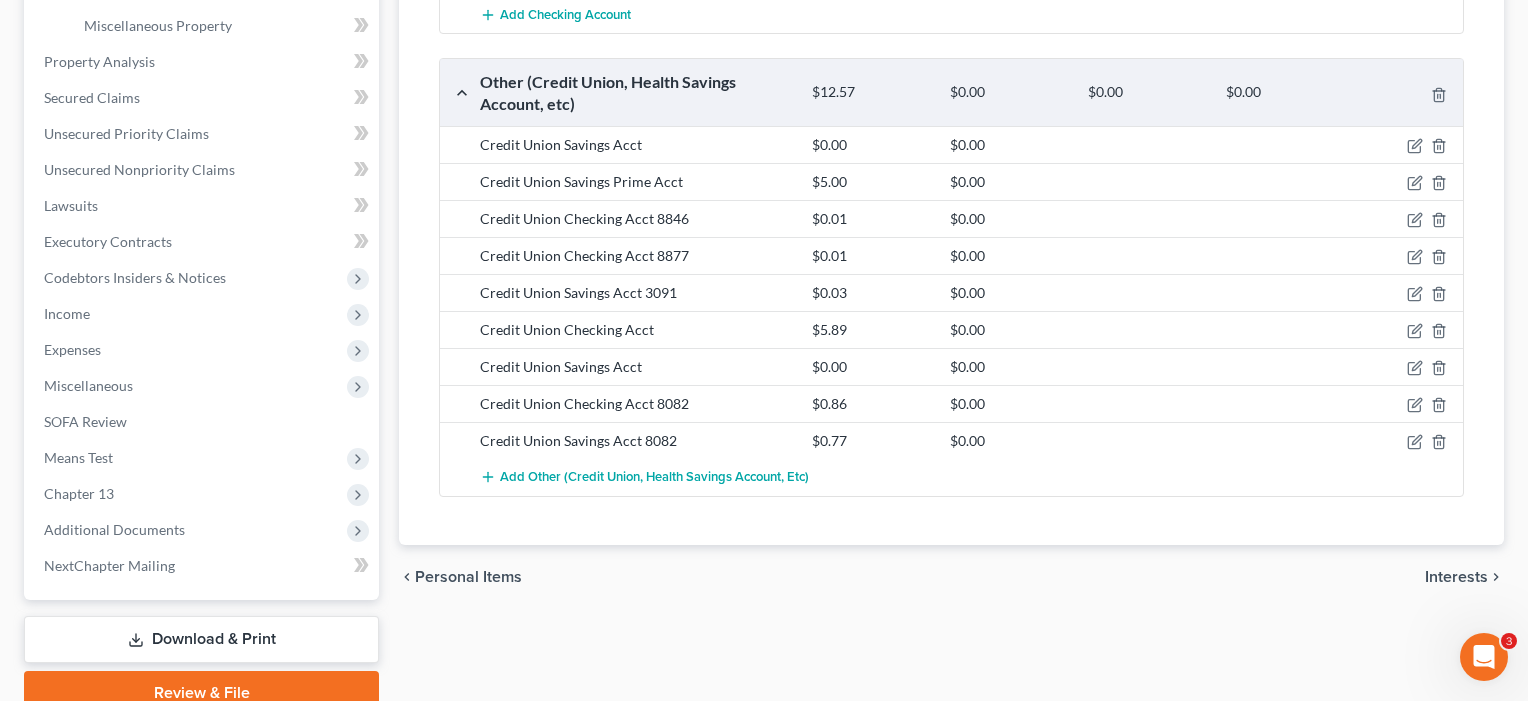 scroll, scrollTop: 720, scrollLeft: 0, axis: vertical 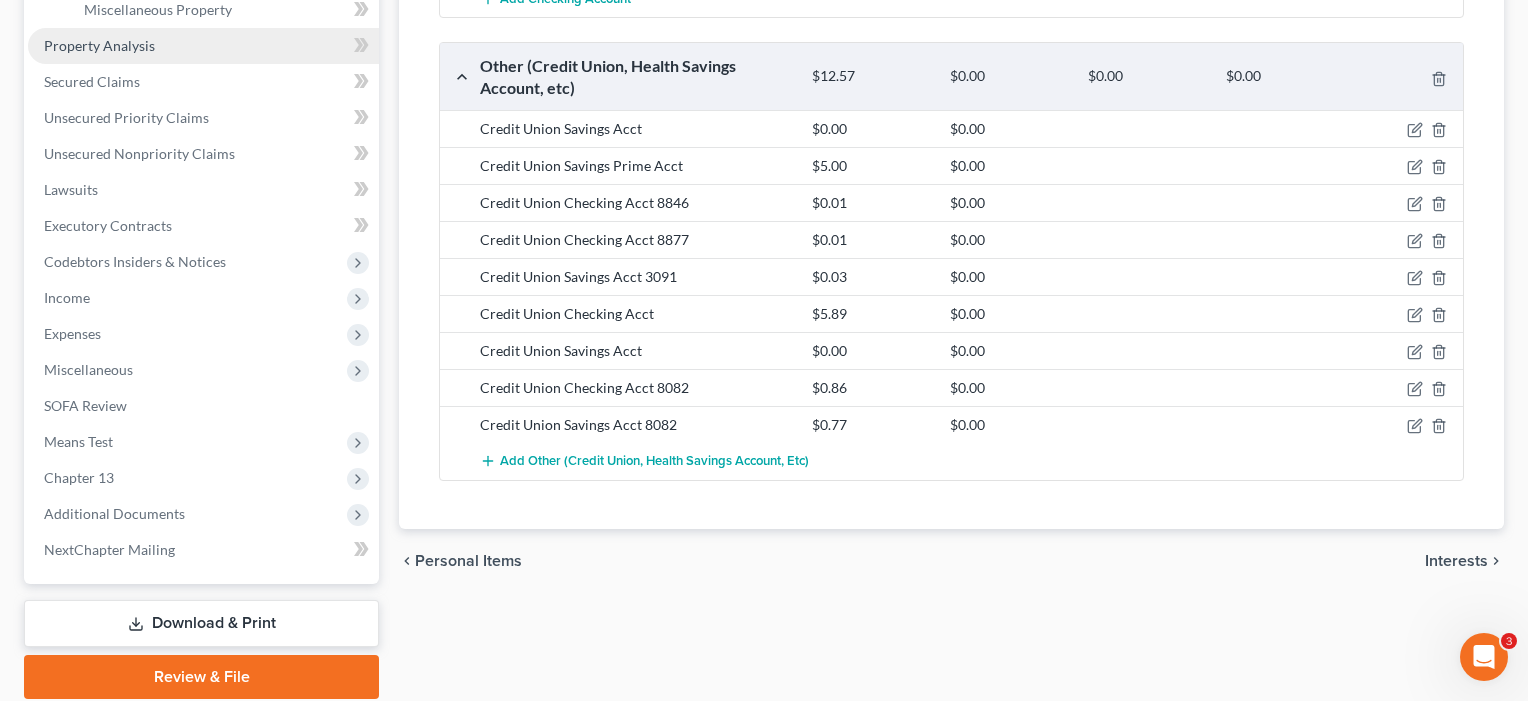 click on "Property Analysis" at bounding box center (203, 46) 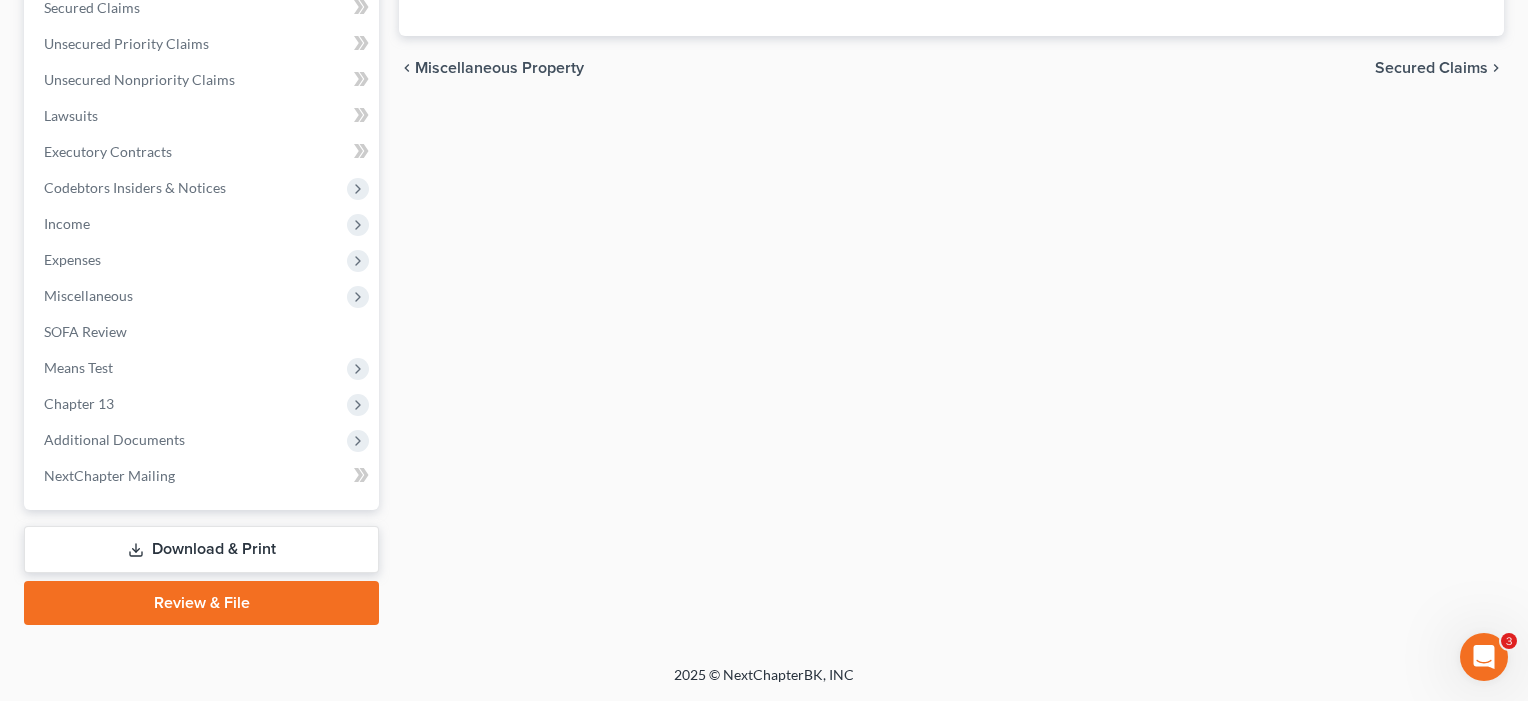 scroll, scrollTop: 0, scrollLeft: 0, axis: both 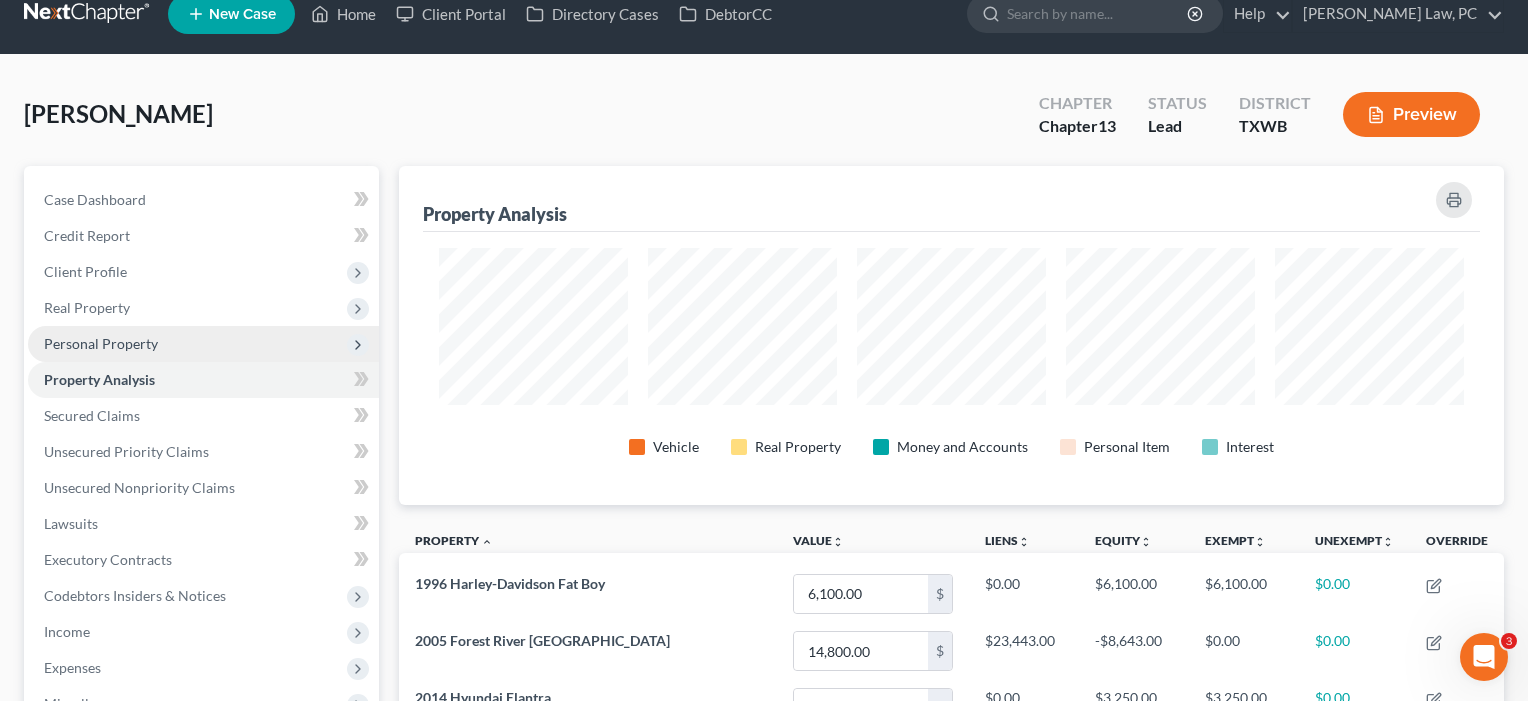 click on "Personal Property" at bounding box center [101, 343] 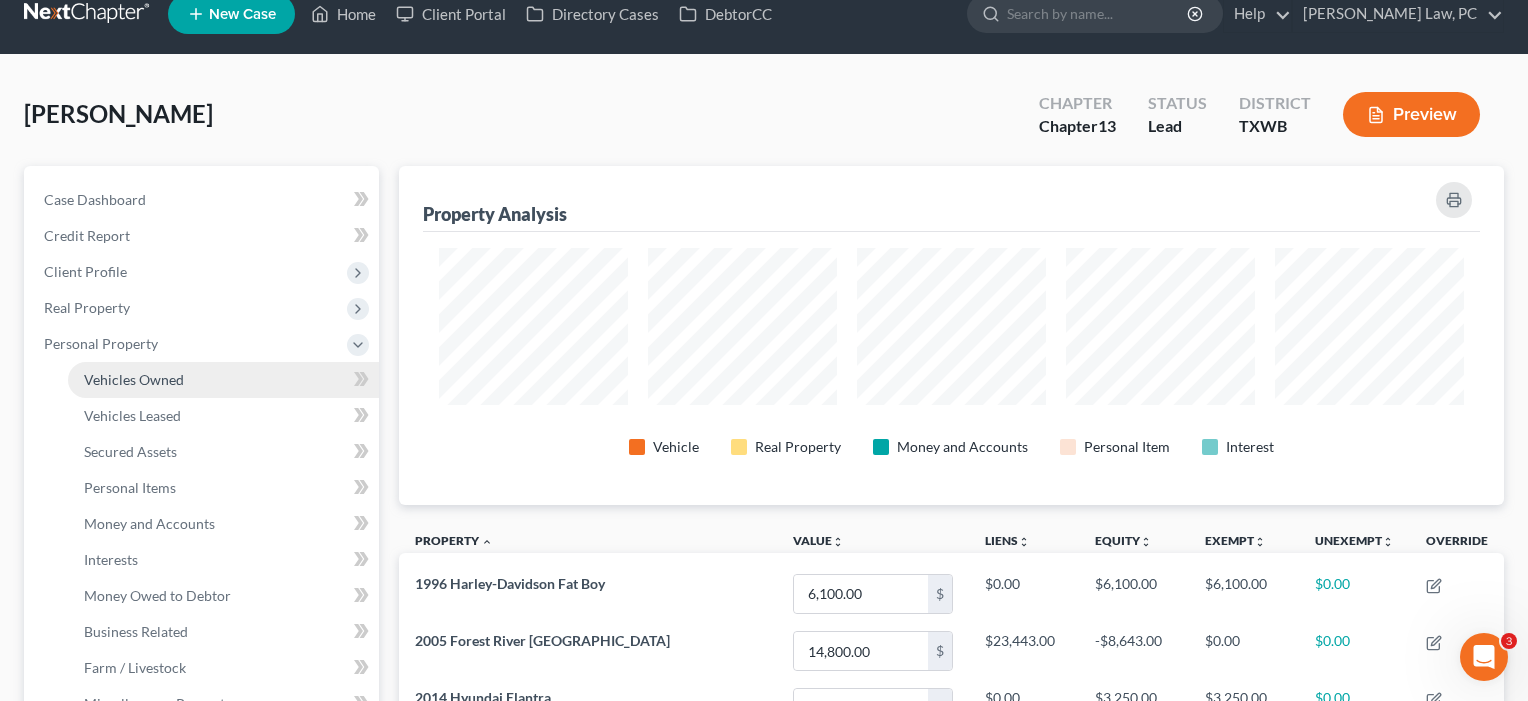 click on "Vehicles Owned" at bounding box center (134, 379) 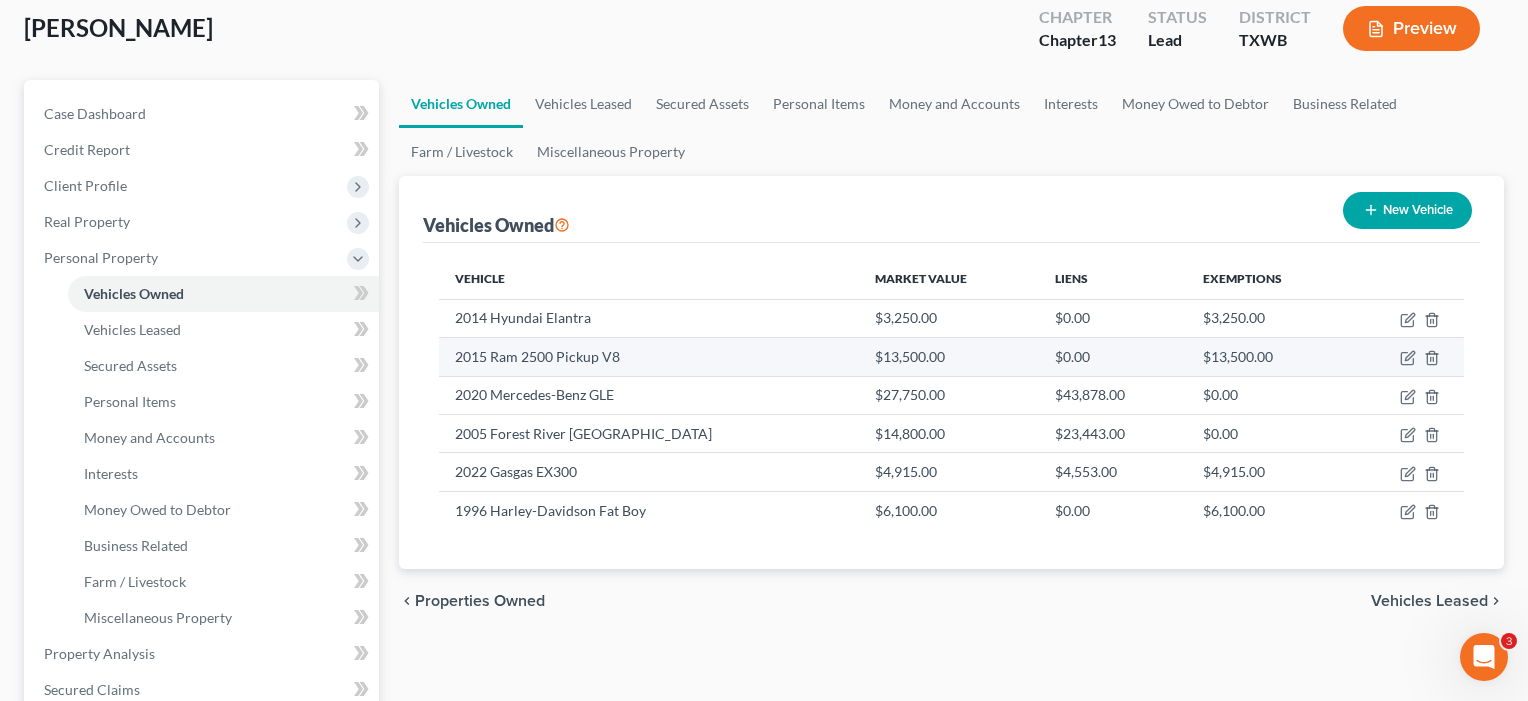 scroll, scrollTop: 160, scrollLeft: 0, axis: vertical 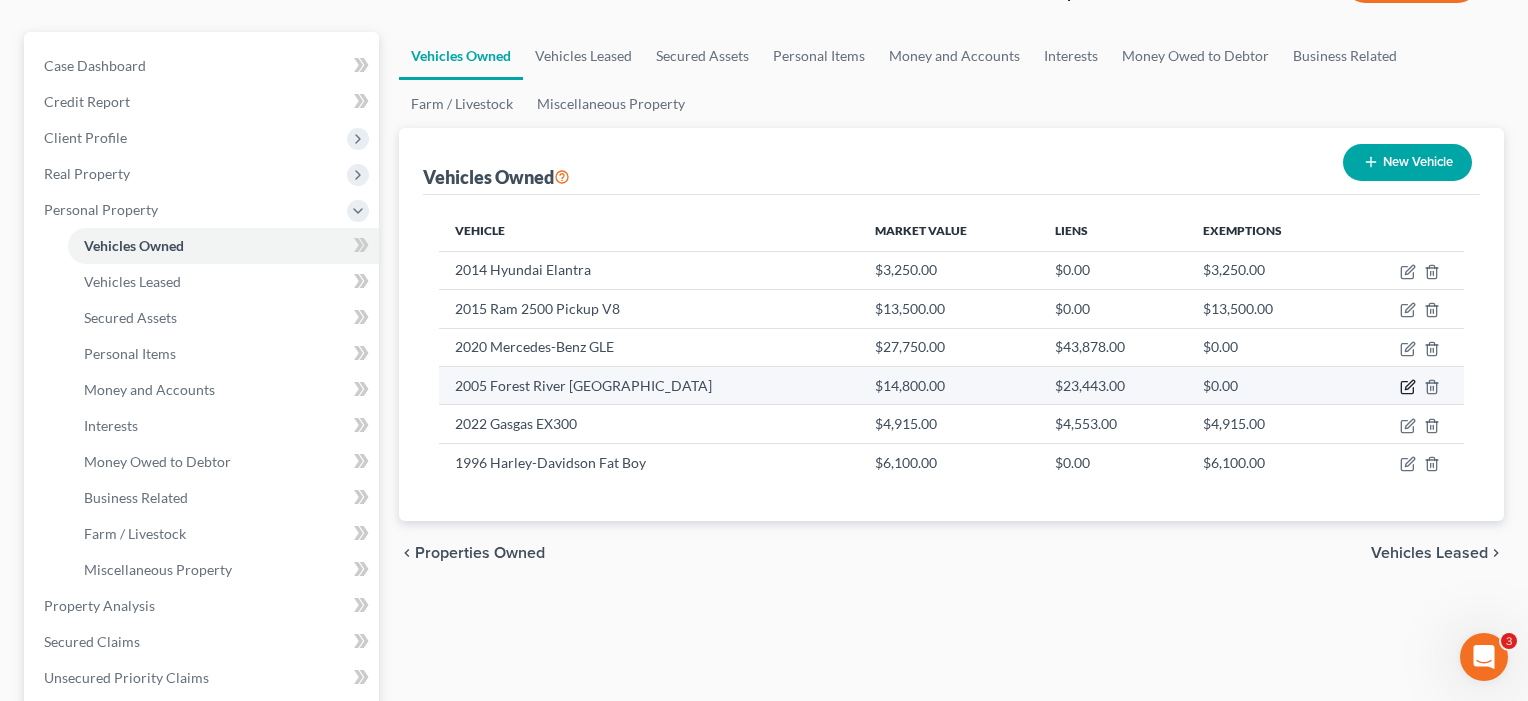 click 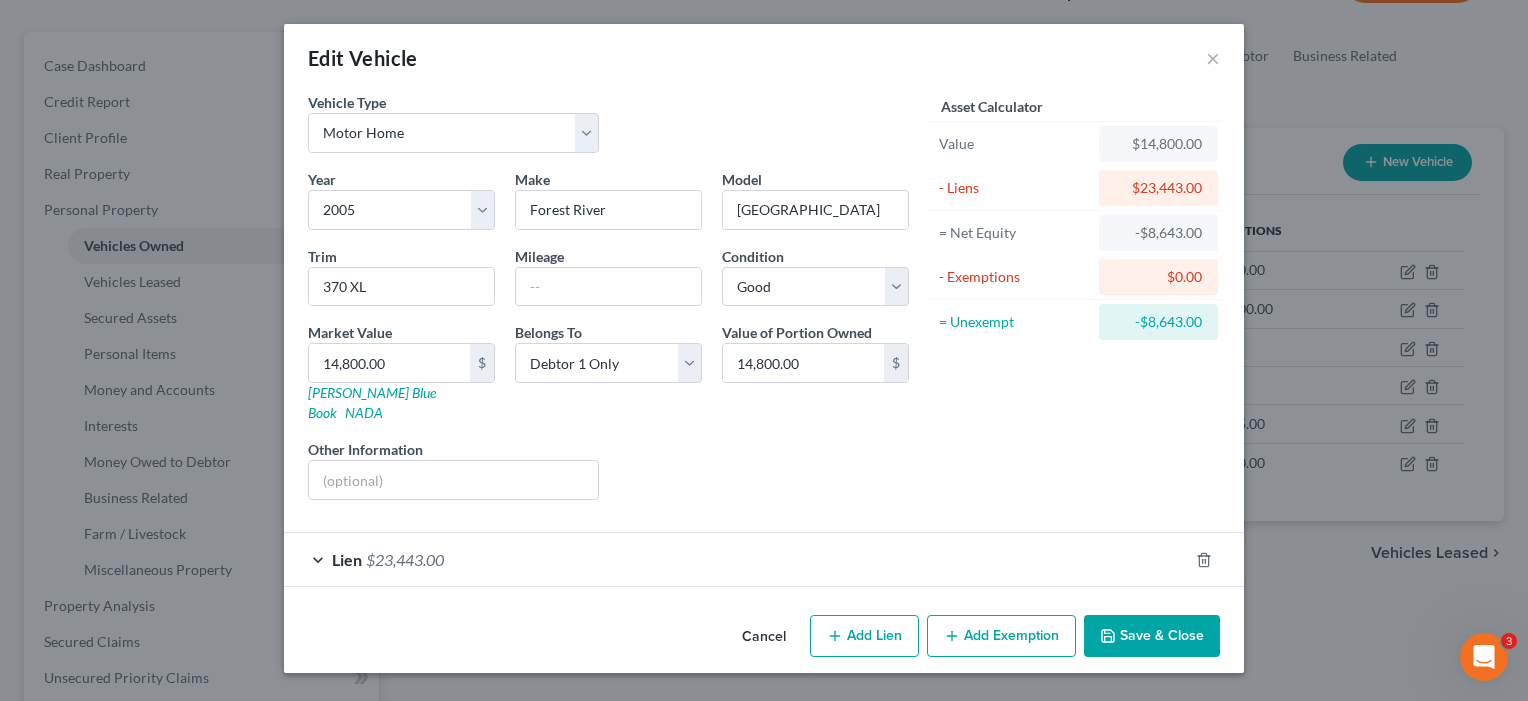 click on "Save & Close" at bounding box center (1152, 636) 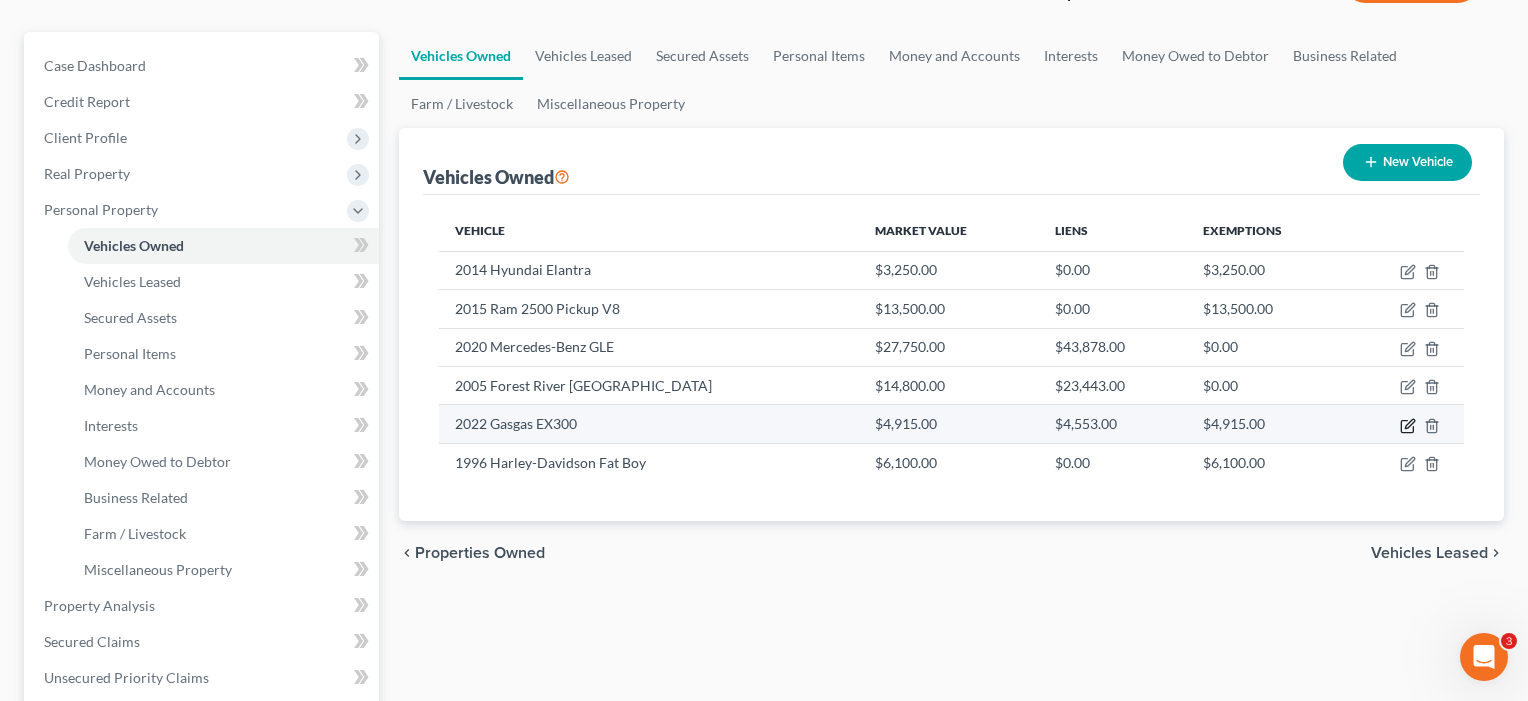 click 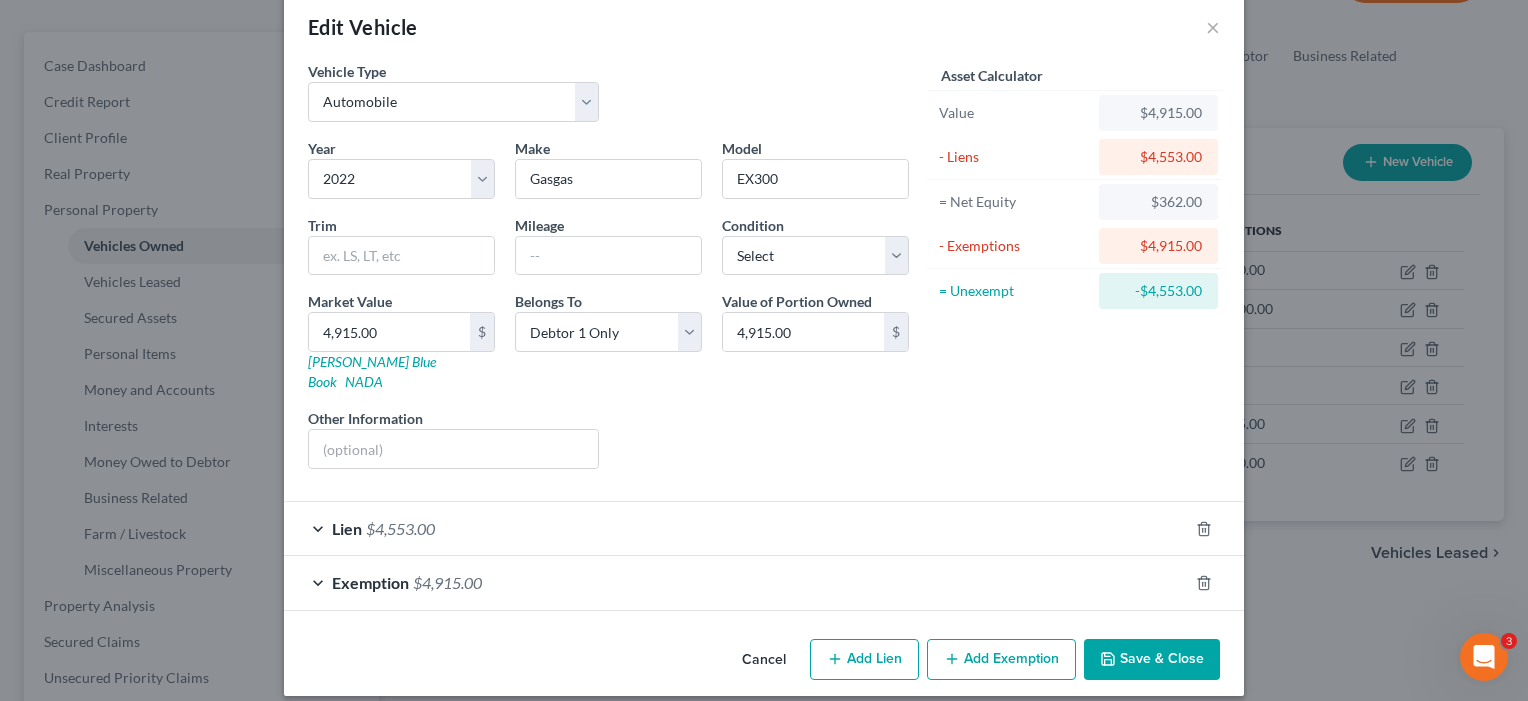 scroll, scrollTop: 30, scrollLeft: 0, axis: vertical 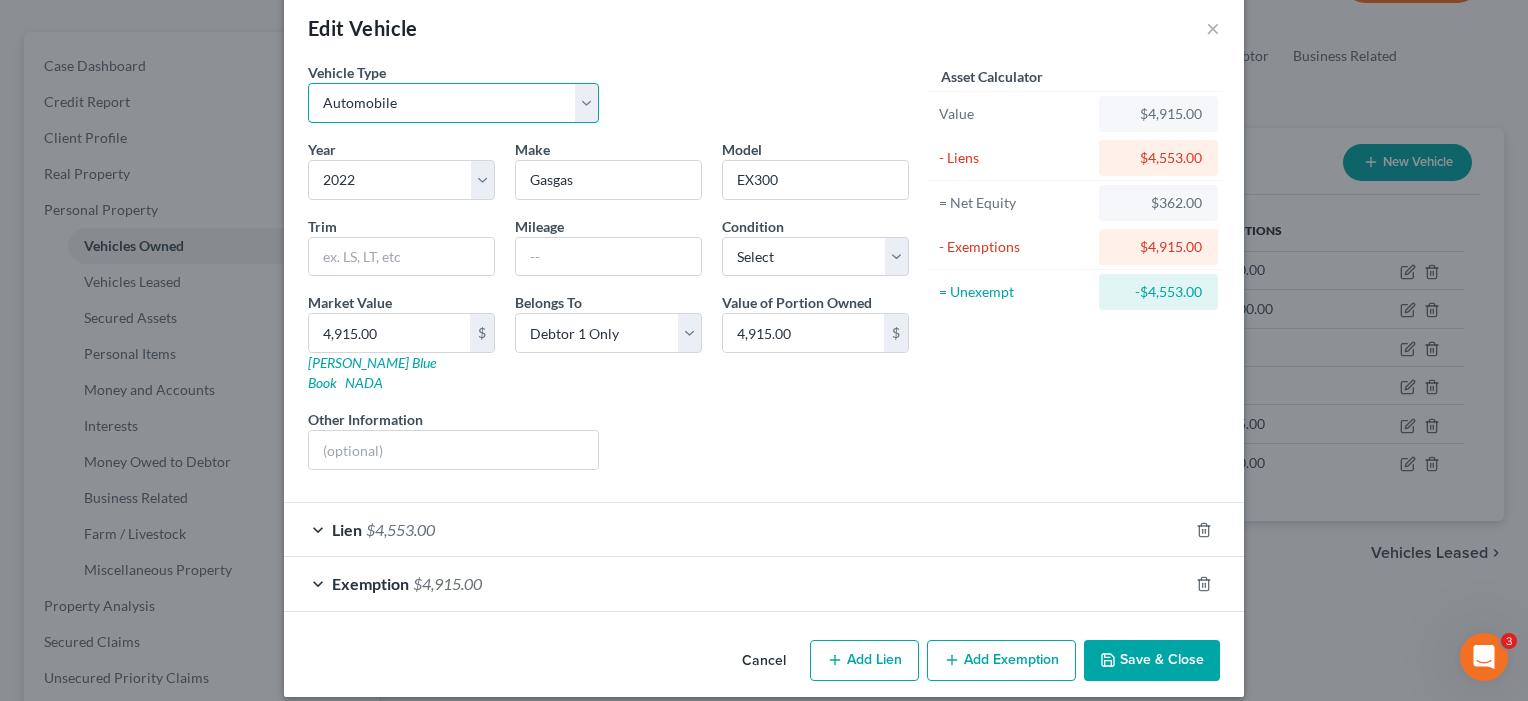 select on "7" 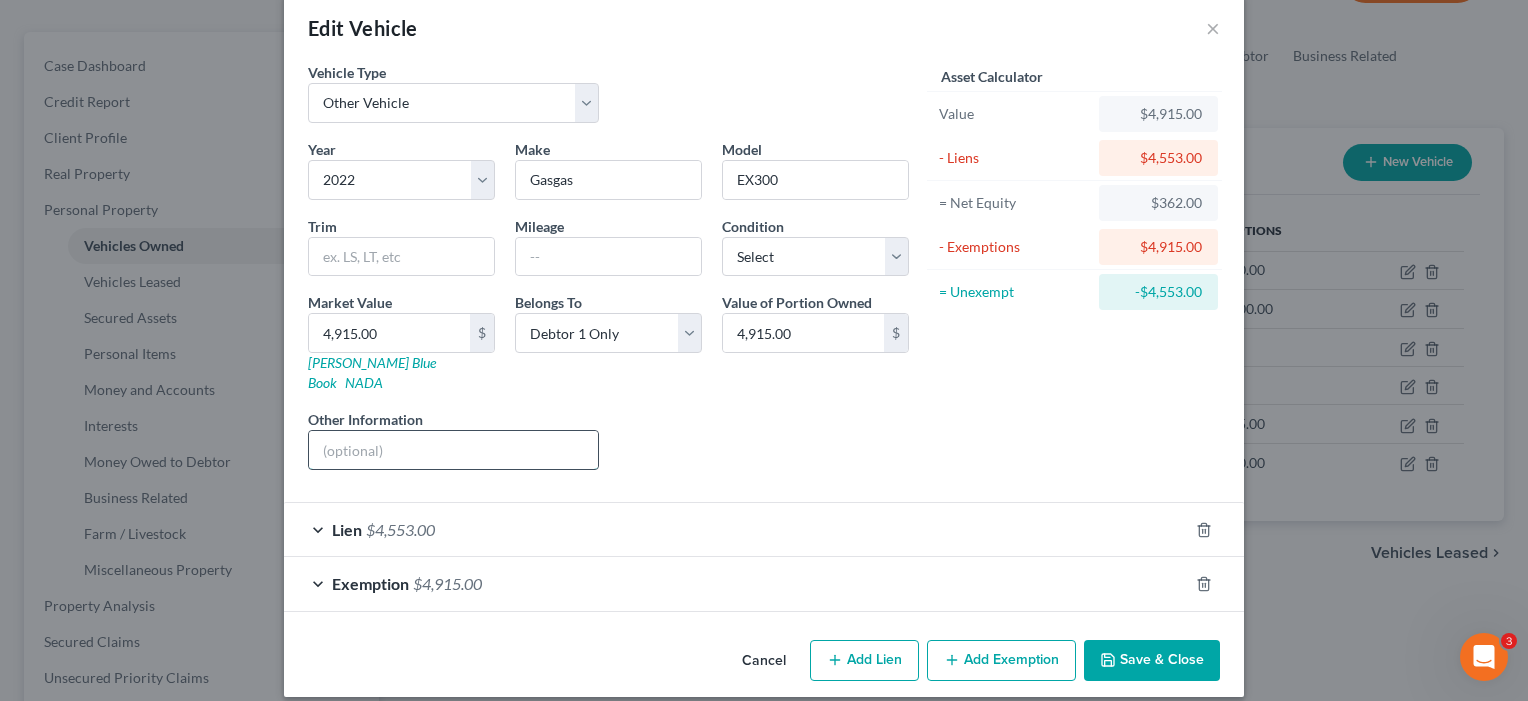 click at bounding box center (453, 450) 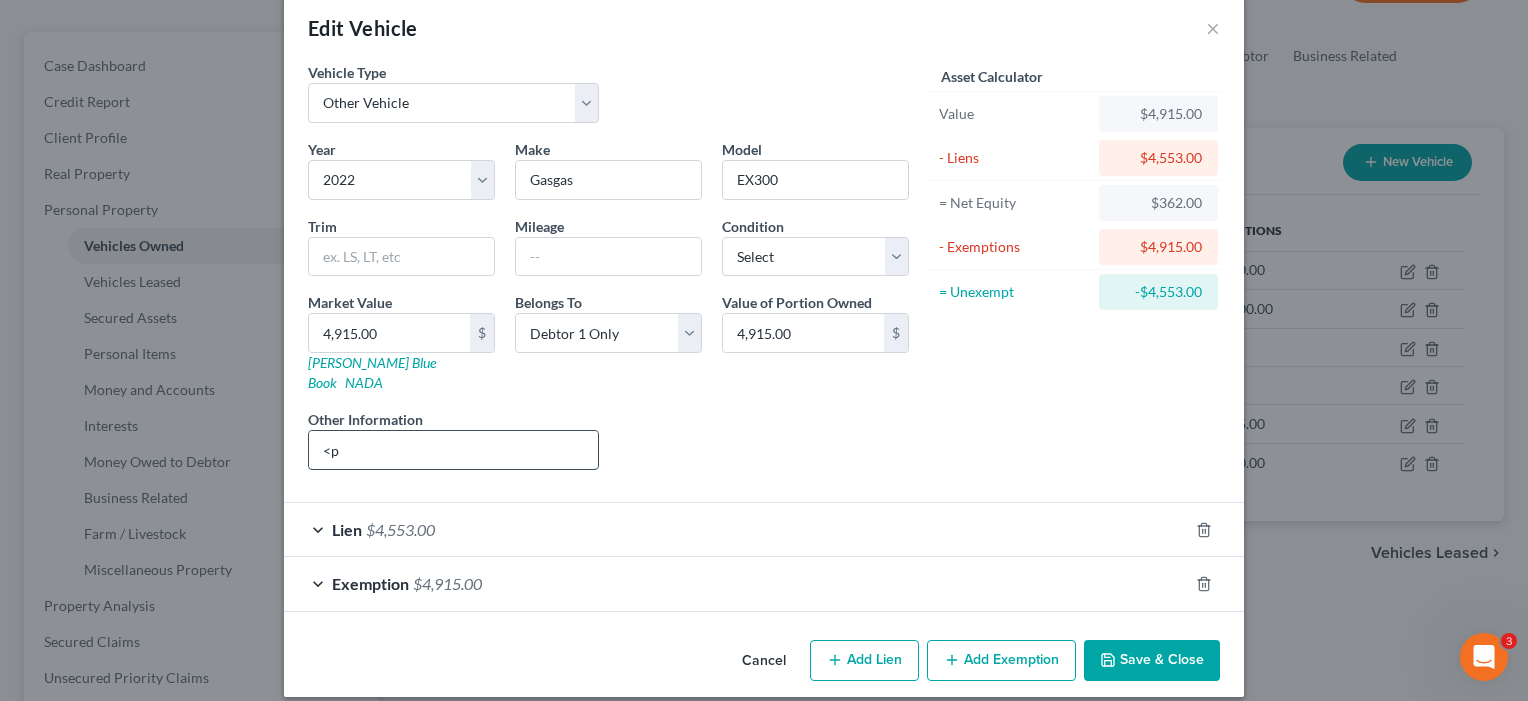 type on "<" 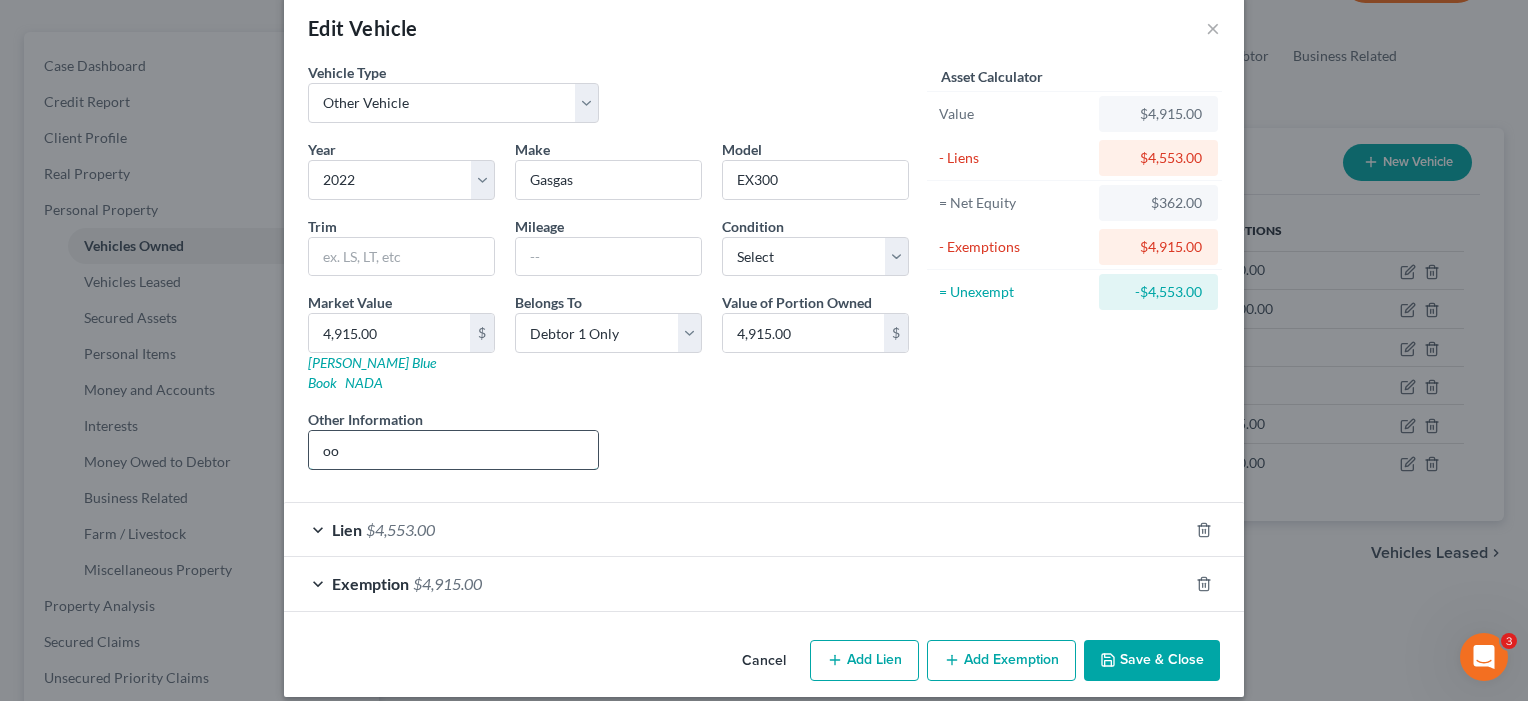 type on "o" 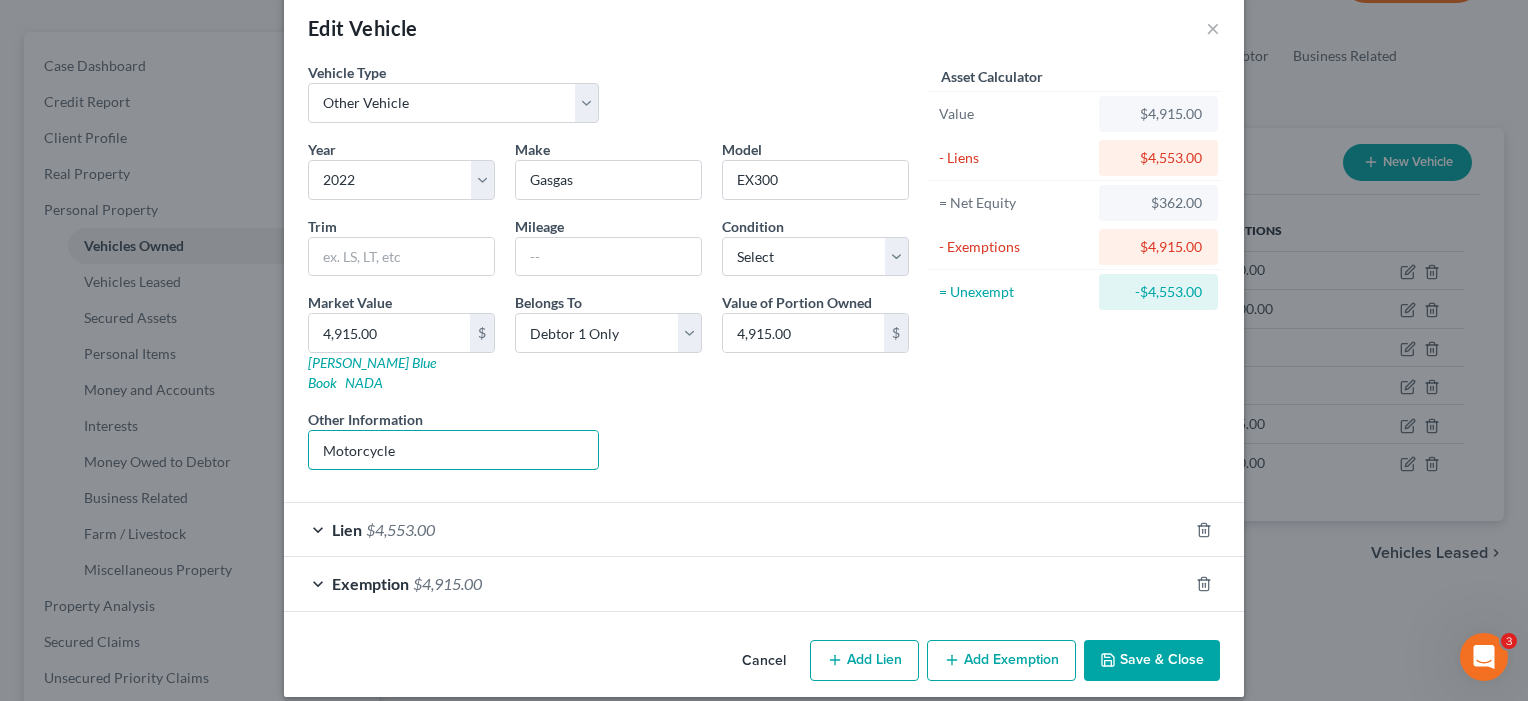 type on "Motorcycle" 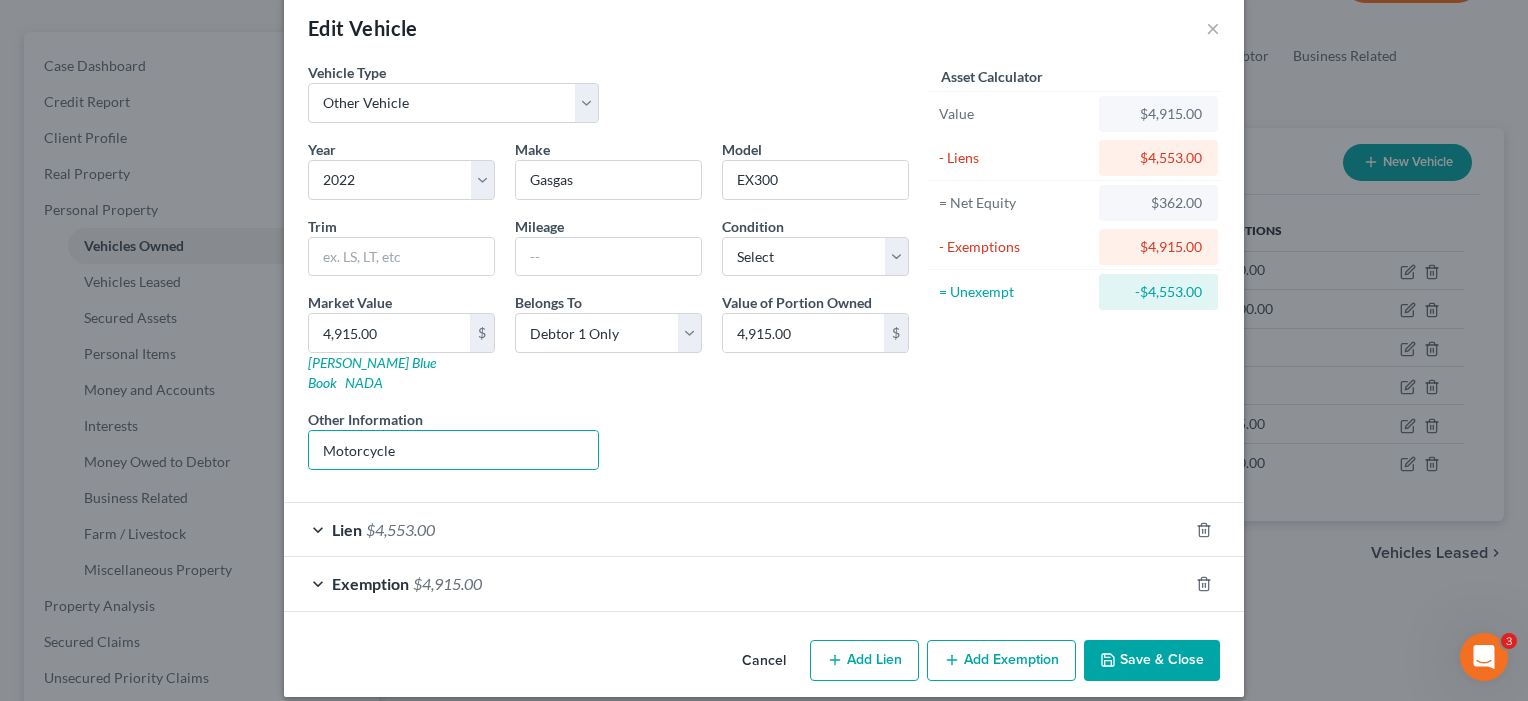 click on "Exemption $4,915.00" at bounding box center [736, 583] 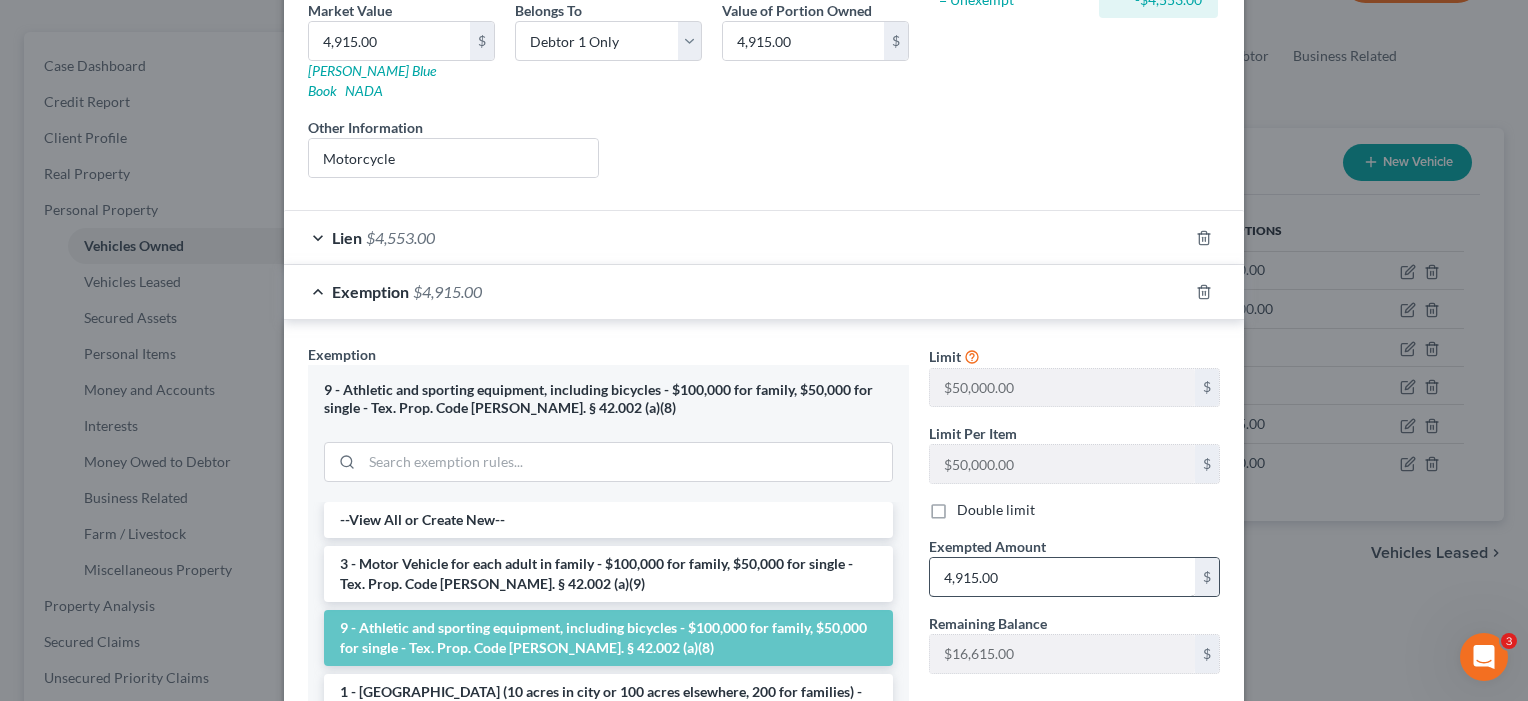 scroll, scrollTop: 338, scrollLeft: 0, axis: vertical 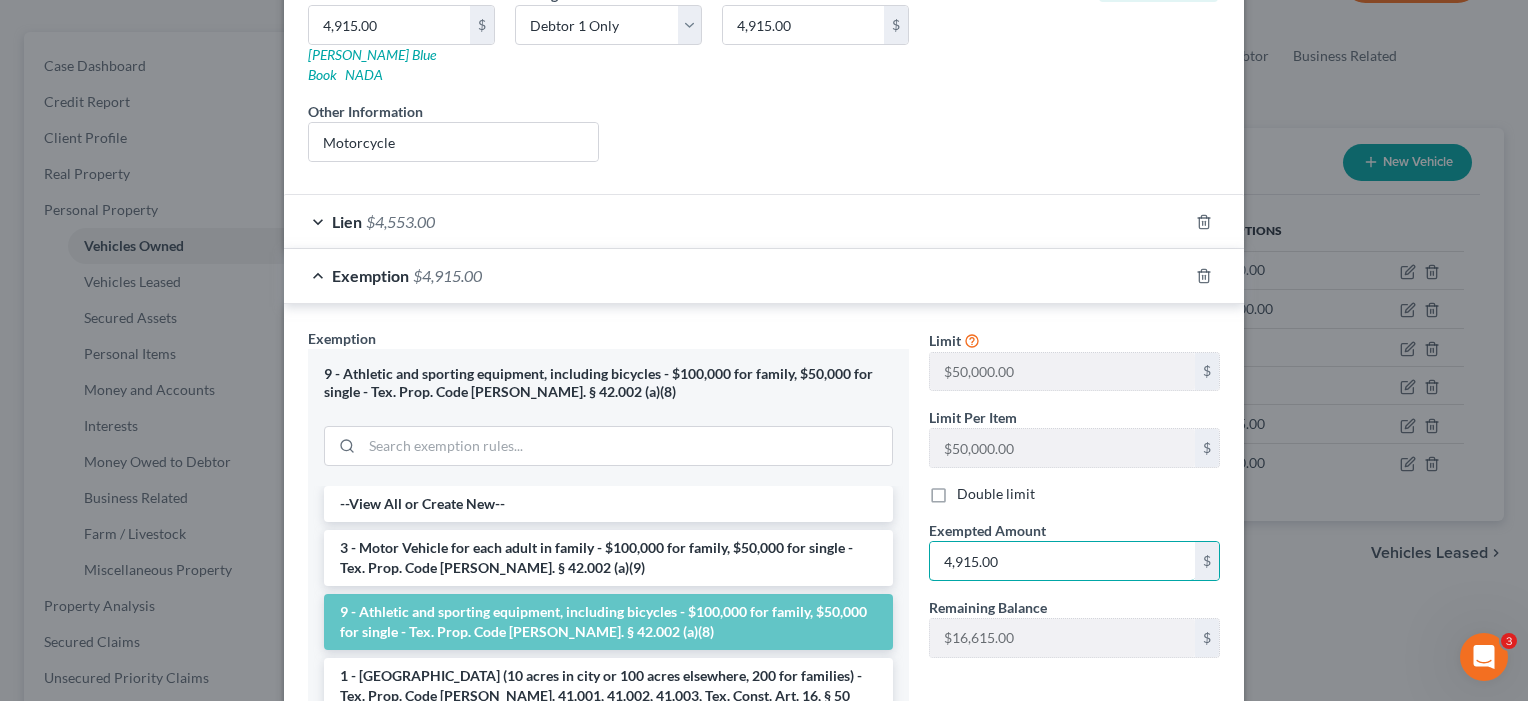 drag, startPoint x: 1005, startPoint y: 549, endPoint x: 901, endPoint y: 536, distance: 104.80935 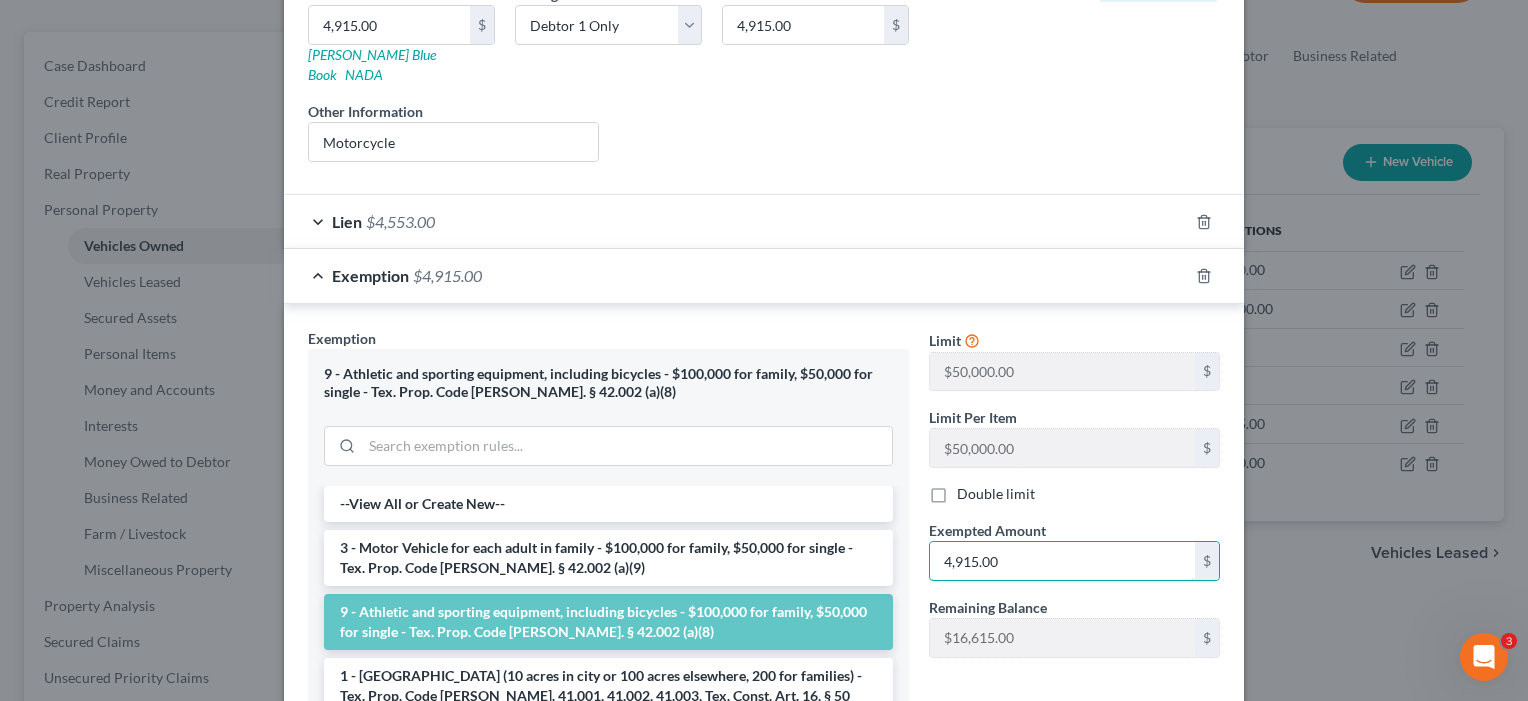 click on "Exemption Set must be selected for CA.
Exemption
*
9 - Athletic and sporting equipment, including bicycles -  $100,000 for family, $50,000 for single - Tex. Prop. Code [PERSON_NAME]. § 42.002 (a)(8)         --View All or Create New-- 3 - Motor Vehicle for each adult in family - $100,000 for family, $50,000 for single - Tex. Prop. Code [PERSON_NAME]. § 42.002 (a)(9) 9 - Athletic and sporting equipment, including bicycles -  $100,000 for family, $50,000 for single - Tex. Prop. Code [PERSON_NAME]. § 42.002 (a)(8) 1 - Homestead (10 acres in city or 100 acres elsewhere, 200 for families) - Tex. Prop. Code [PERSON_NAME]. 41.001, 41.002, 41.003, Tex. Const. Art. 16, § 50  Tex. Const. Art. 16, § 51  1 - Burial Plot - Tex. Prop. Code [PERSON_NAME]. § 41.001 10 - Two firearms - $100,000 for family, $50,000 for single - Tex. Prop. Code [PERSON_NAME]. § 42.002 (a)(7) 11 - Wearing Apparel and Food - $100,000 for family, $50,000 for single - Tex. Prop. Code [PERSON_NAME]. § 42.002 (a)(2),(5) 14 - Health aids - Tex. Prop. Code [PERSON_NAME]. § 42.001 (b)(2) Limit     $50,000.00 $" at bounding box center [764, 575] 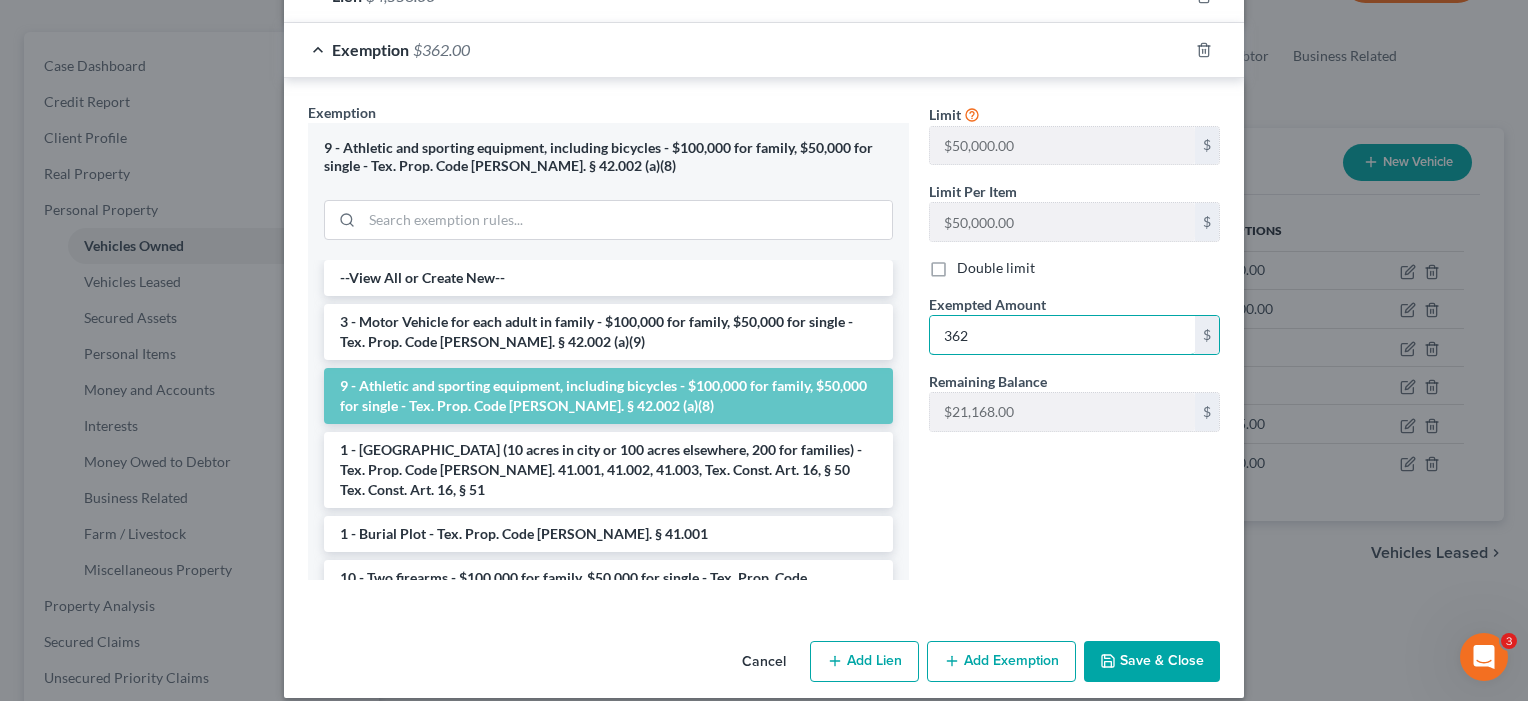 scroll, scrollTop: 563, scrollLeft: 0, axis: vertical 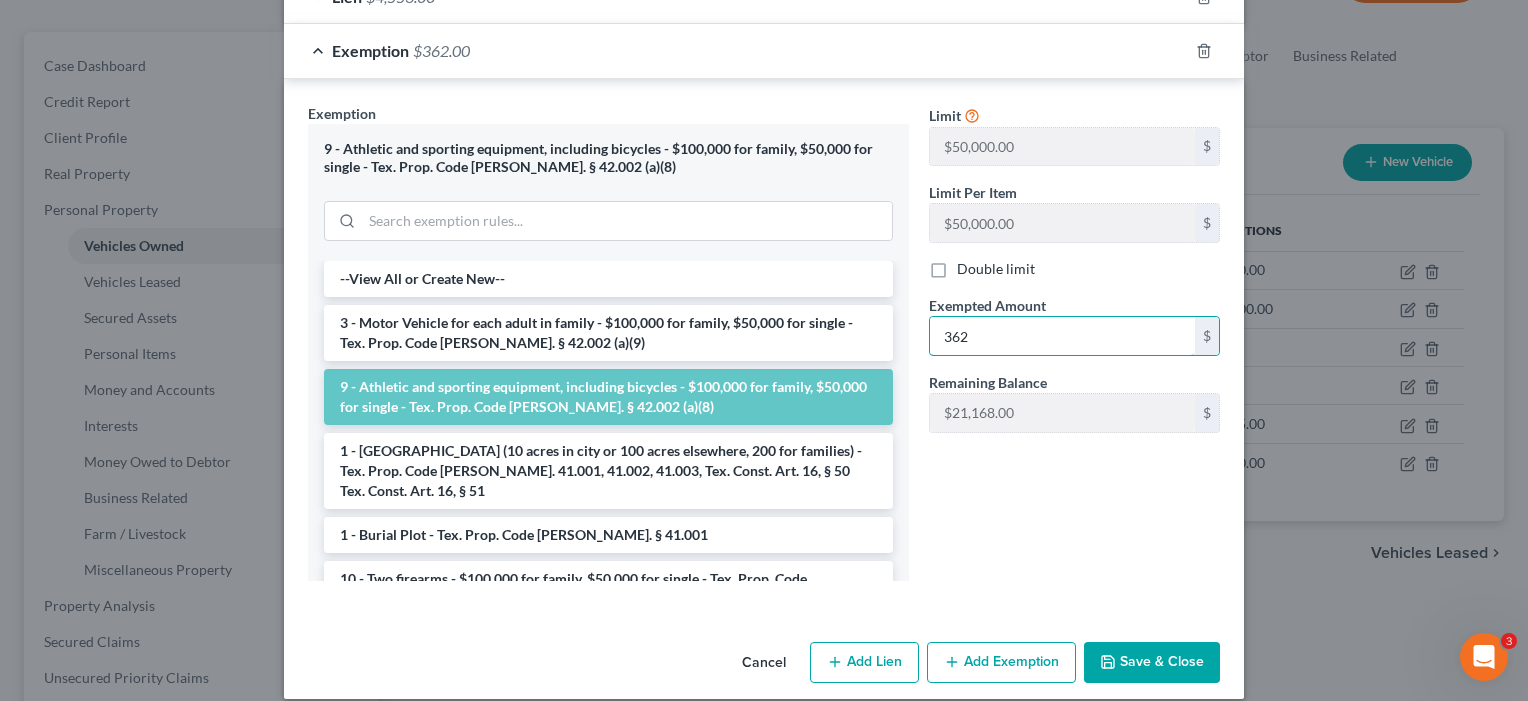 type on "362" 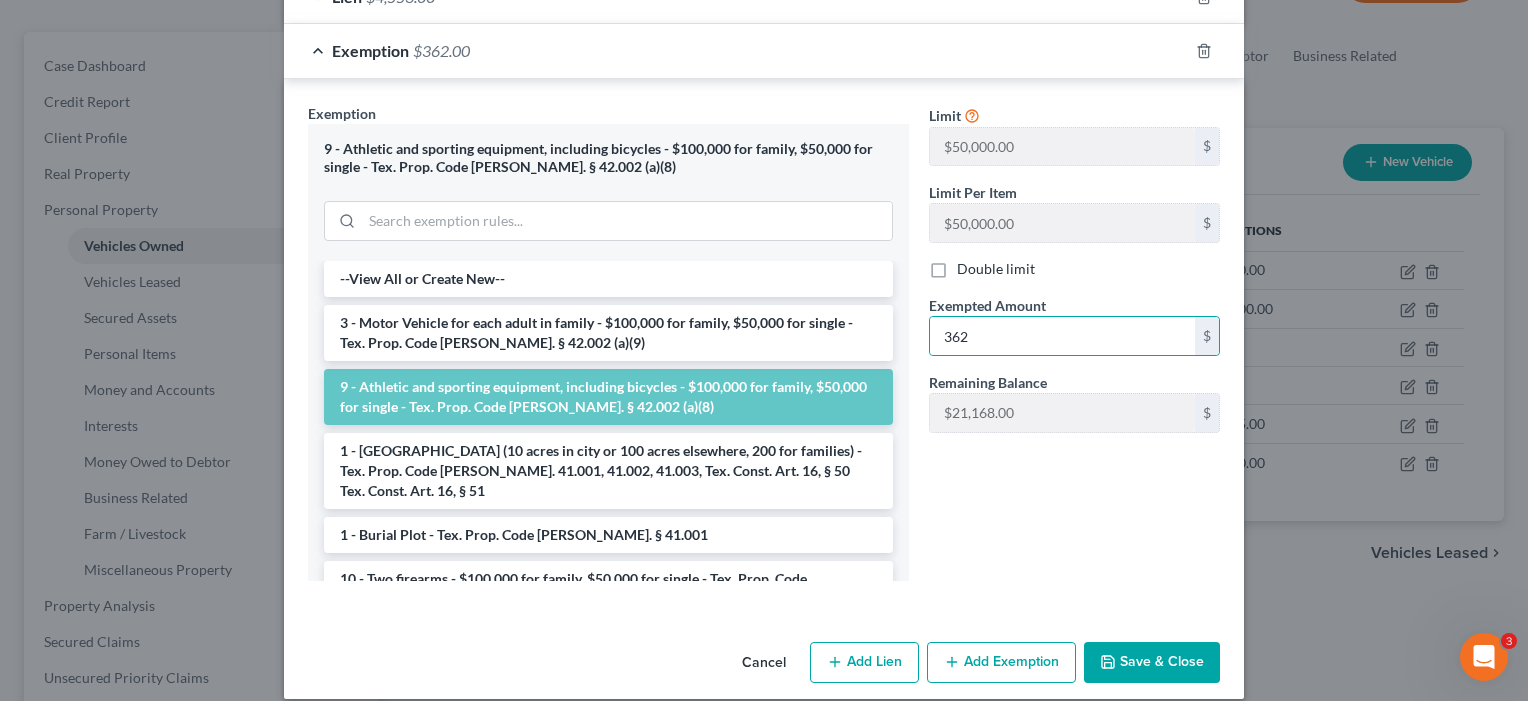 click on "Save & Close" at bounding box center [1152, 663] 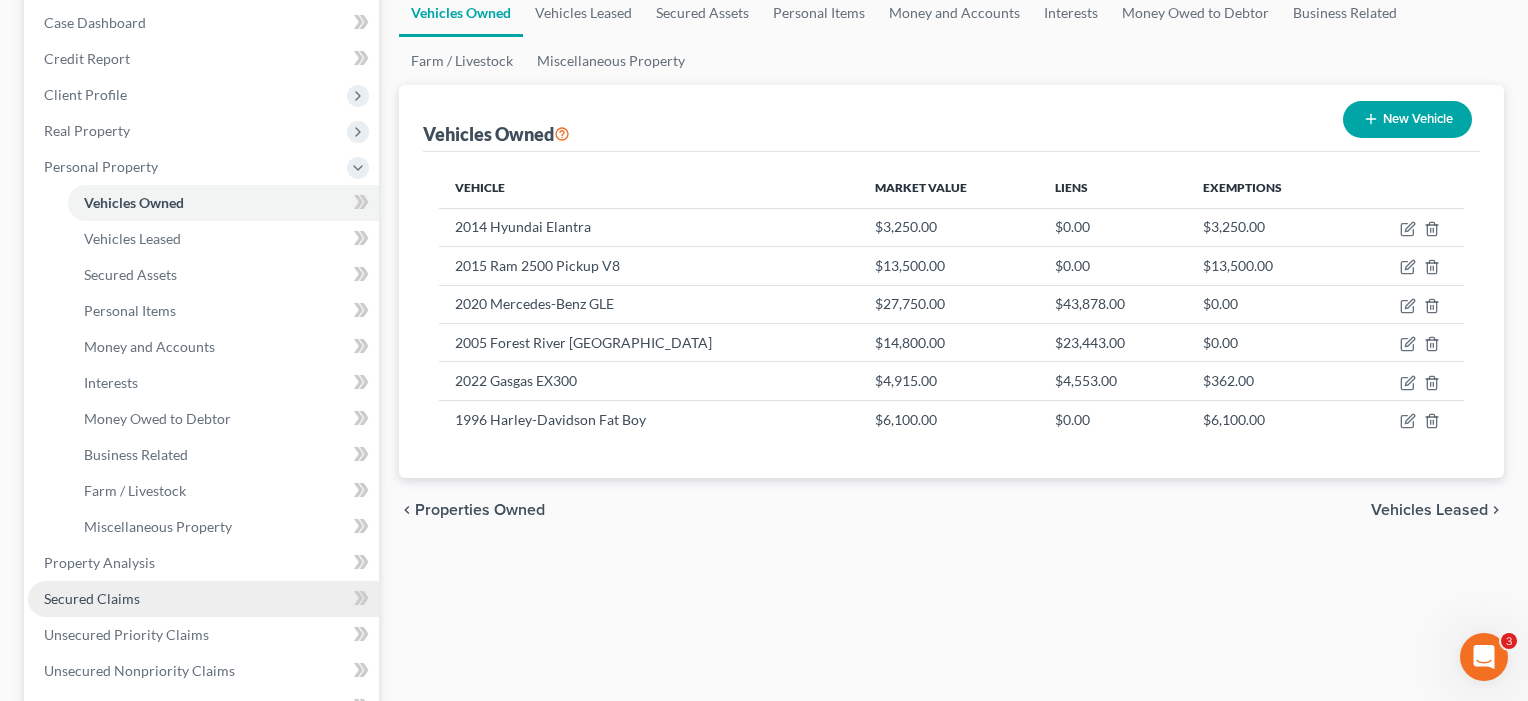 click on "Secured Claims" at bounding box center (92, 598) 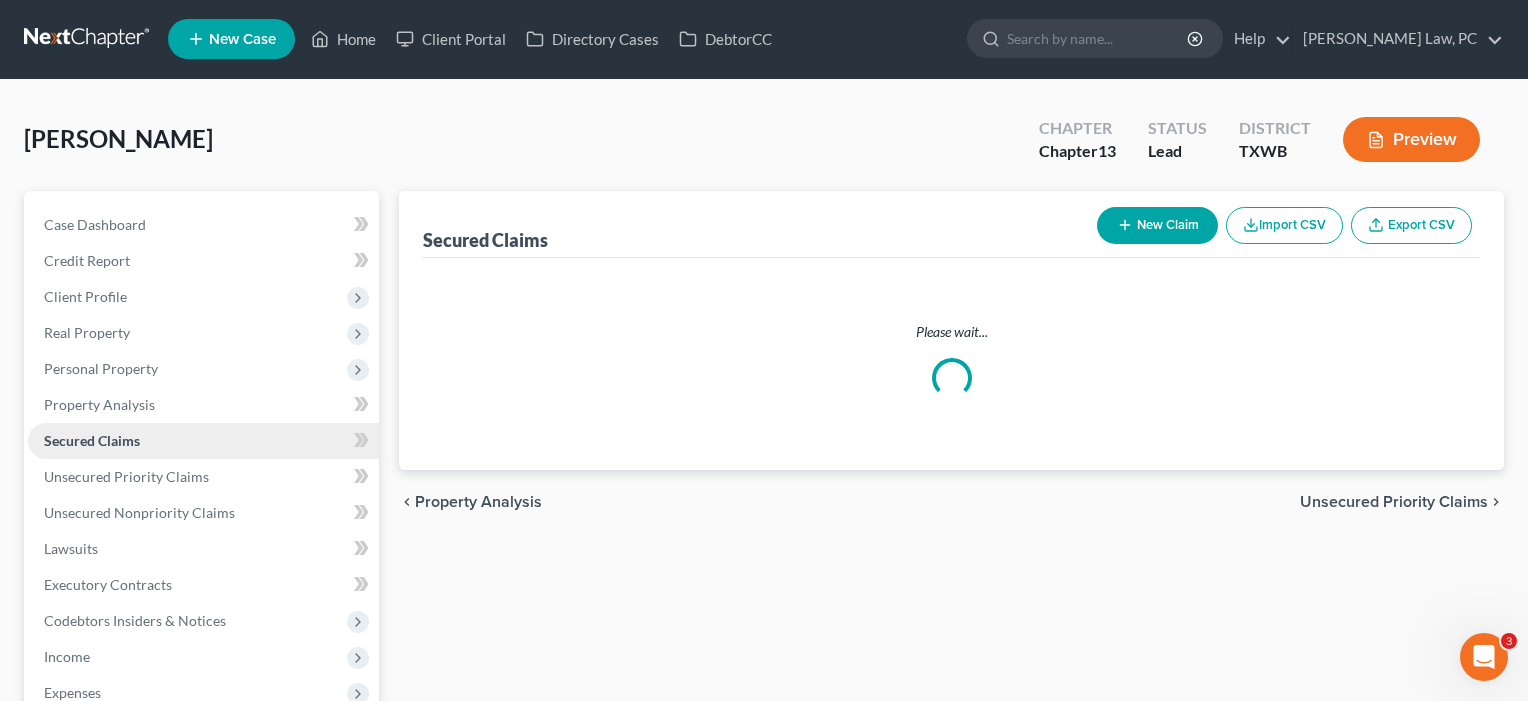 scroll, scrollTop: 0, scrollLeft: 0, axis: both 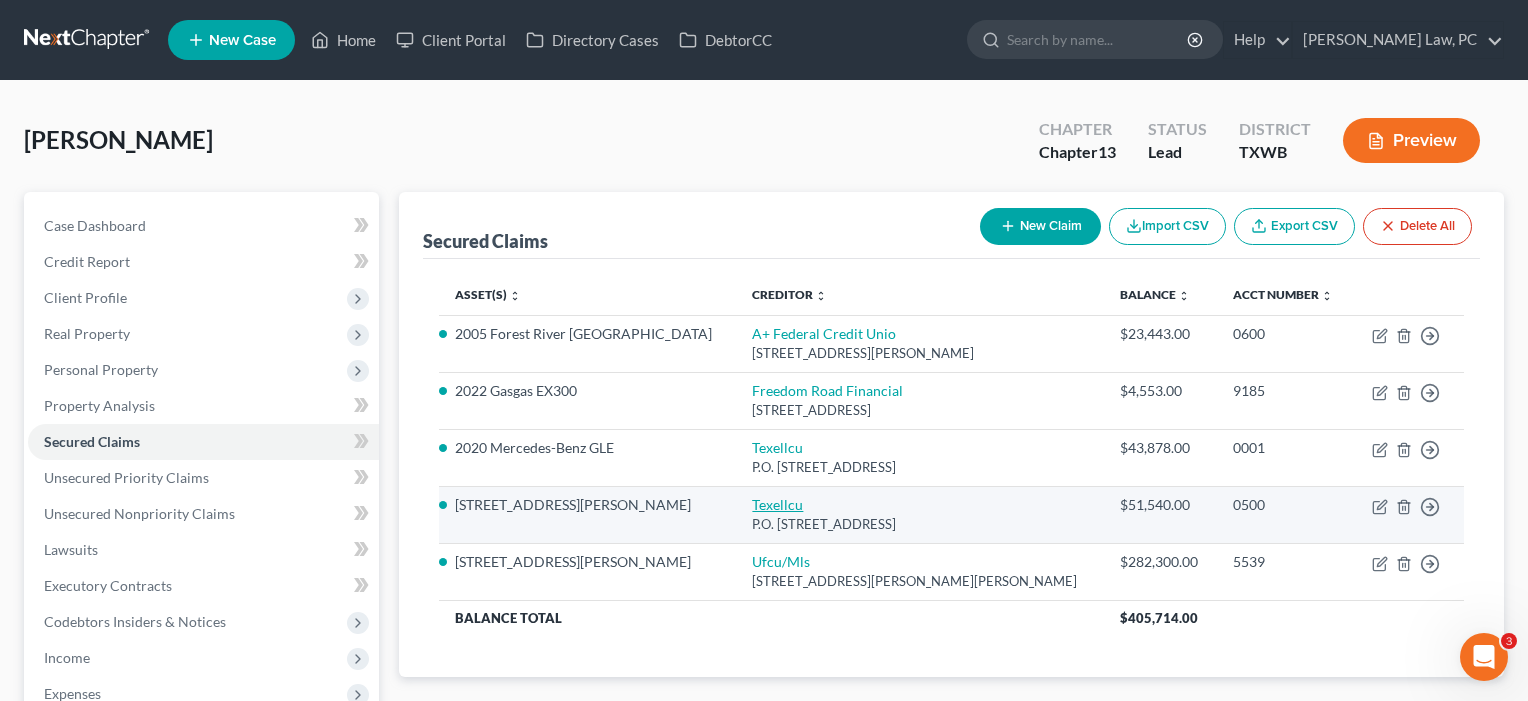 click on "Texellcu" at bounding box center (777, 504) 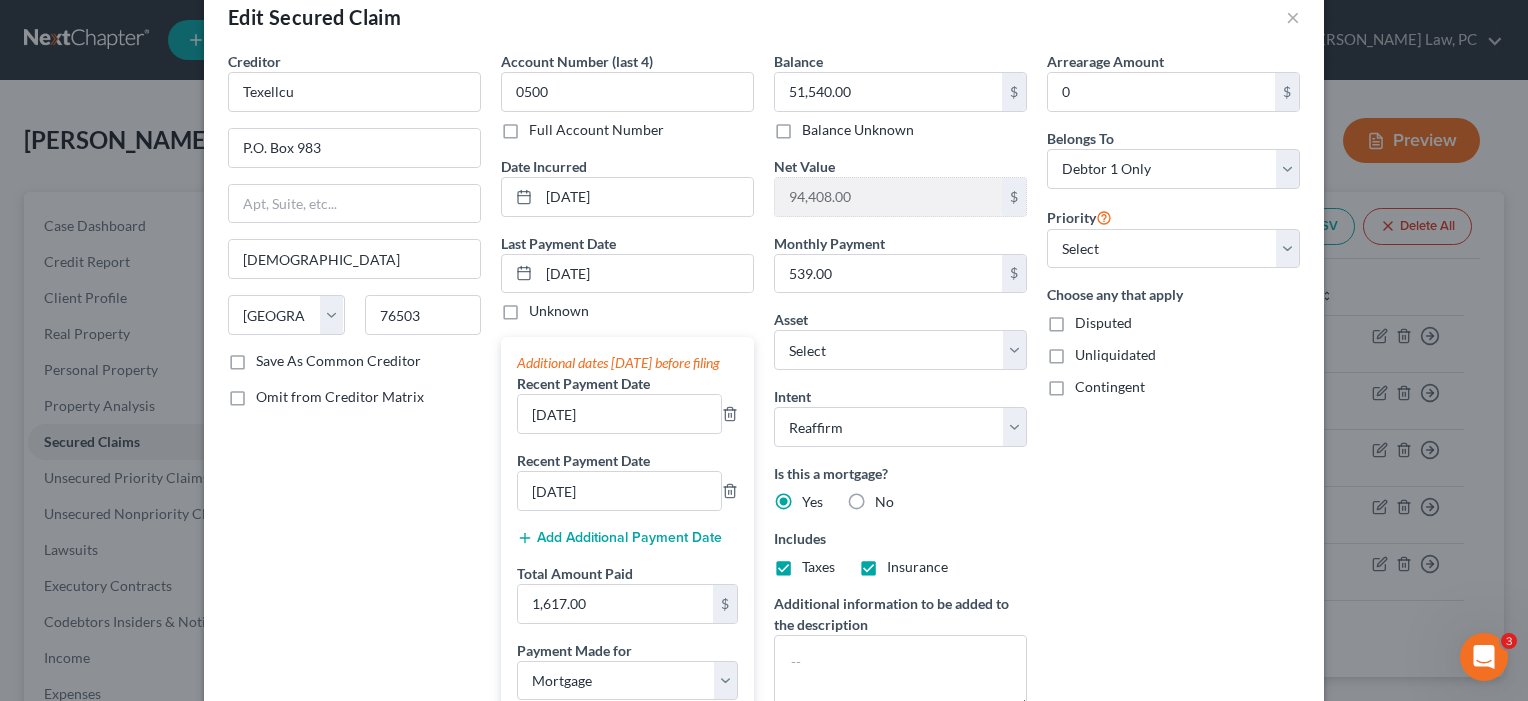 scroll, scrollTop: 33, scrollLeft: 0, axis: vertical 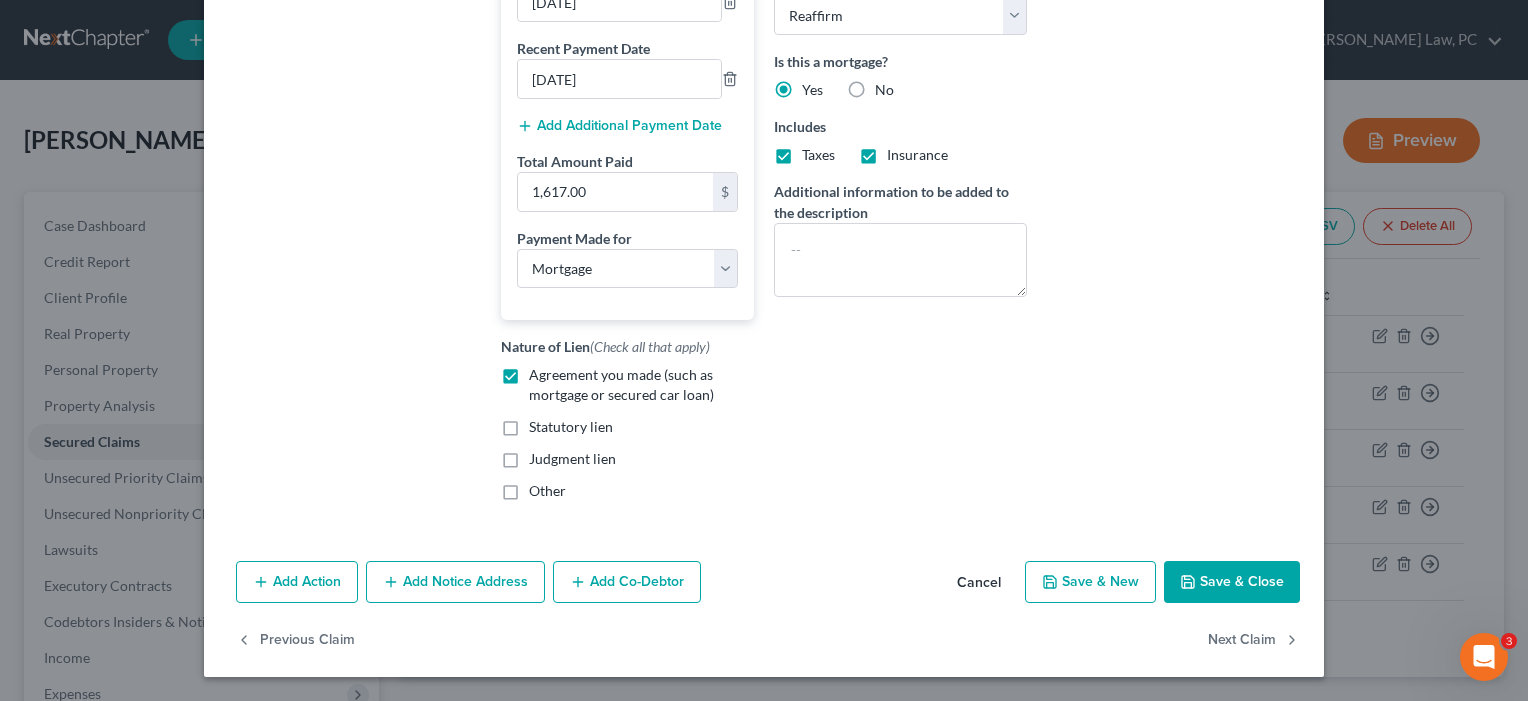 click on "Save & Close" at bounding box center [1232, 582] 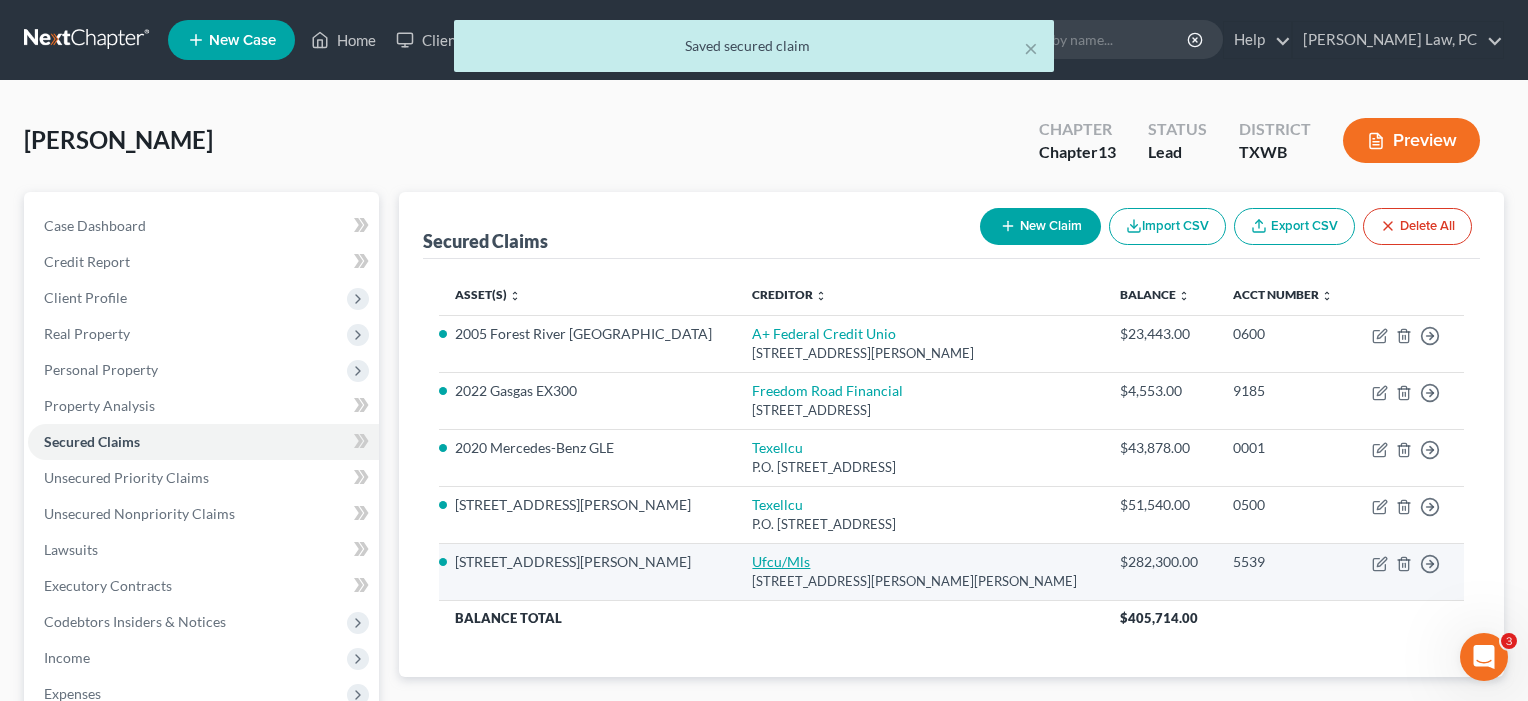 click on "Ufcu/Mls" at bounding box center [781, 561] 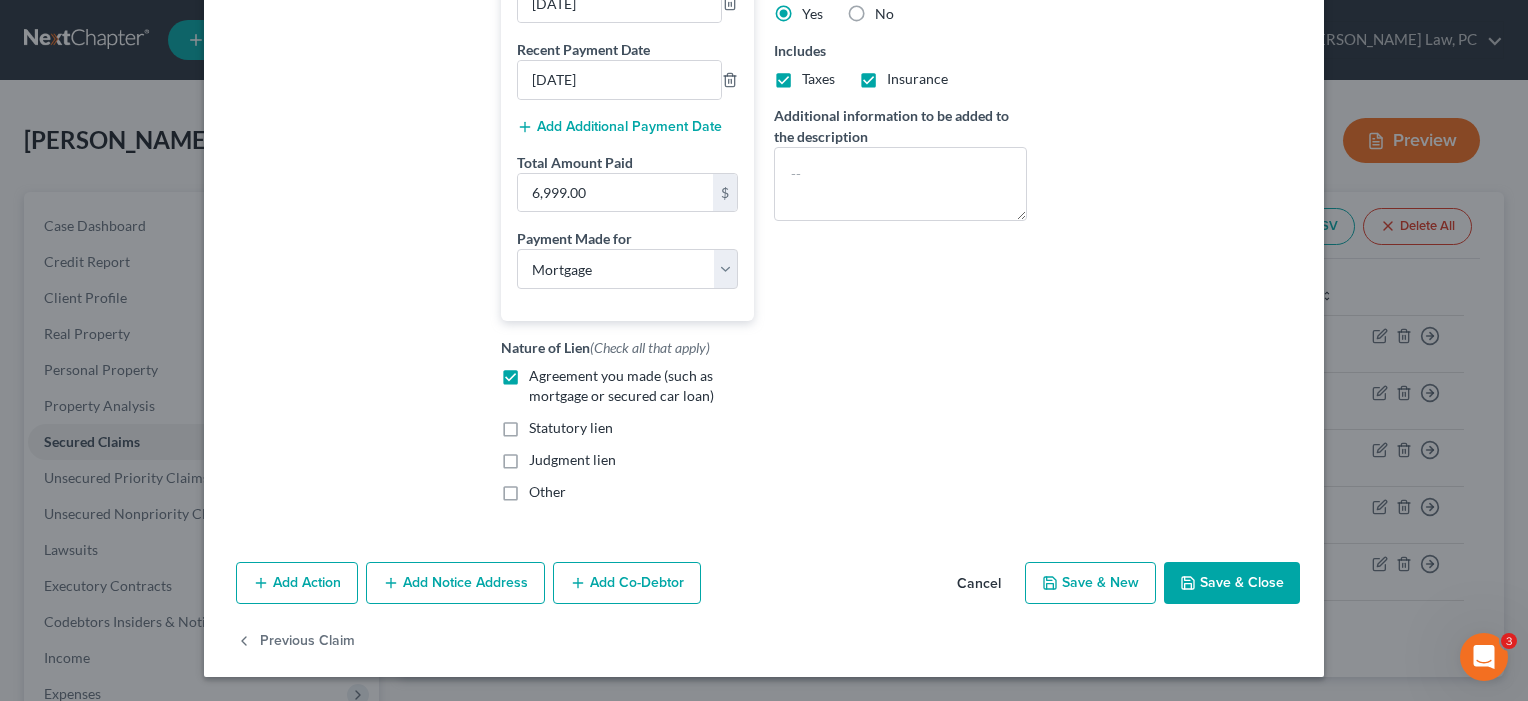 scroll, scrollTop: 549, scrollLeft: 0, axis: vertical 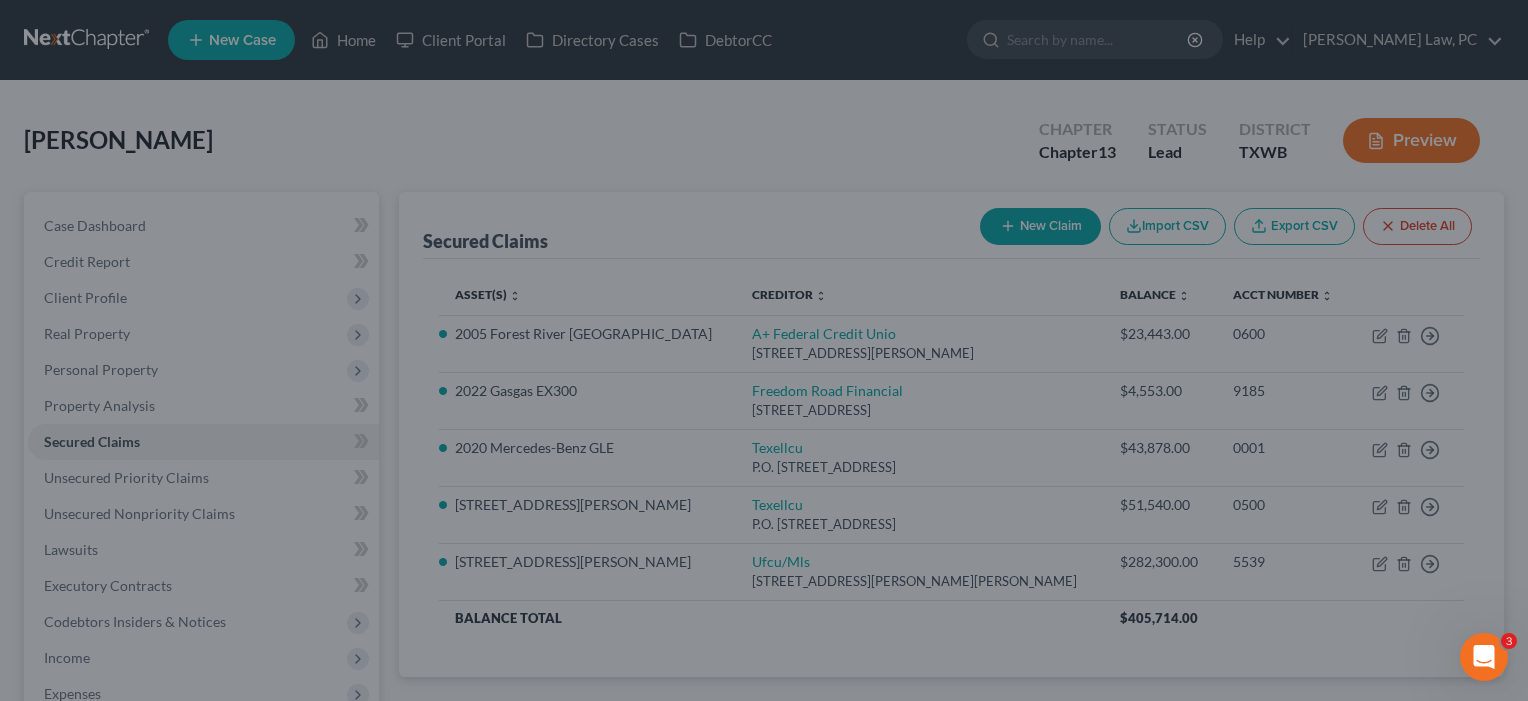 select on "4" 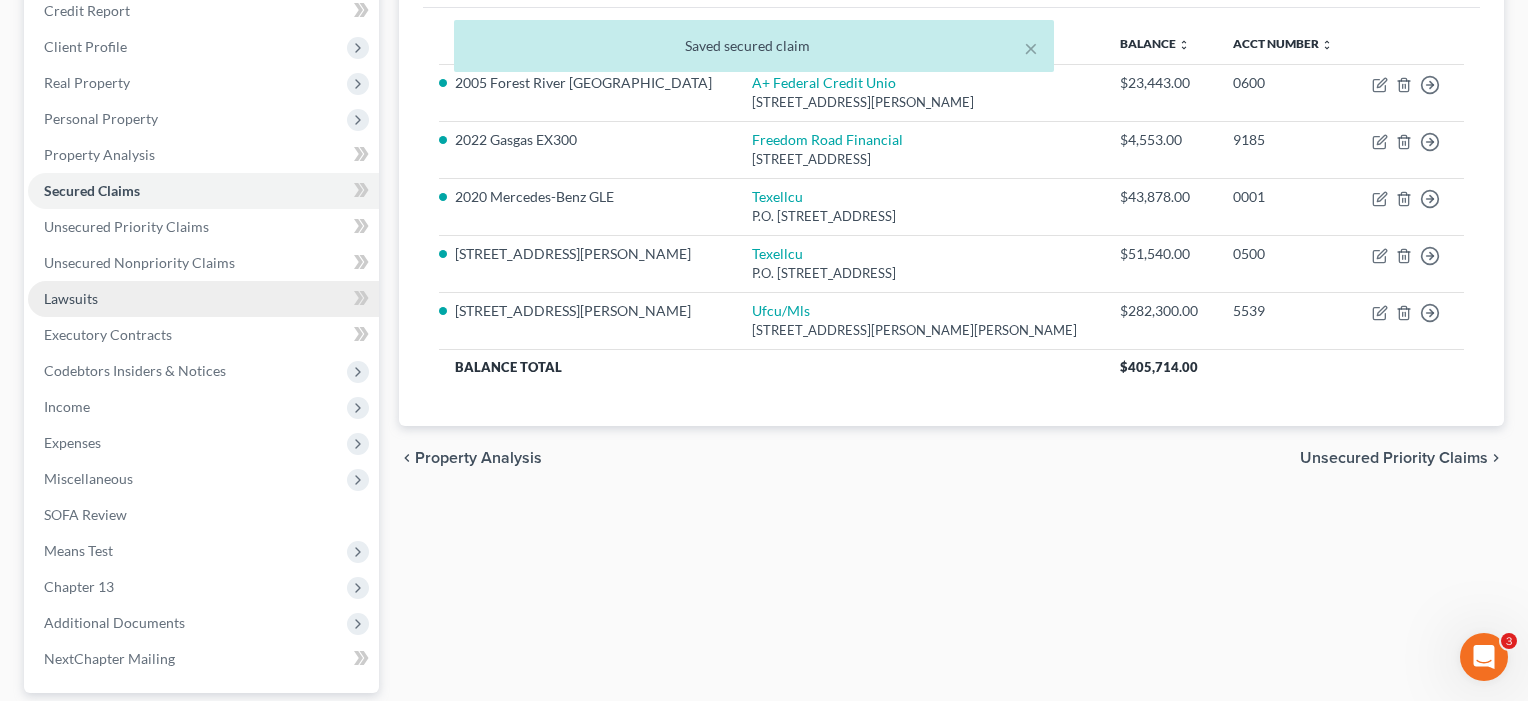 scroll, scrollTop: 400, scrollLeft: 0, axis: vertical 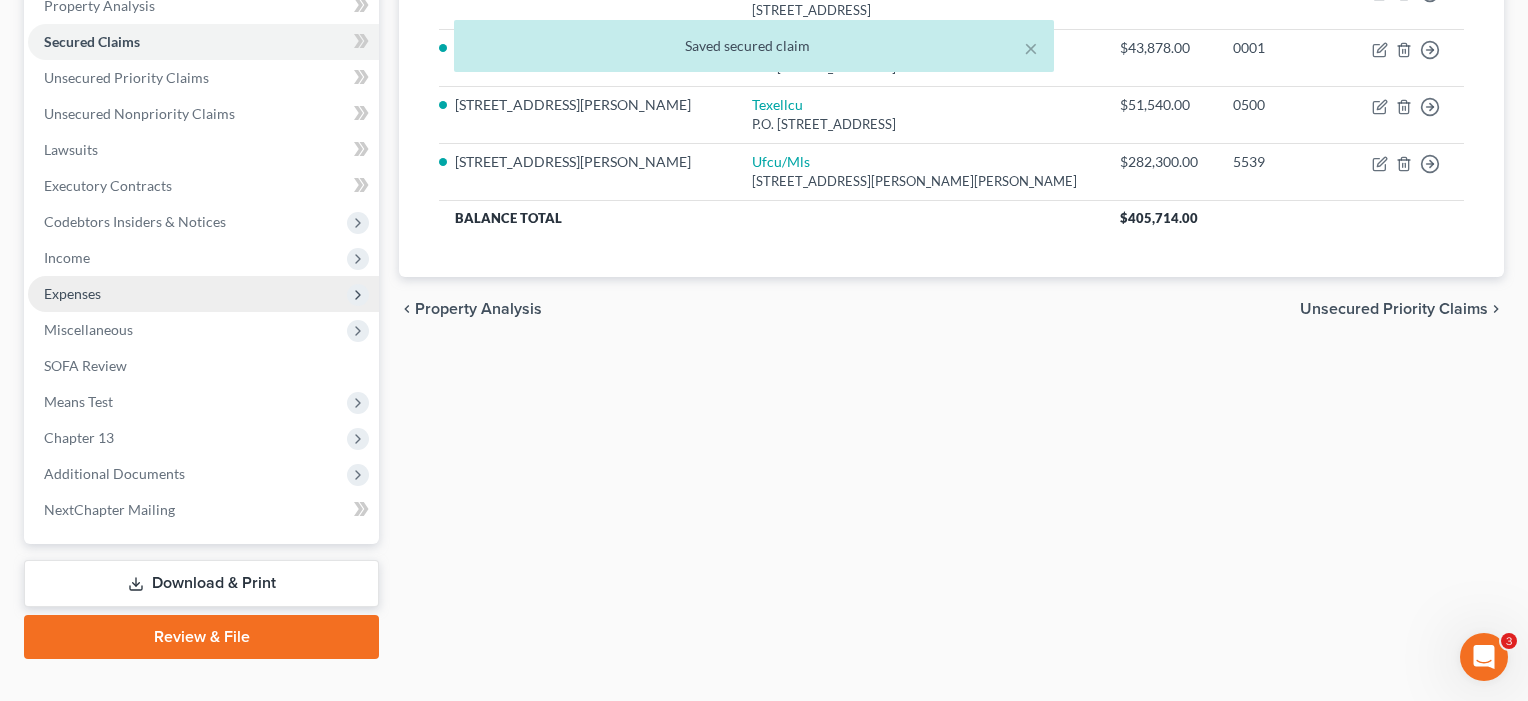 click on "Expenses" at bounding box center (72, 293) 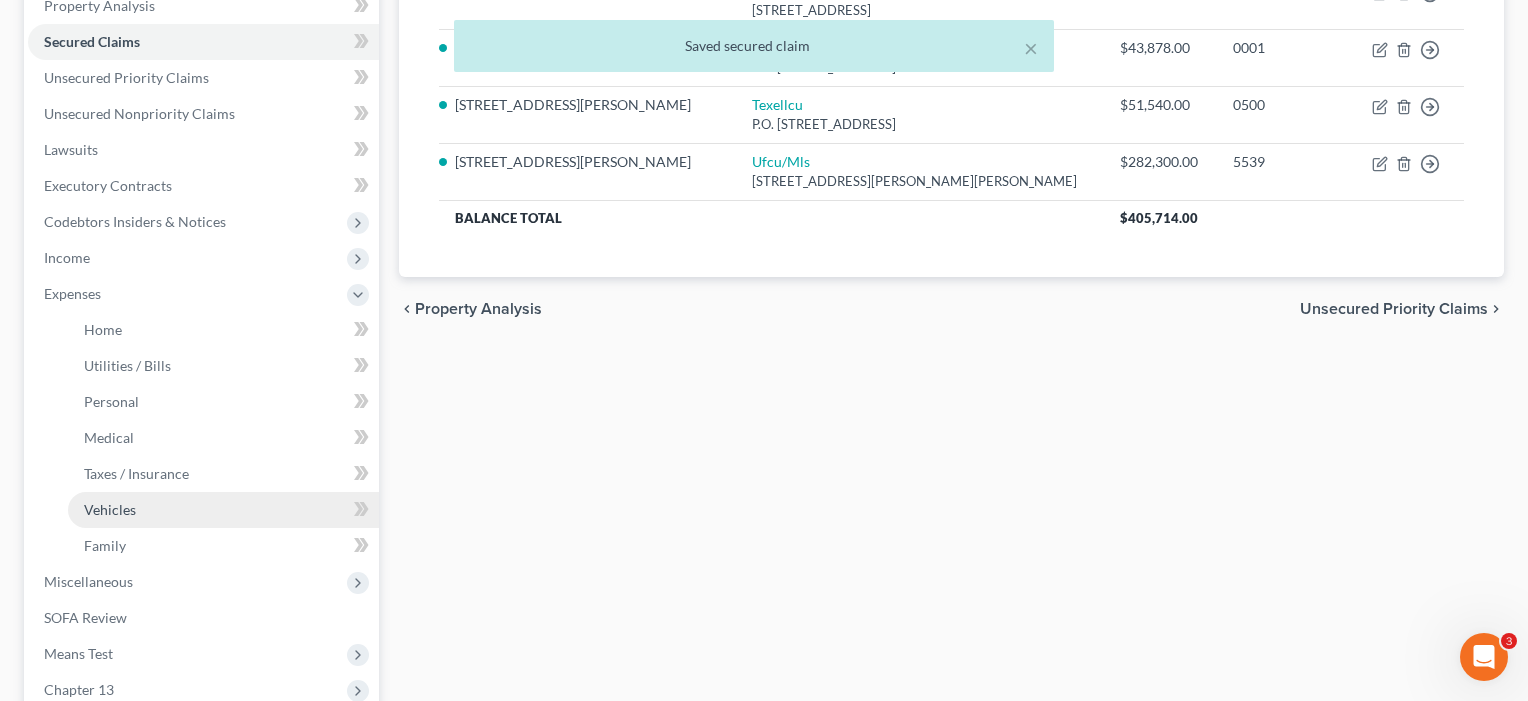 click on "Vehicles" at bounding box center [110, 509] 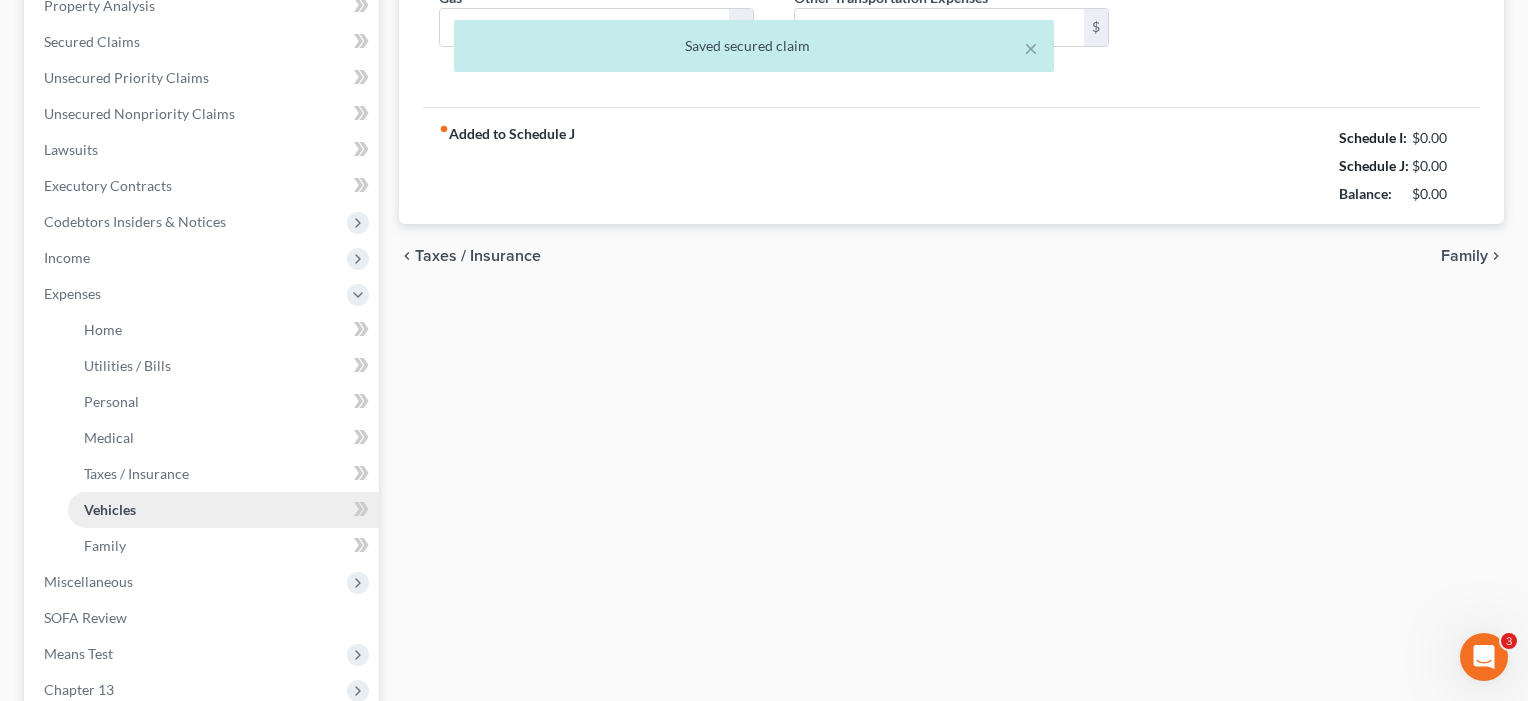 type on "232.00" 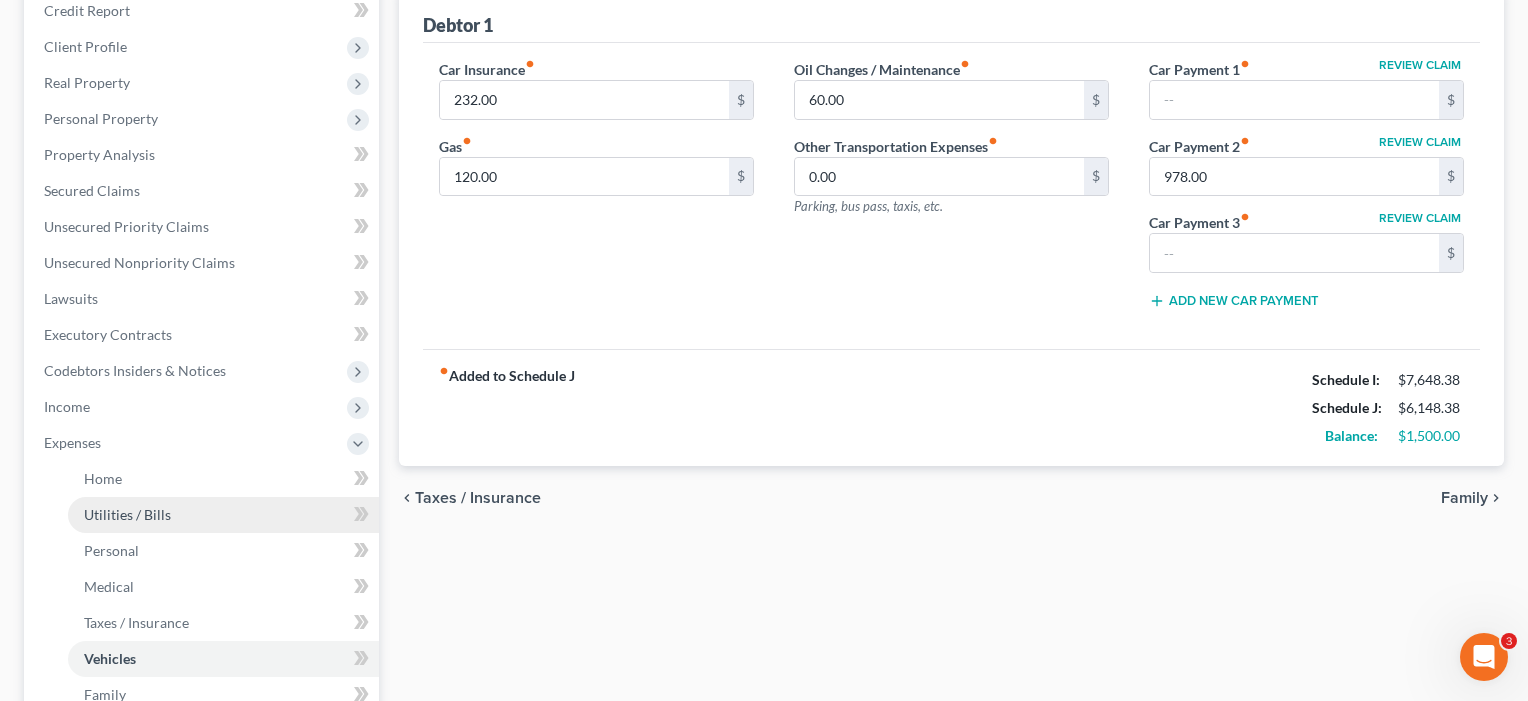 scroll, scrollTop: 421, scrollLeft: 0, axis: vertical 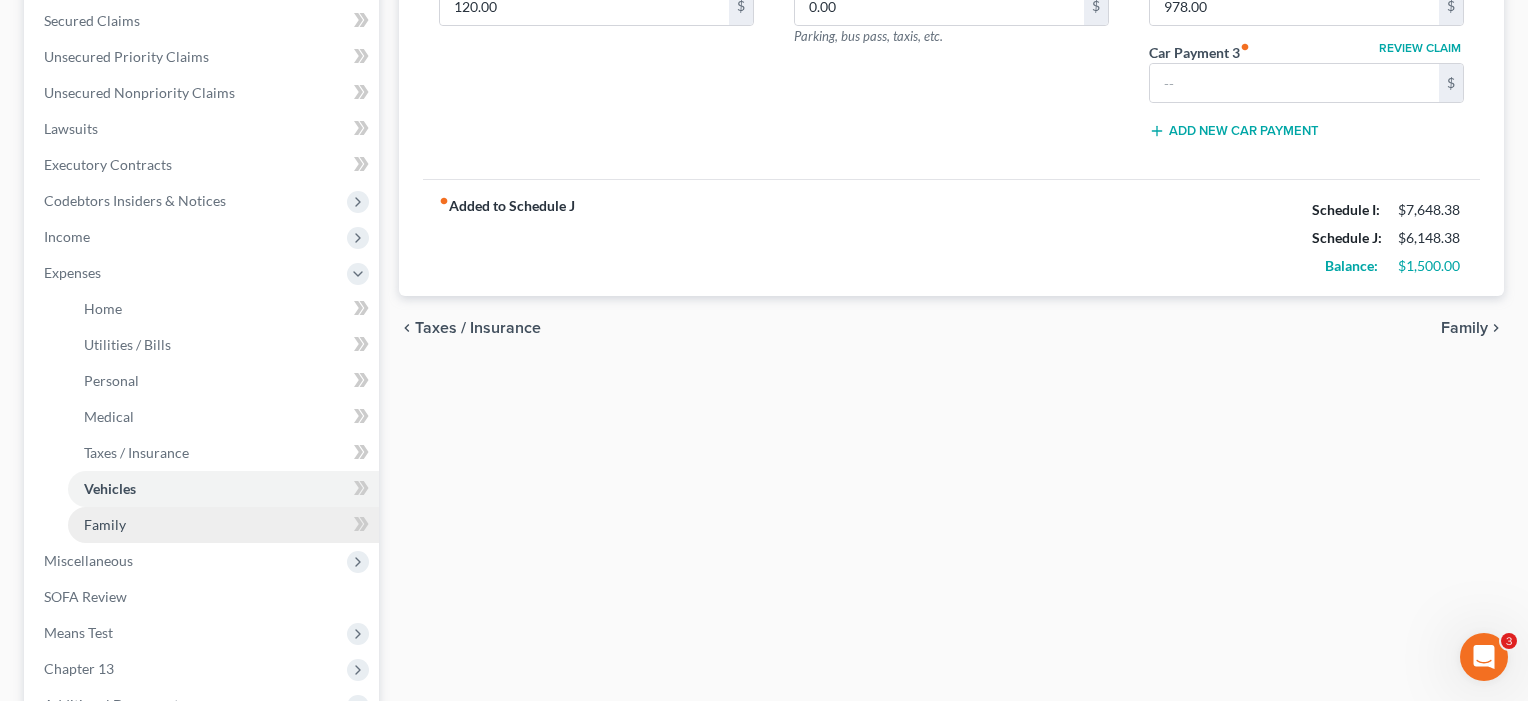 click on "Family" at bounding box center [105, 524] 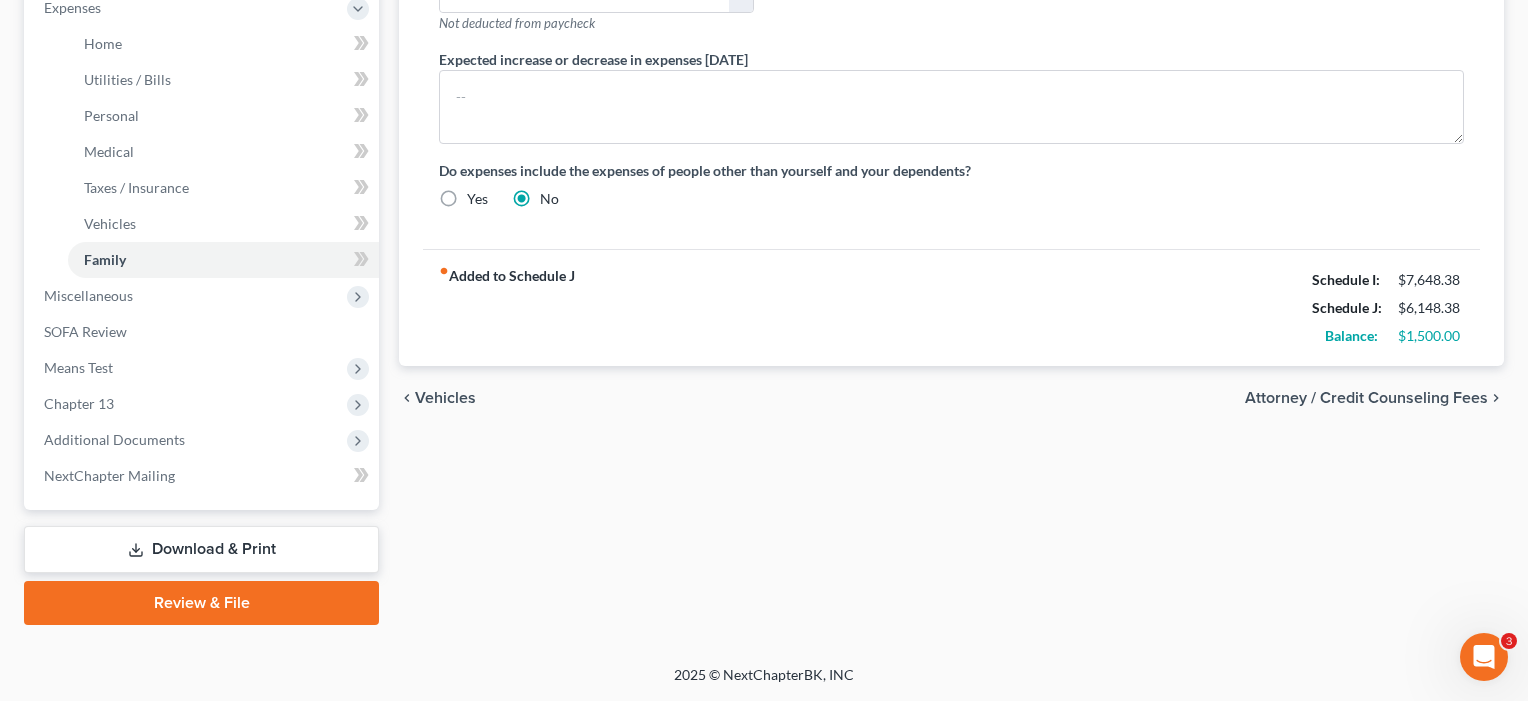 scroll, scrollTop: 686, scrollLeft: 0, axis: vertical 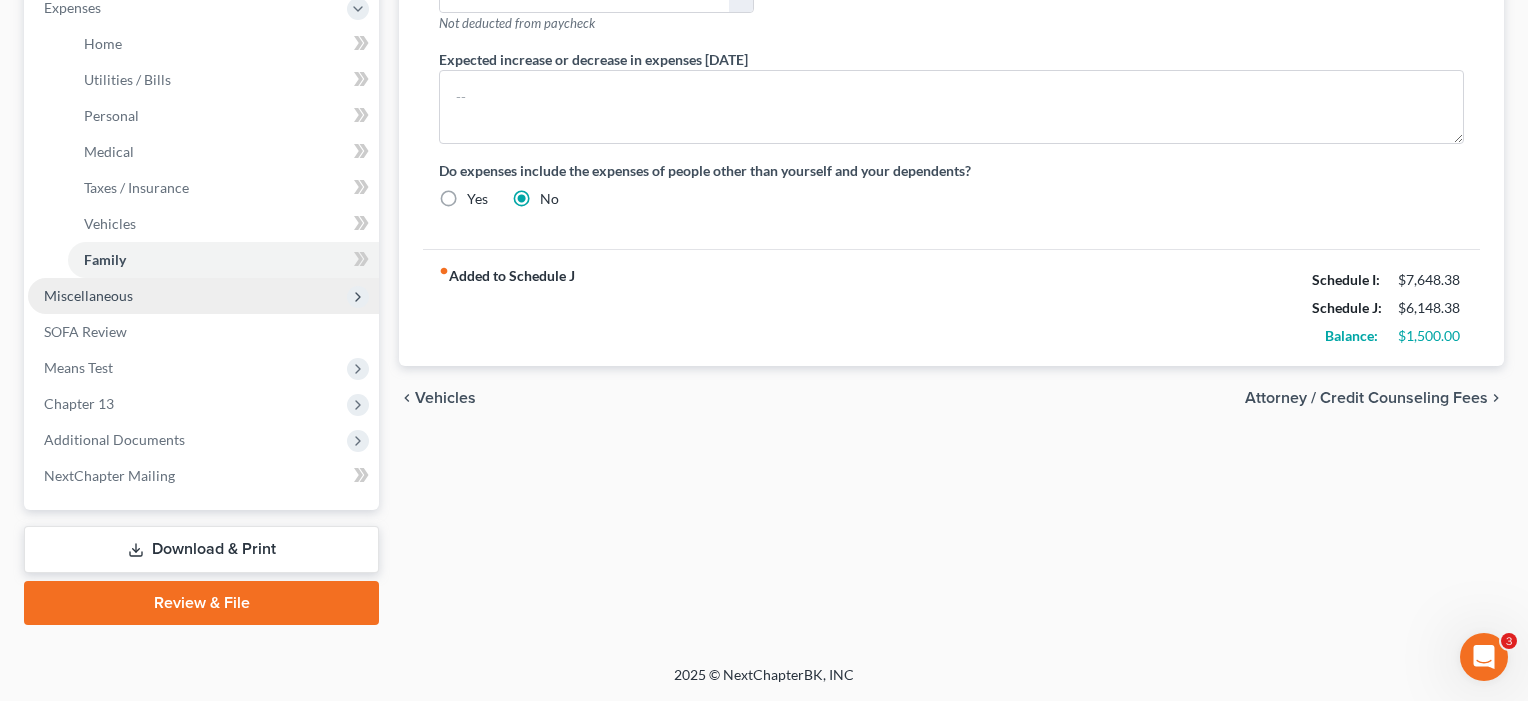 click on "Miscellaneous" at bounding box center (88, 295) 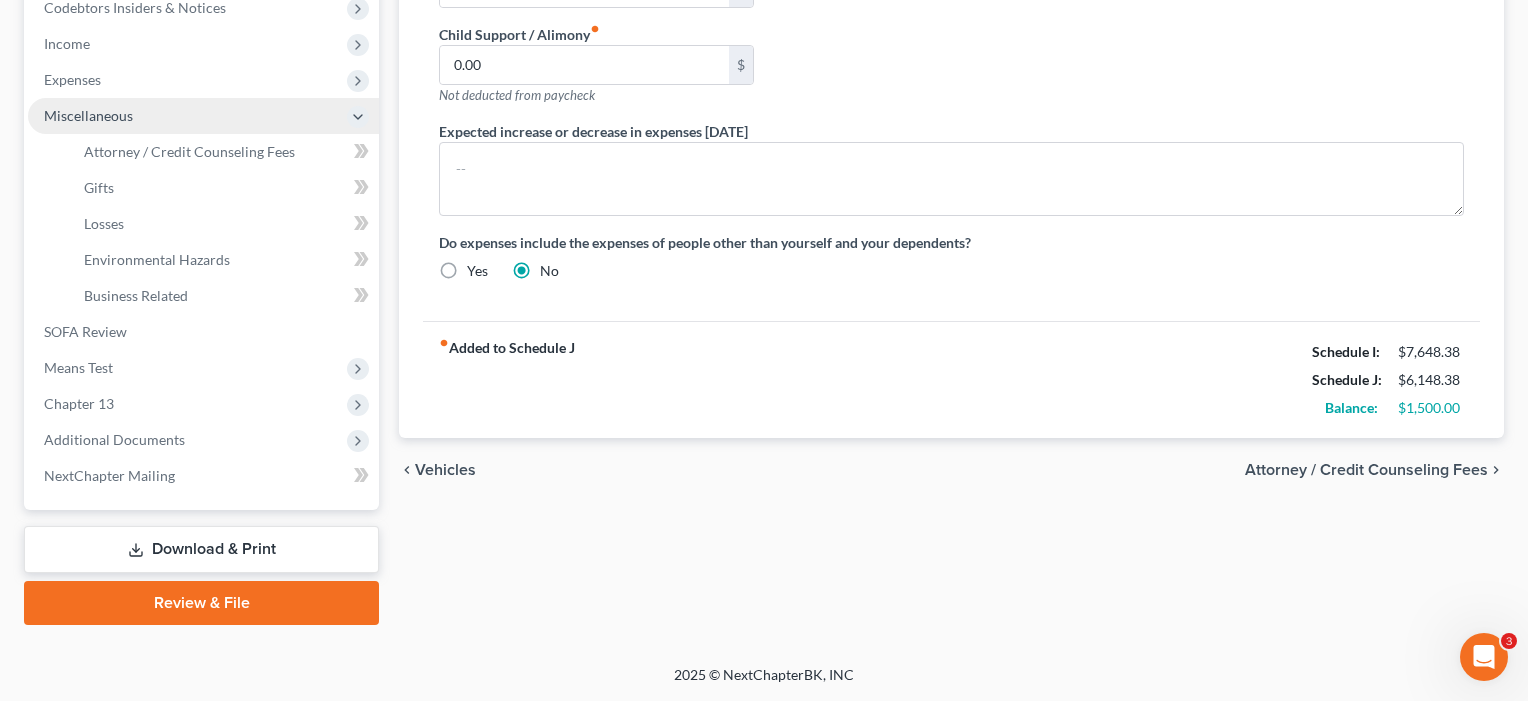 scroll, scrollTop: 614, scrollLeft: 0, axis: vertical 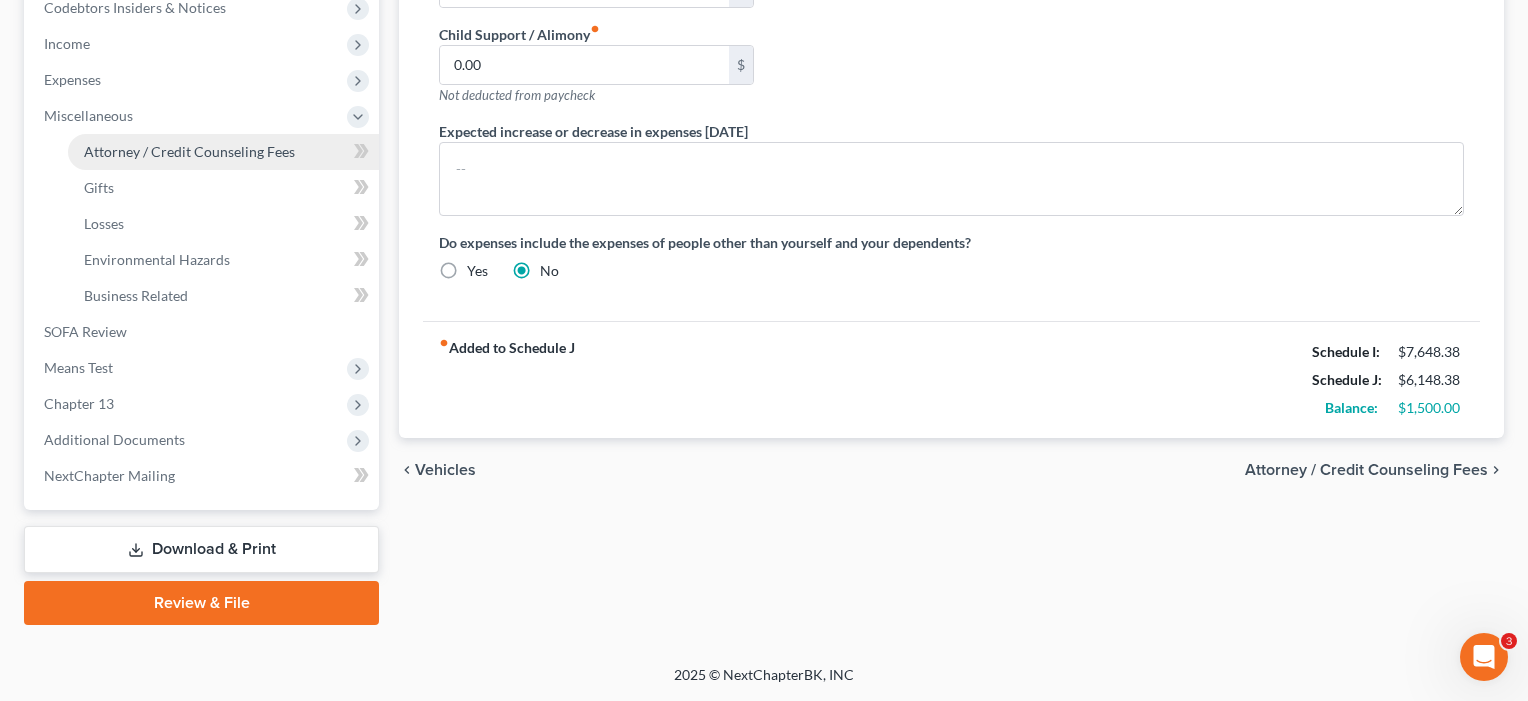 click on "Attorney / Credit Counseling Fees" at bounding box center [223, 152] 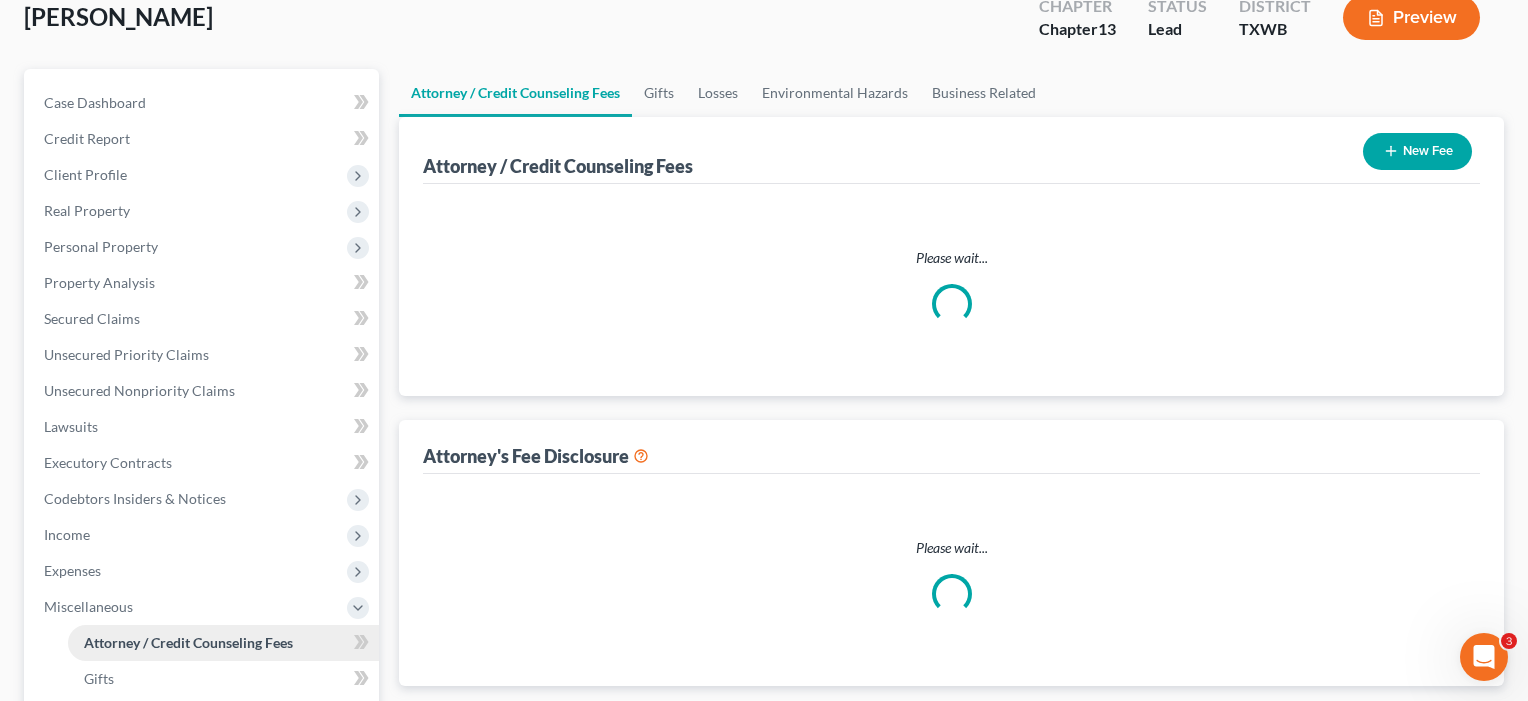scroll, scrollTop: 0, scrollLeft: 0, axis: both 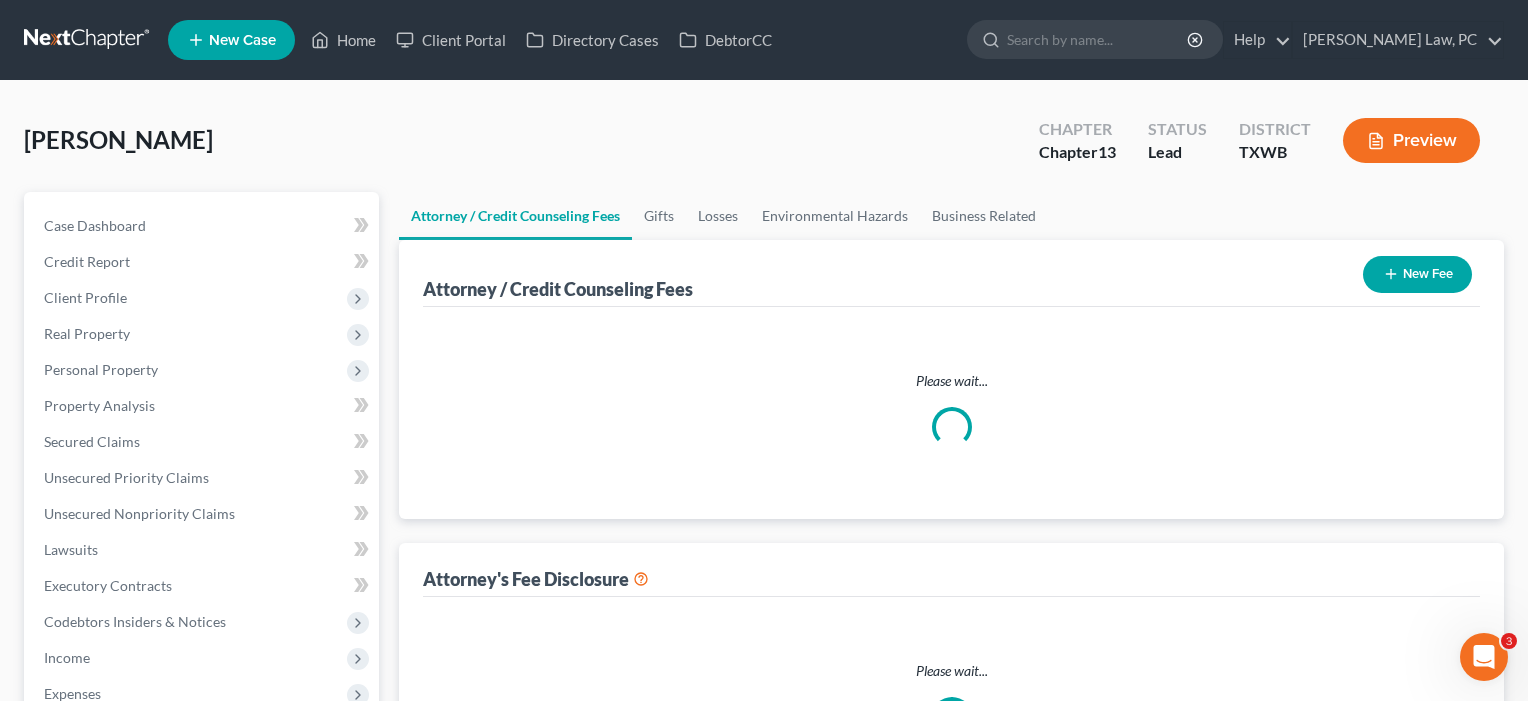 select on "1" 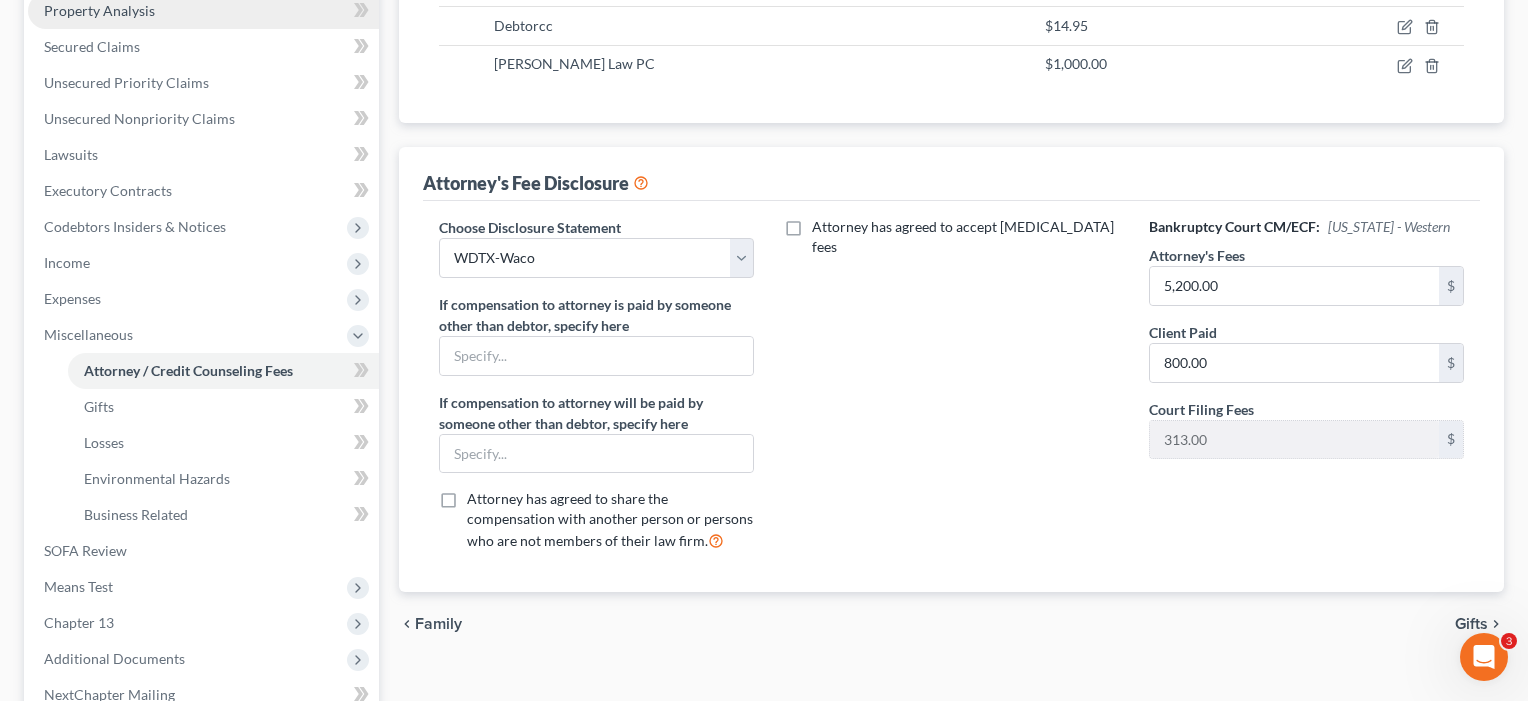 scroll, scrollTop: 430, scrollLeft: 0, axis: vertical 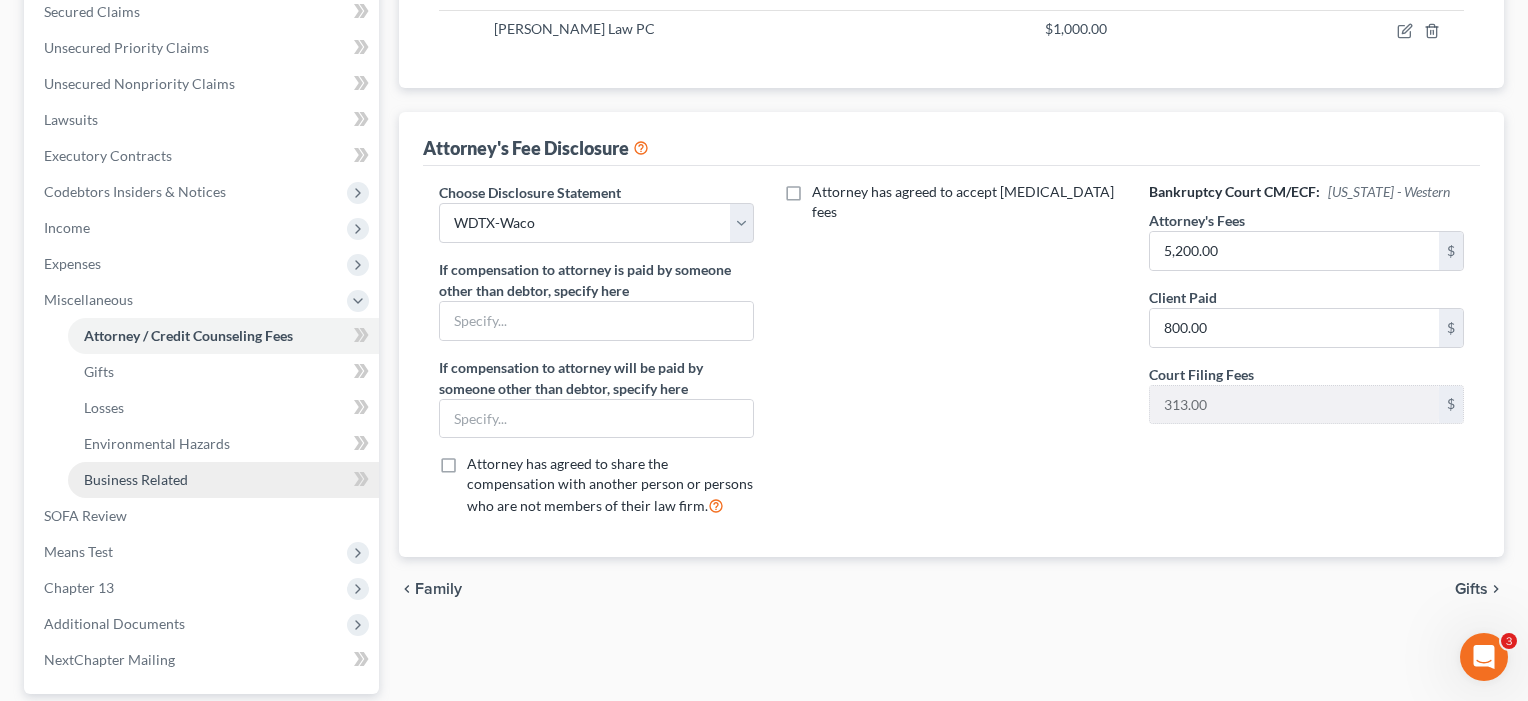click on "Business Related" at bounding box center (136, 479) 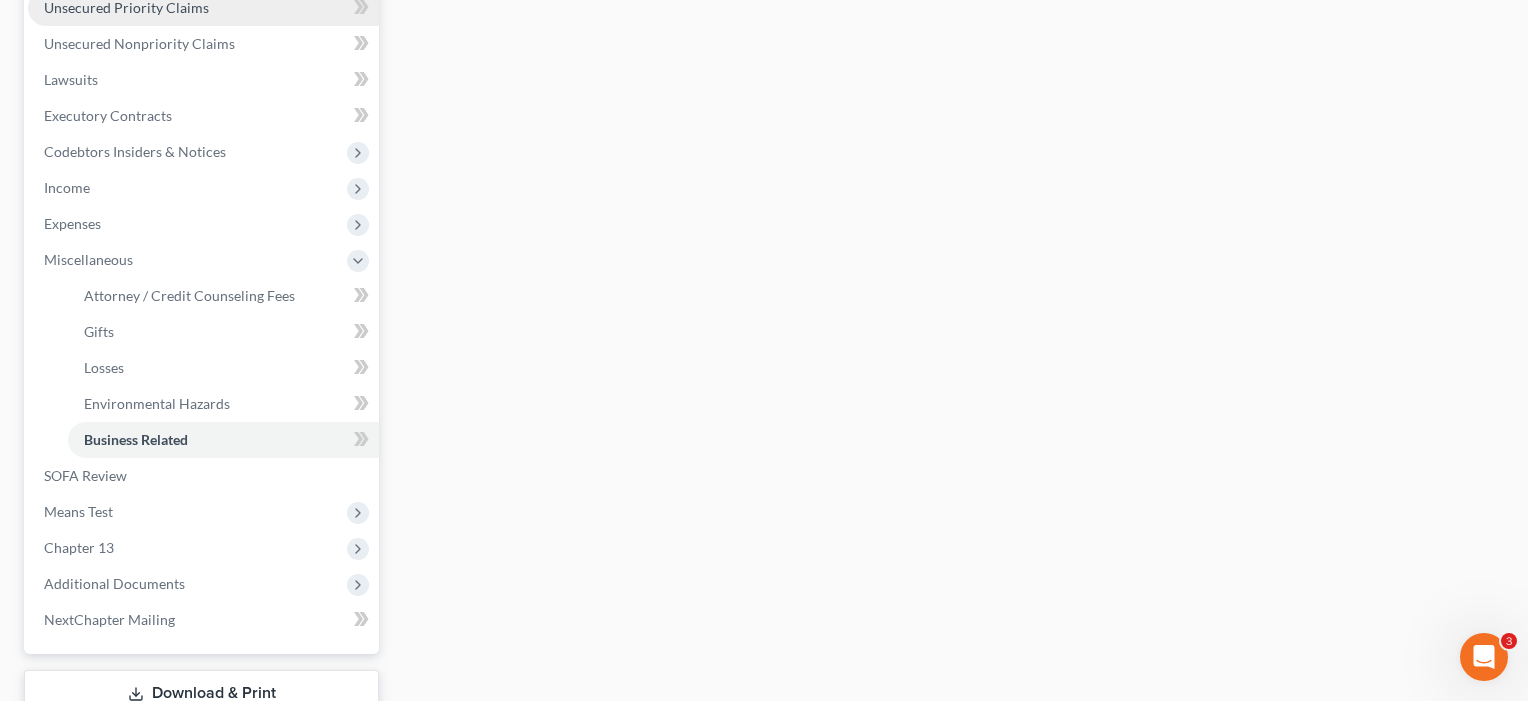 scroll, scrollTop: 528, scrollLeft: 0, axis: vertical 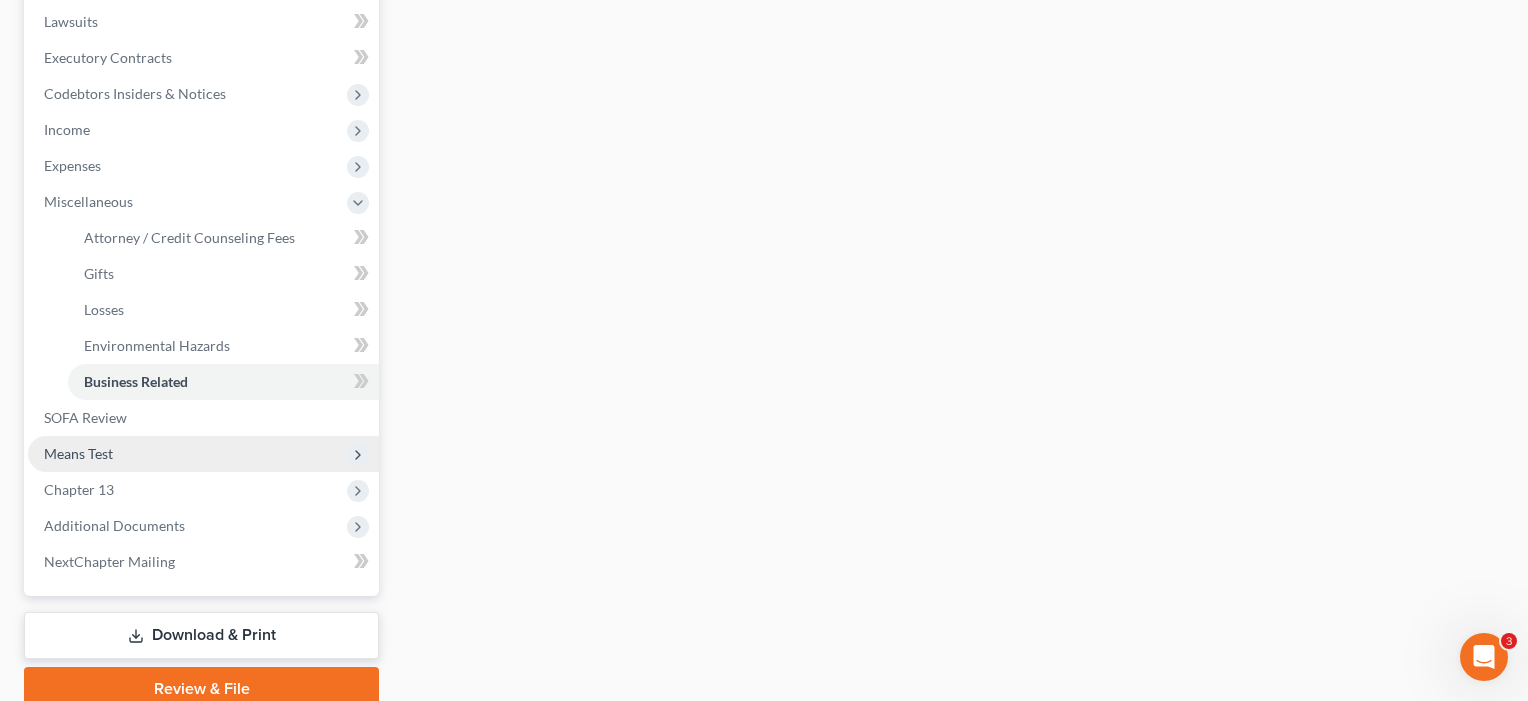 click on "Means Test" at bounding box center (78, 453) 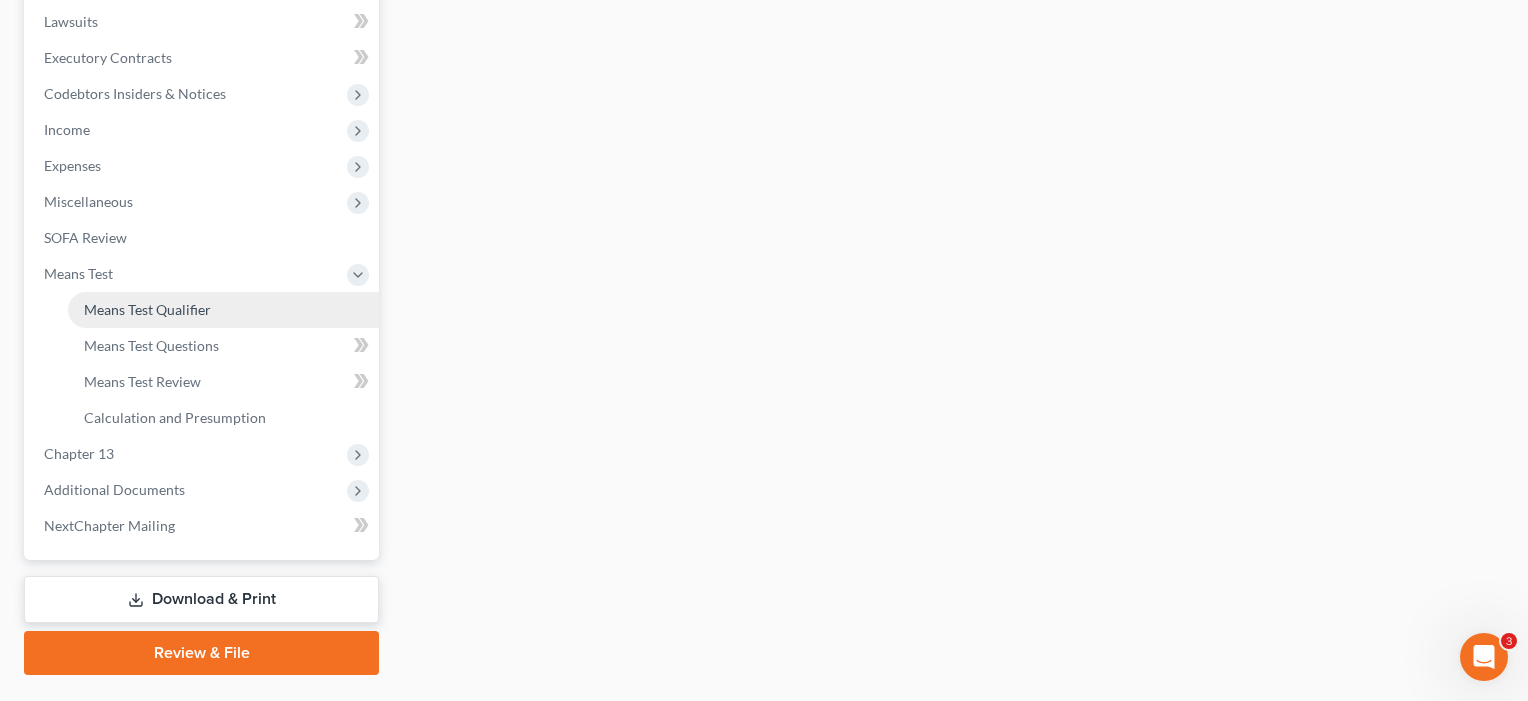 click on "Means Test Qualifier" at bounding box center (223, 310) 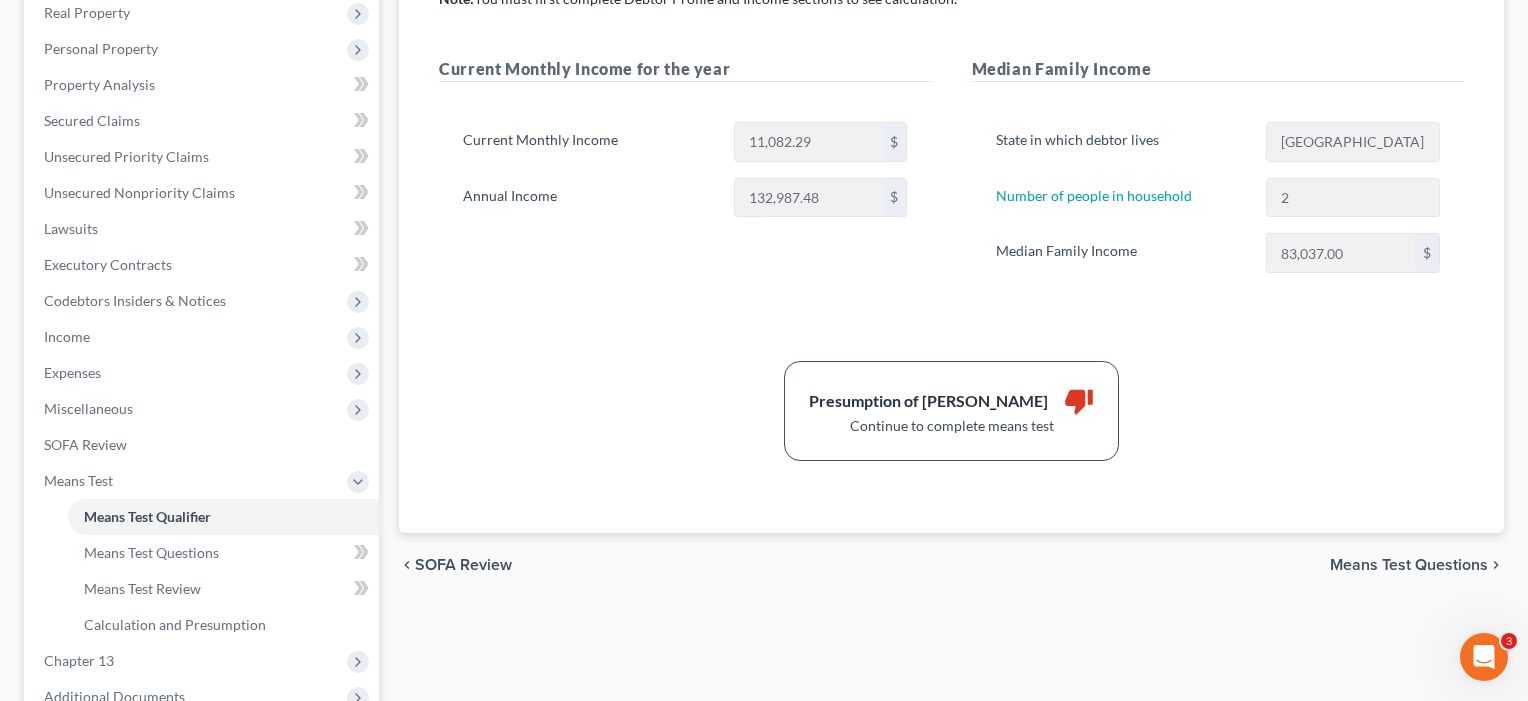 scroll, scrollTop: 322, scrollLeft: 0, axis: vertical 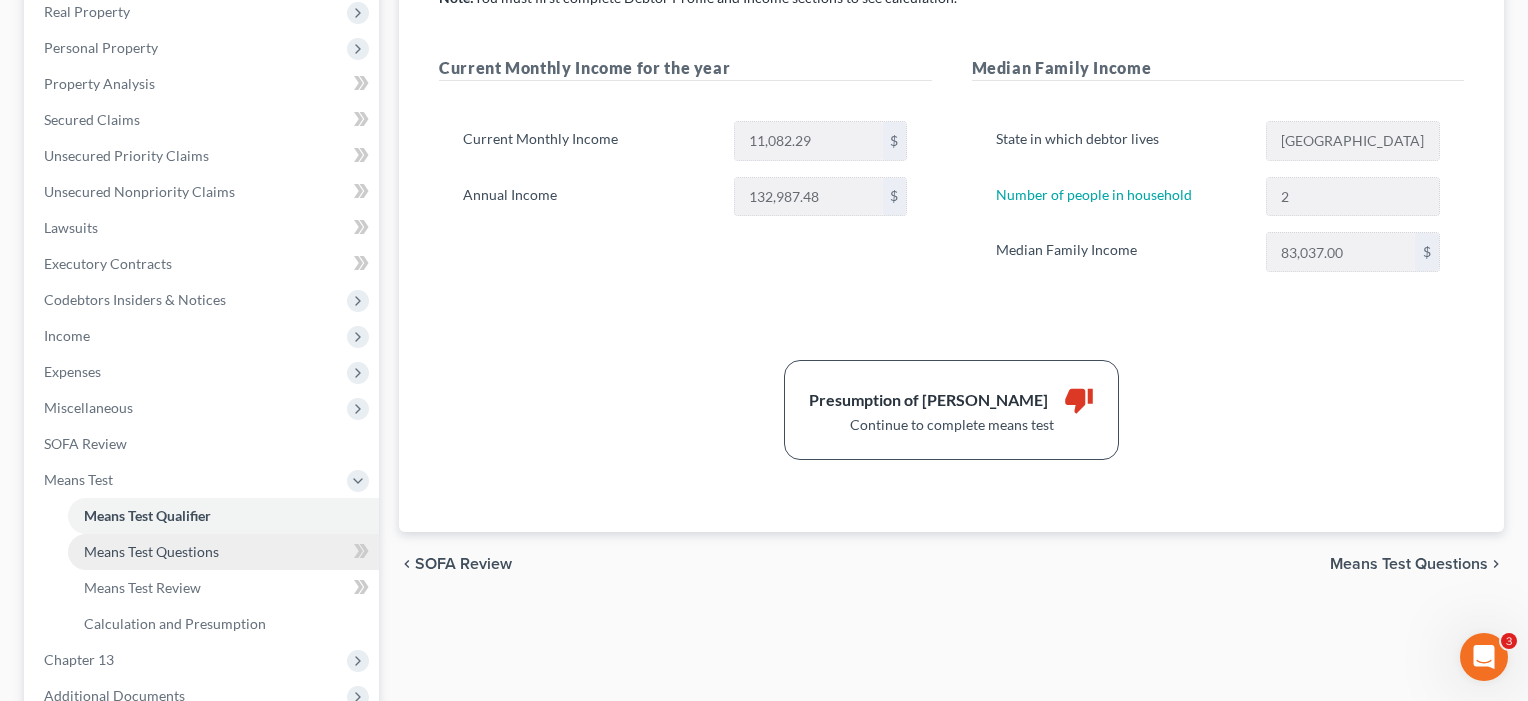 click on "Means Test Questions" at bounding box center [151, 551] 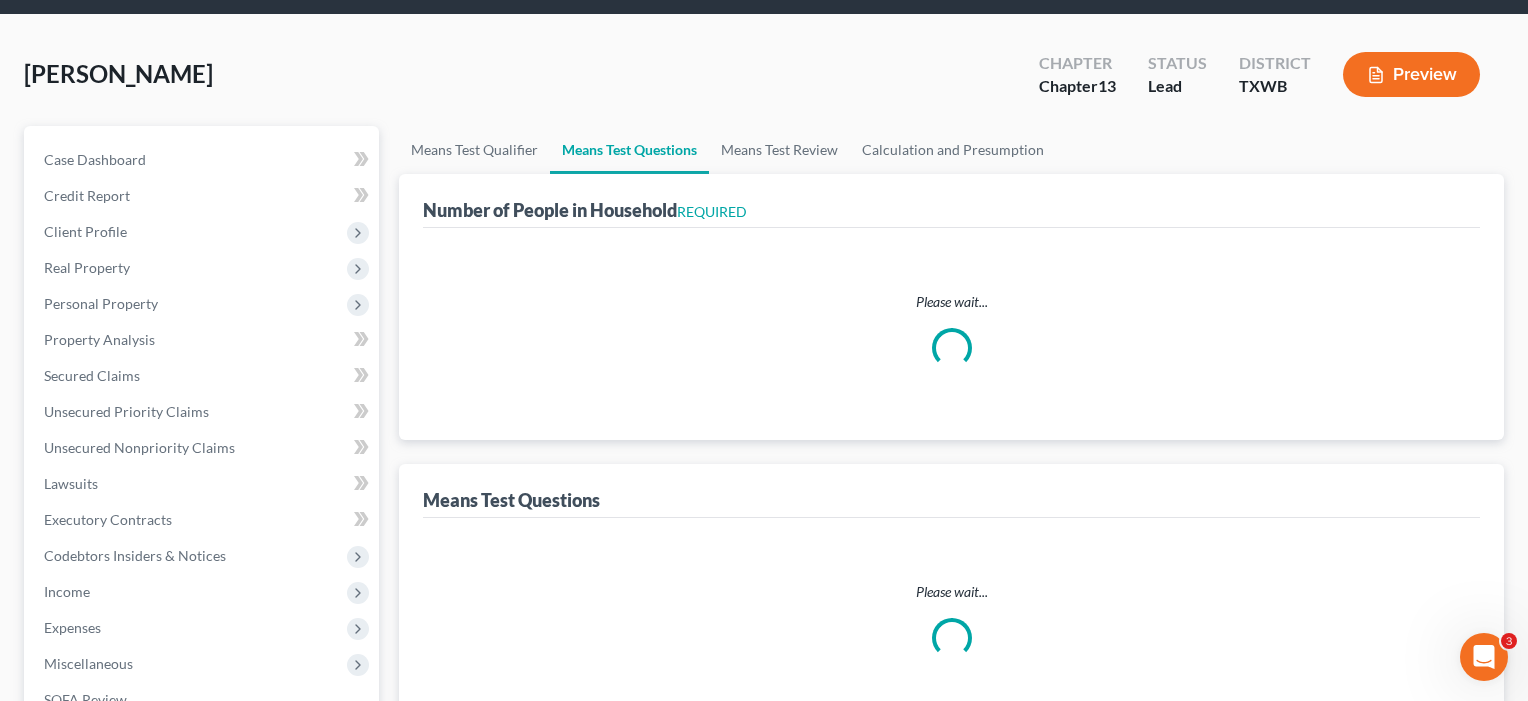 scroll, scrollTop: 0, scrollLeft: 0, axis: both 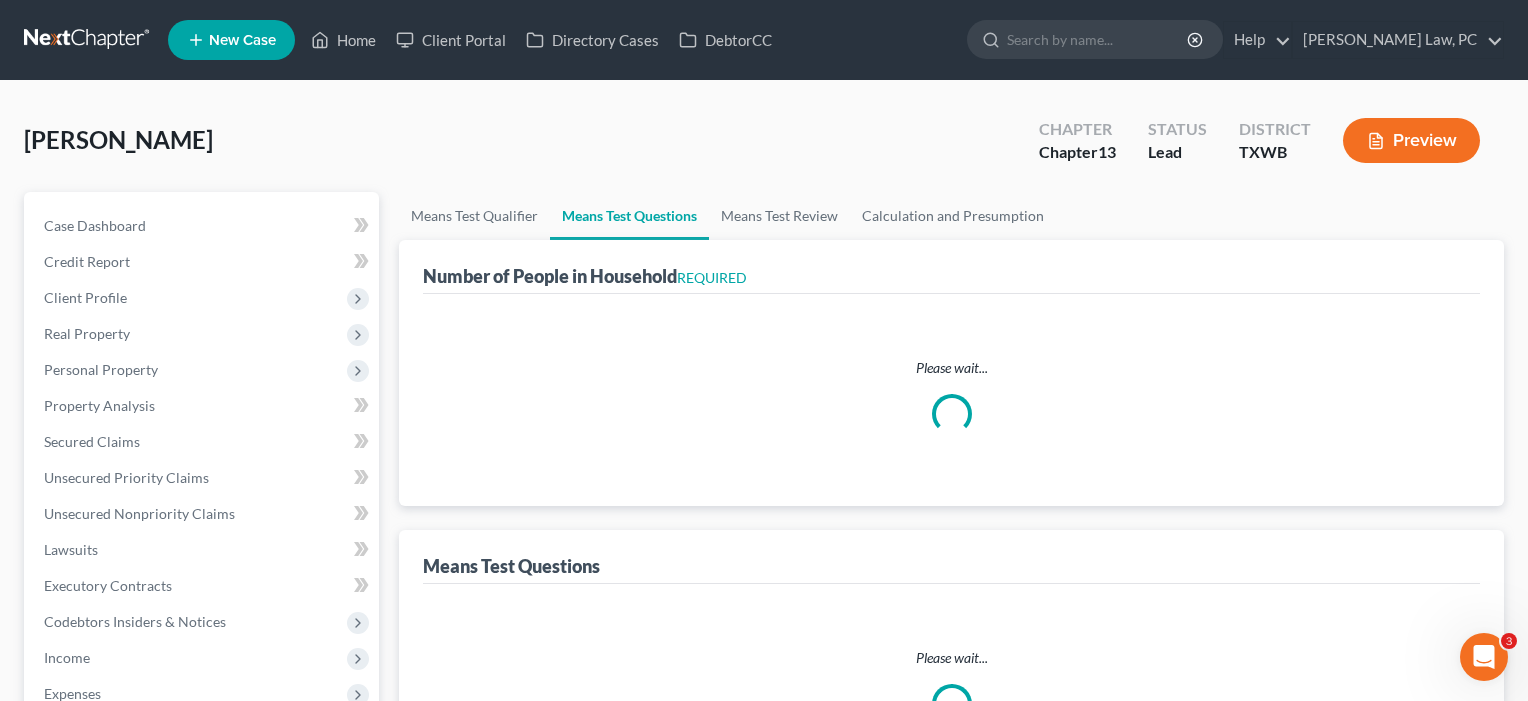 select on "0" 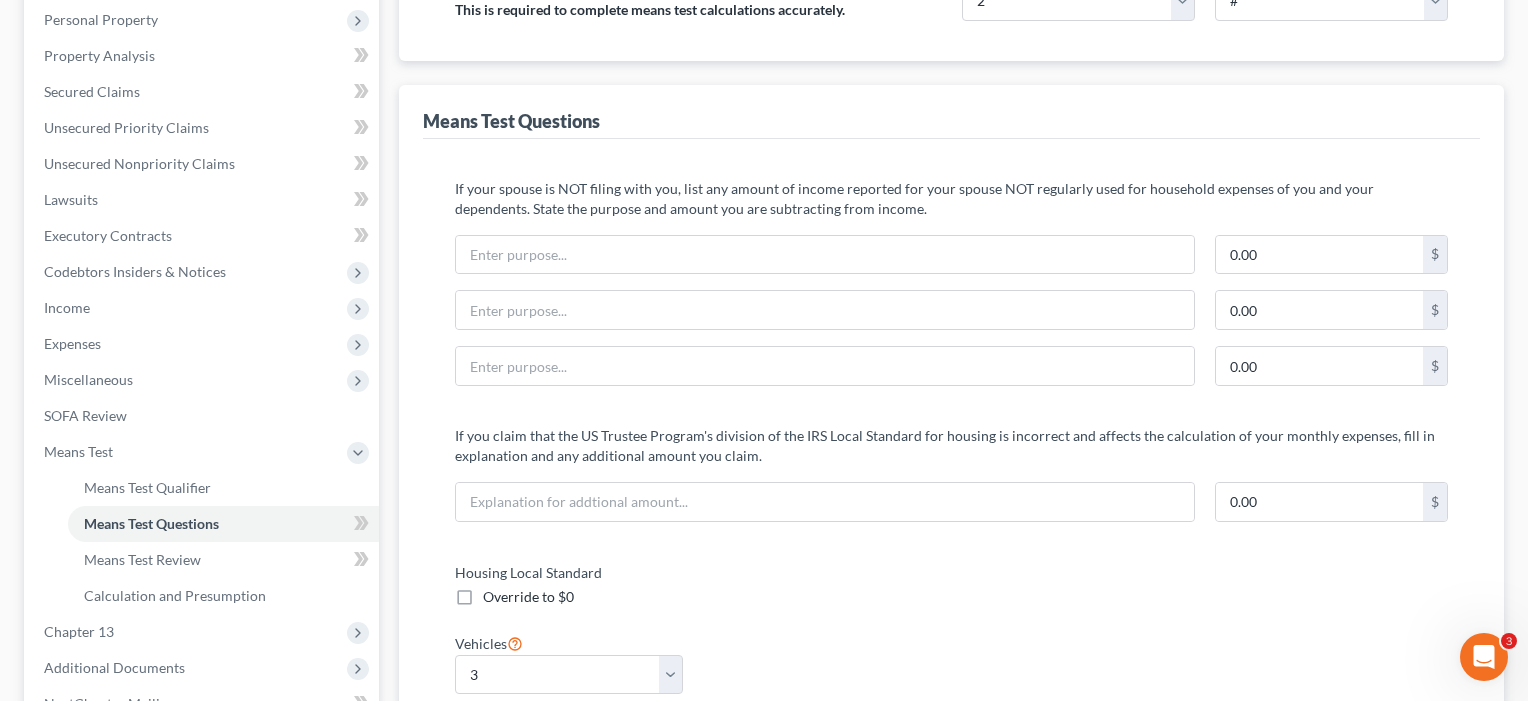 scroll, scrollTop: 667, scrollLeft: 0, axis: vertical 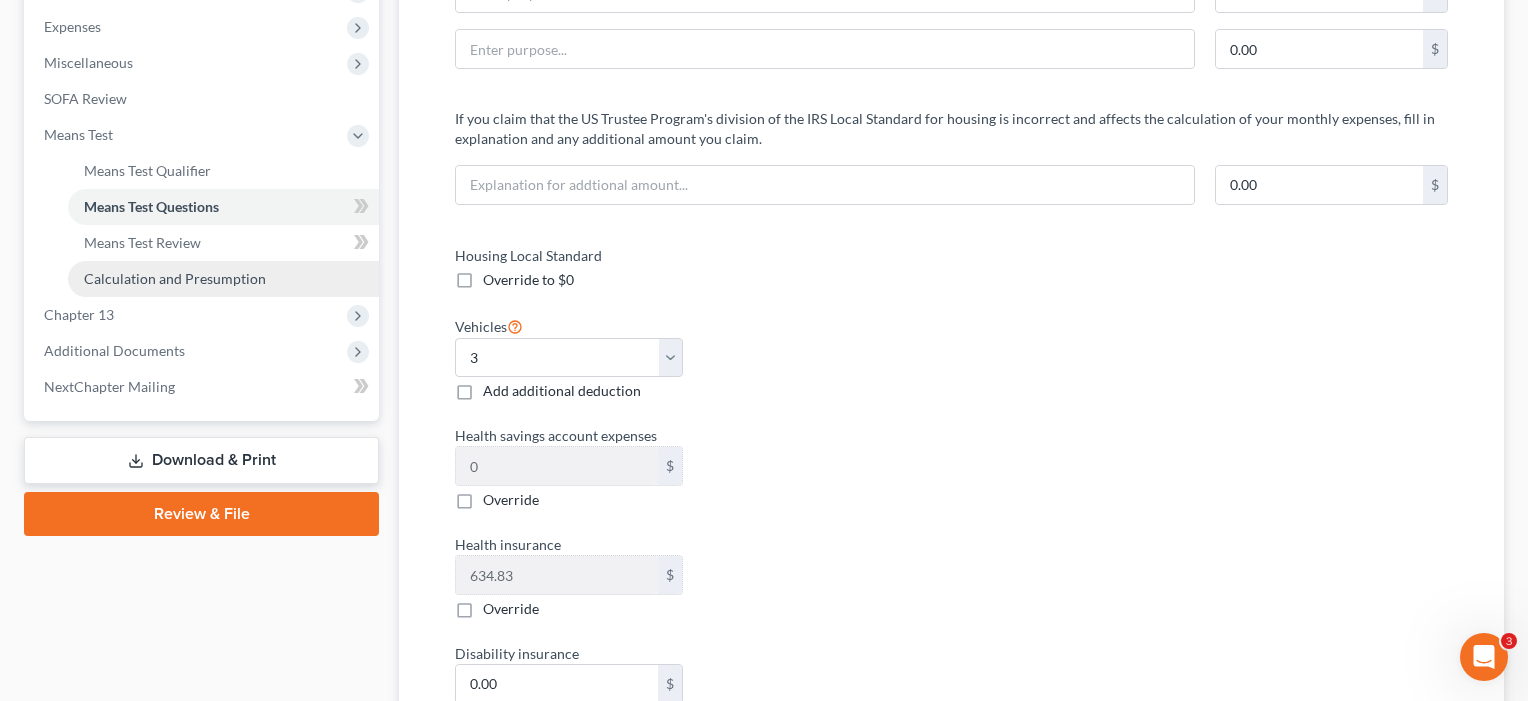 click on "Calculation and Presumption" at bounding box center [223, 279] 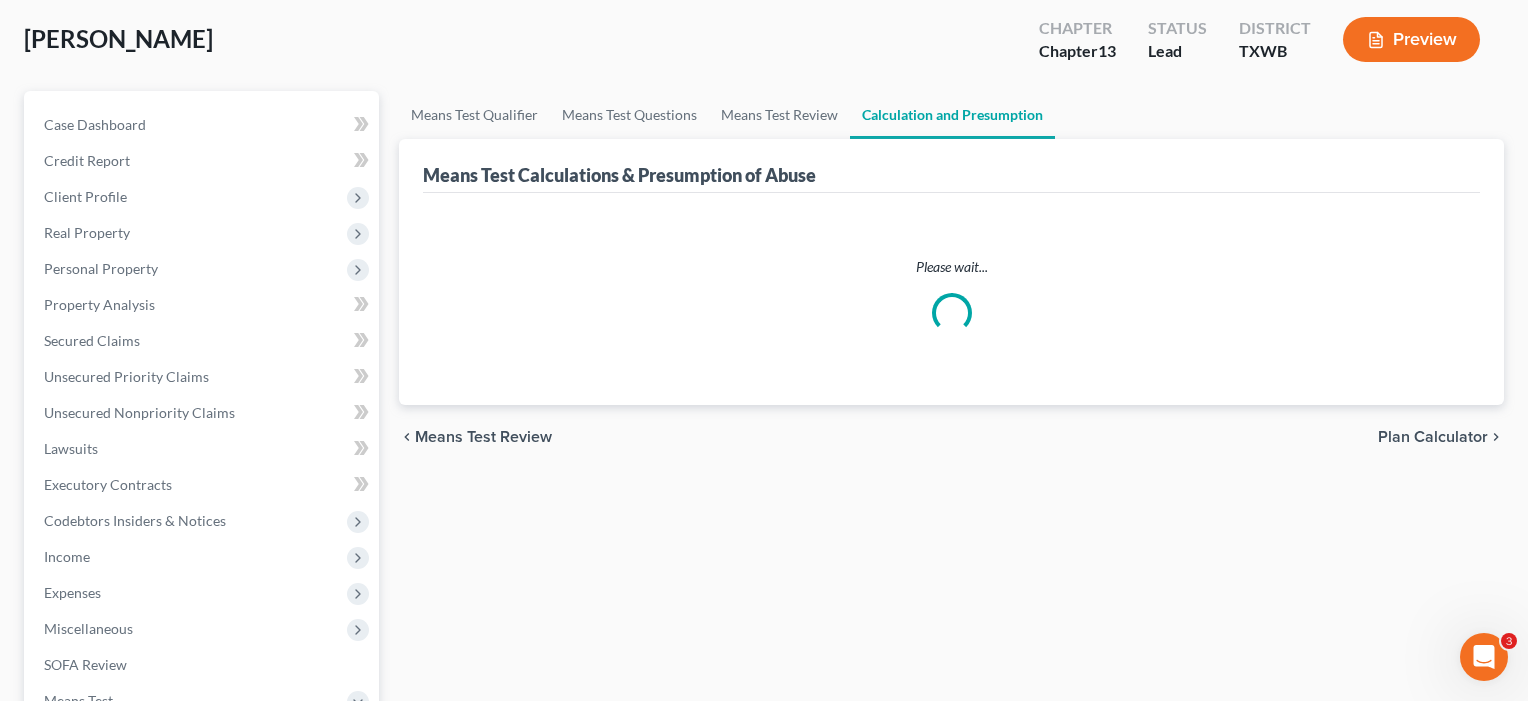 scroll, scrollTop: 0, scrollLeft: 0, axis: both 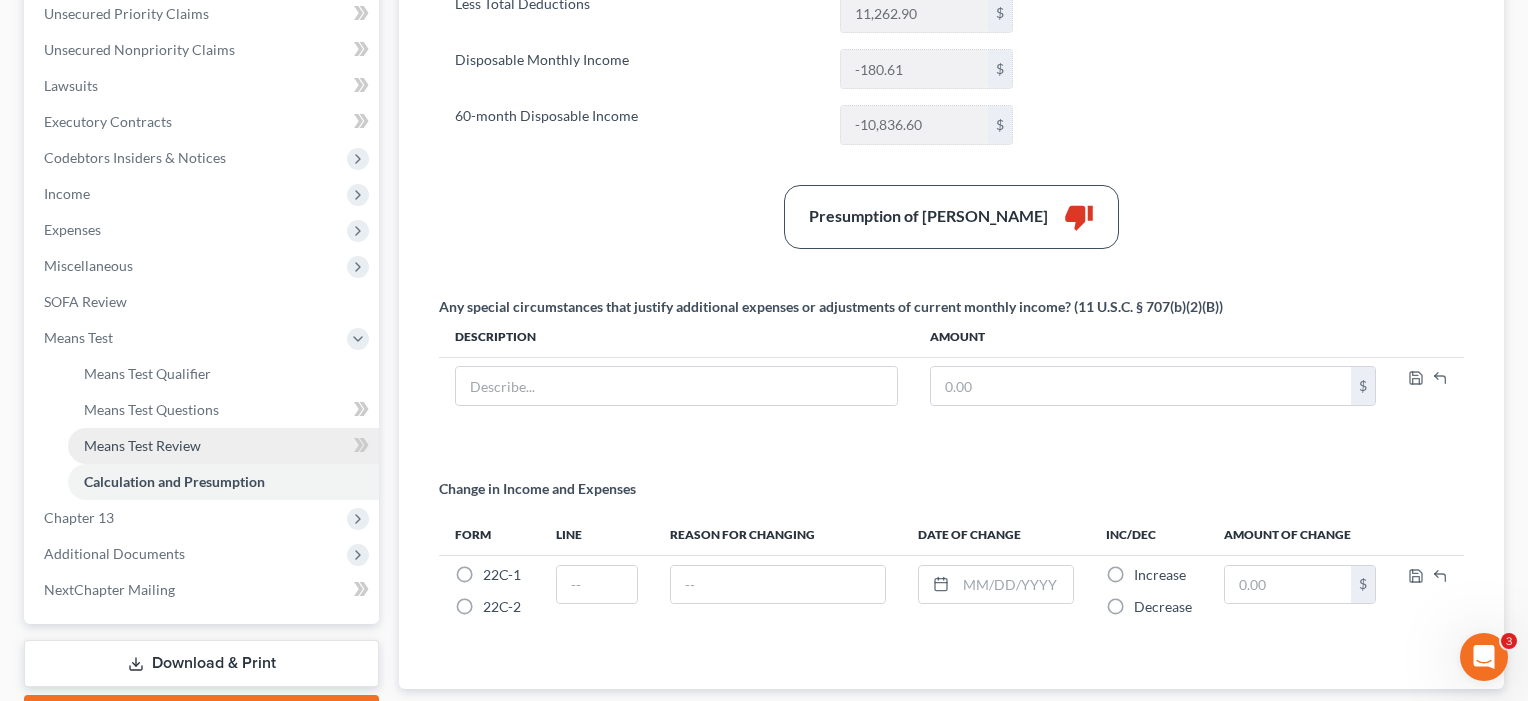 click on "Means Test Review" at bounding box center [142, 445] 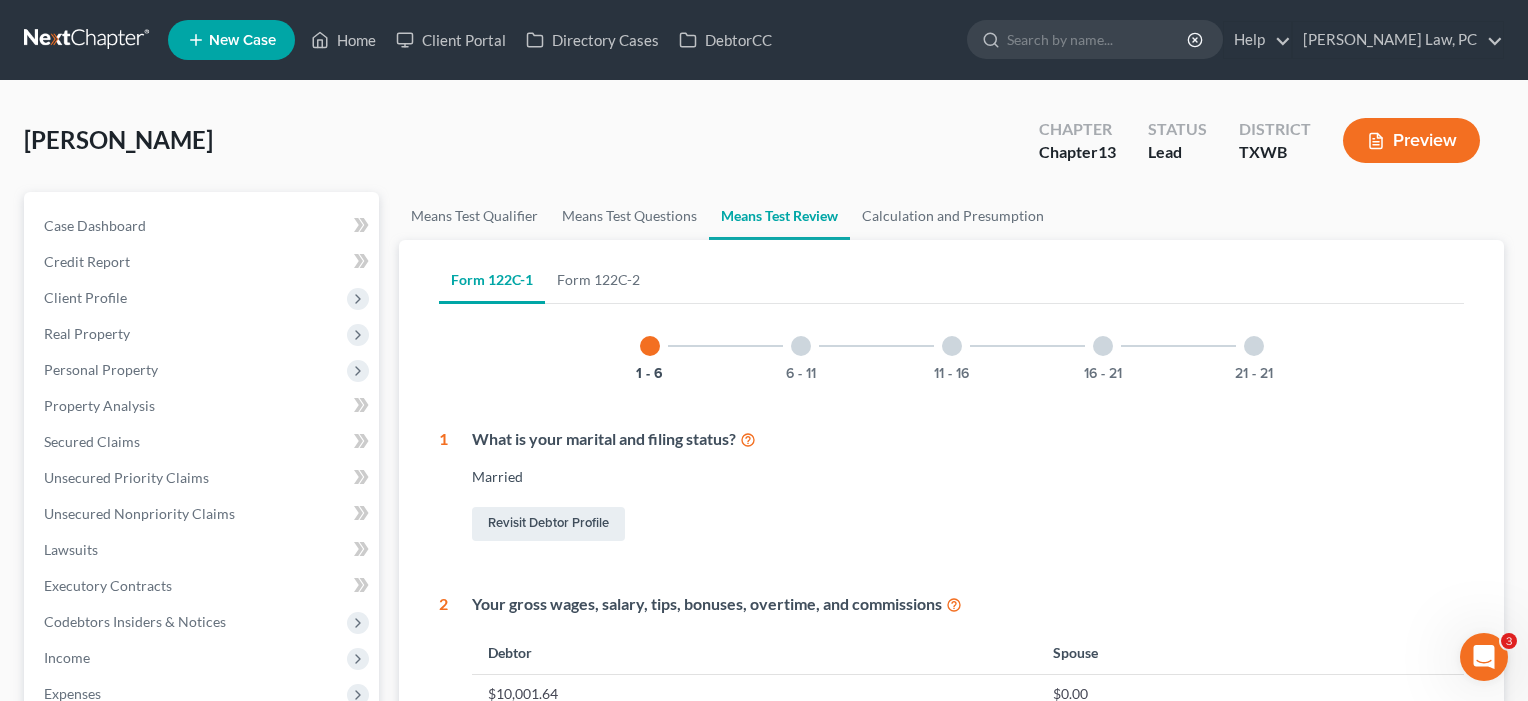 scroll, scrollTop: 0, scrollLeft: 0, axis: both 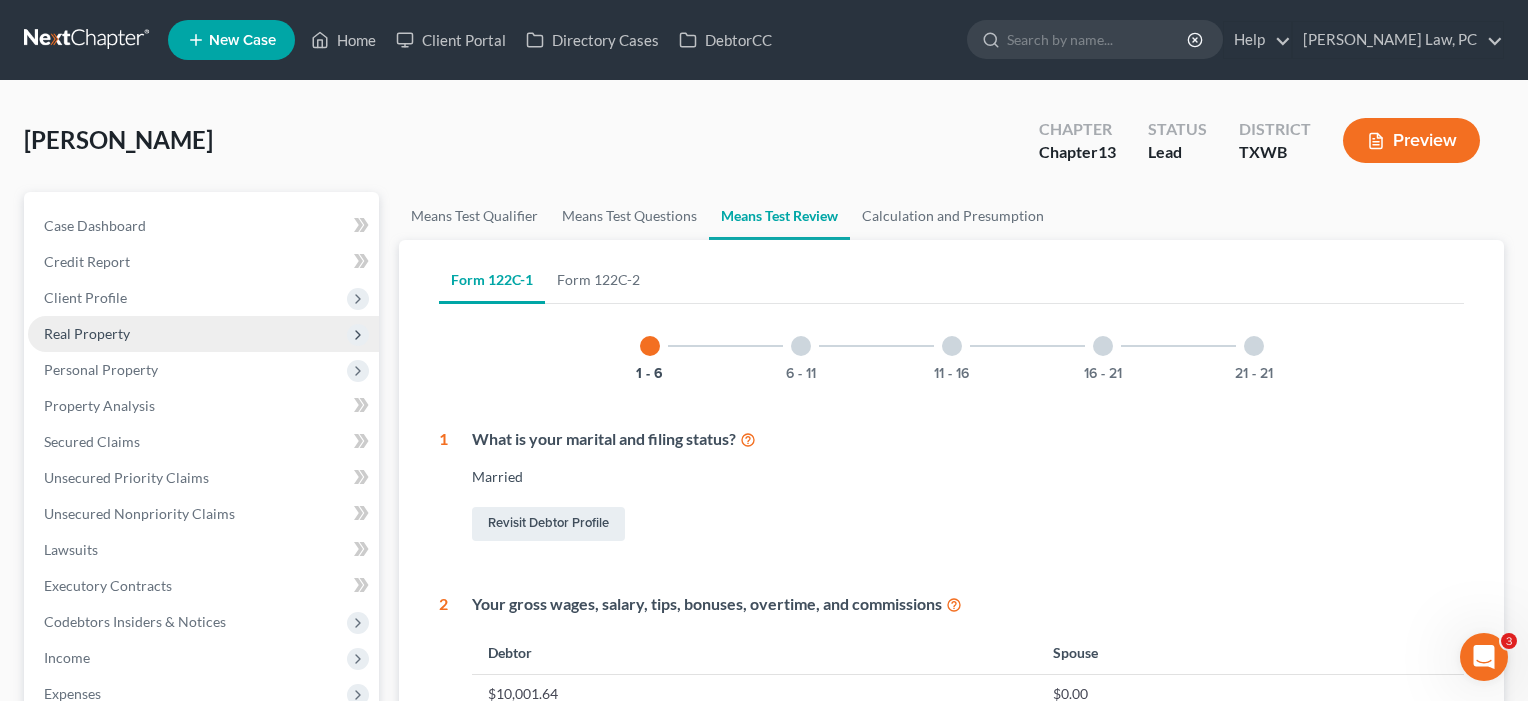 click on "Real Property" at bounding box center (87, 333) 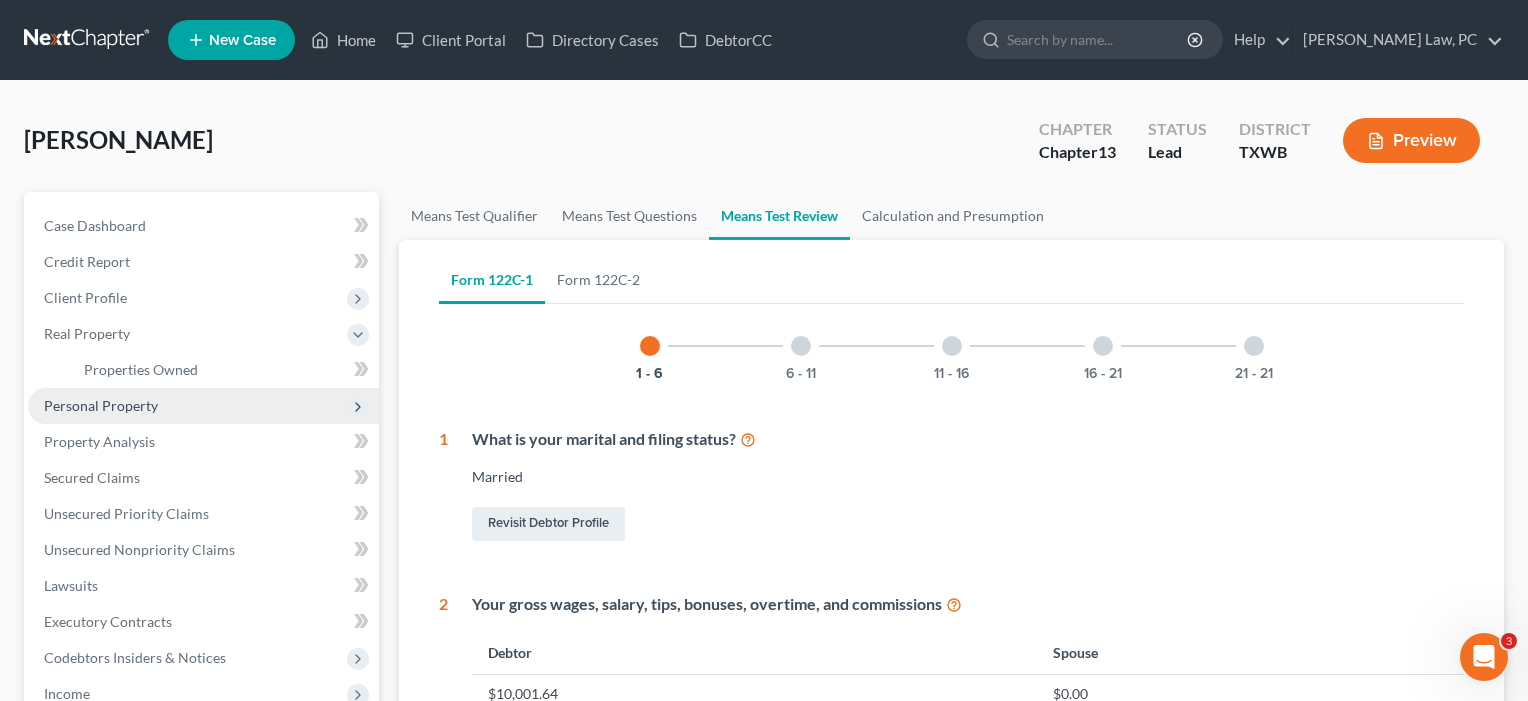 click on "Personal Property" at bounding box center [101, 405] 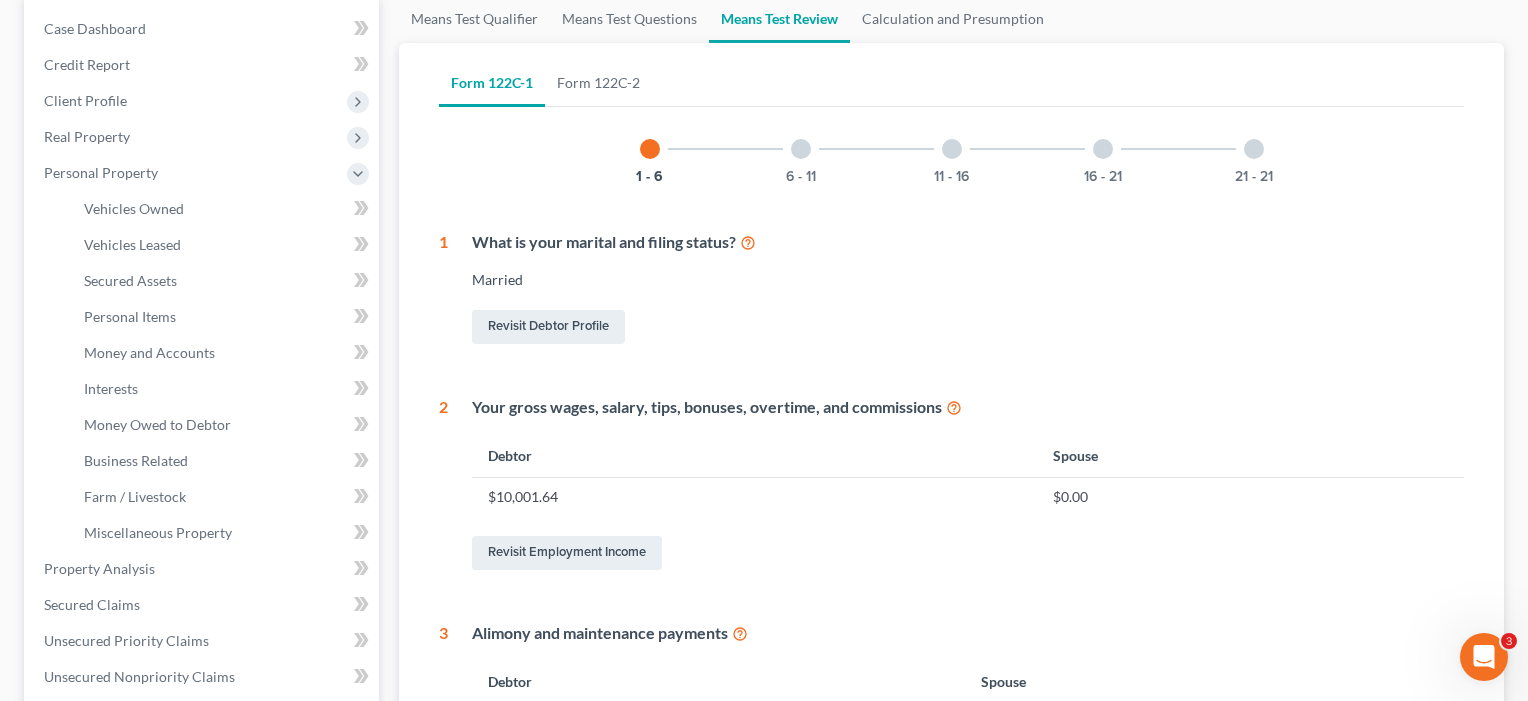 scroll, scrollTop: 191, scrollLeft: 0, axis: vertical 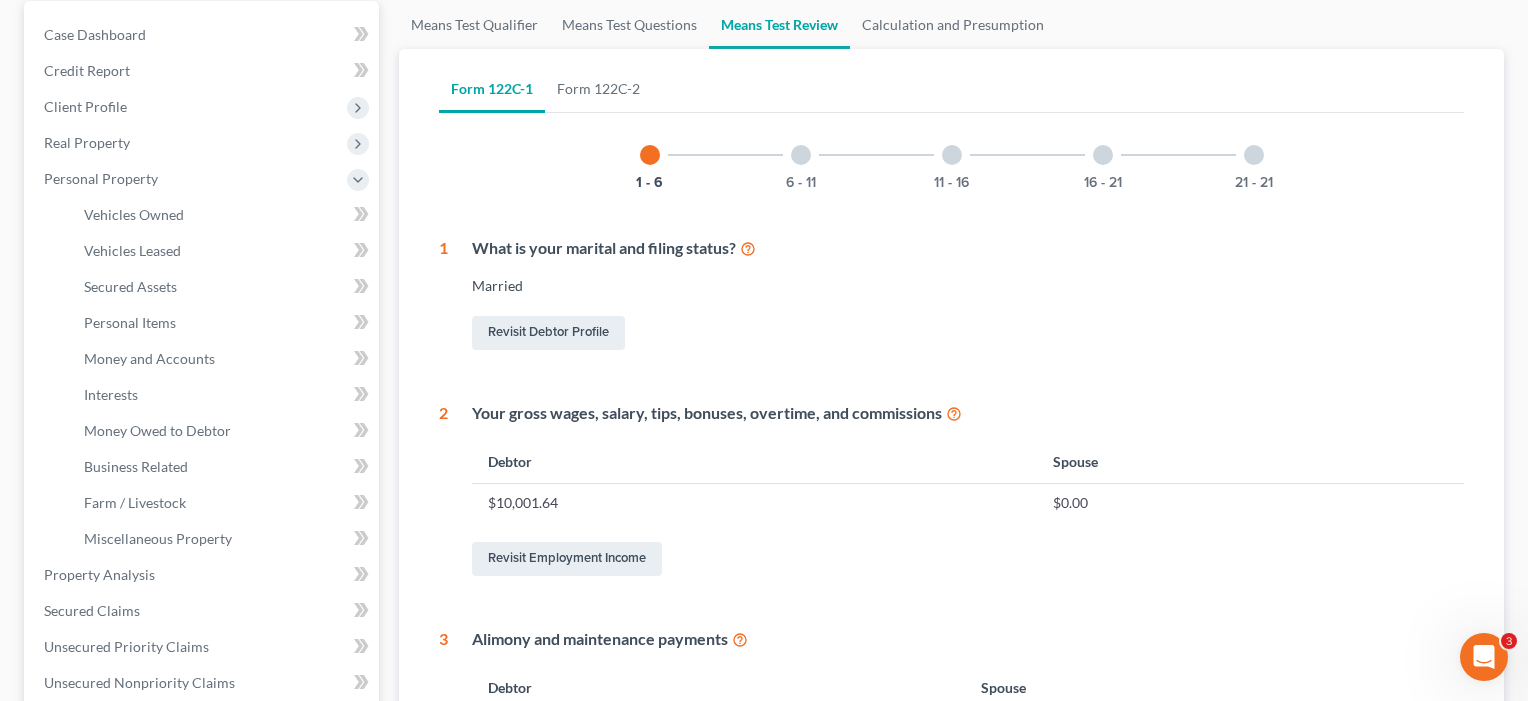 click at bounding box center [801, 155] 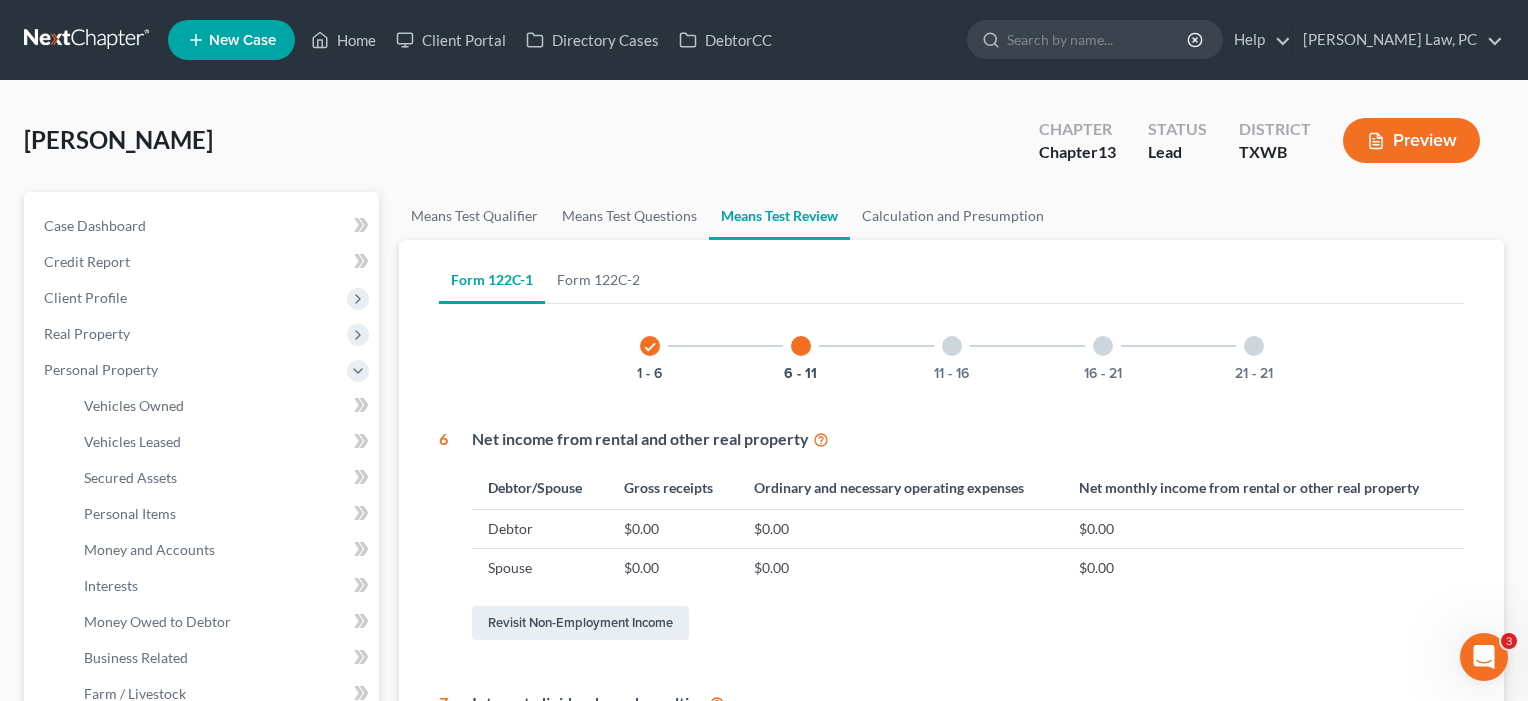 scroll, scrollTop: 0, scrollLeft: 0, axis: both 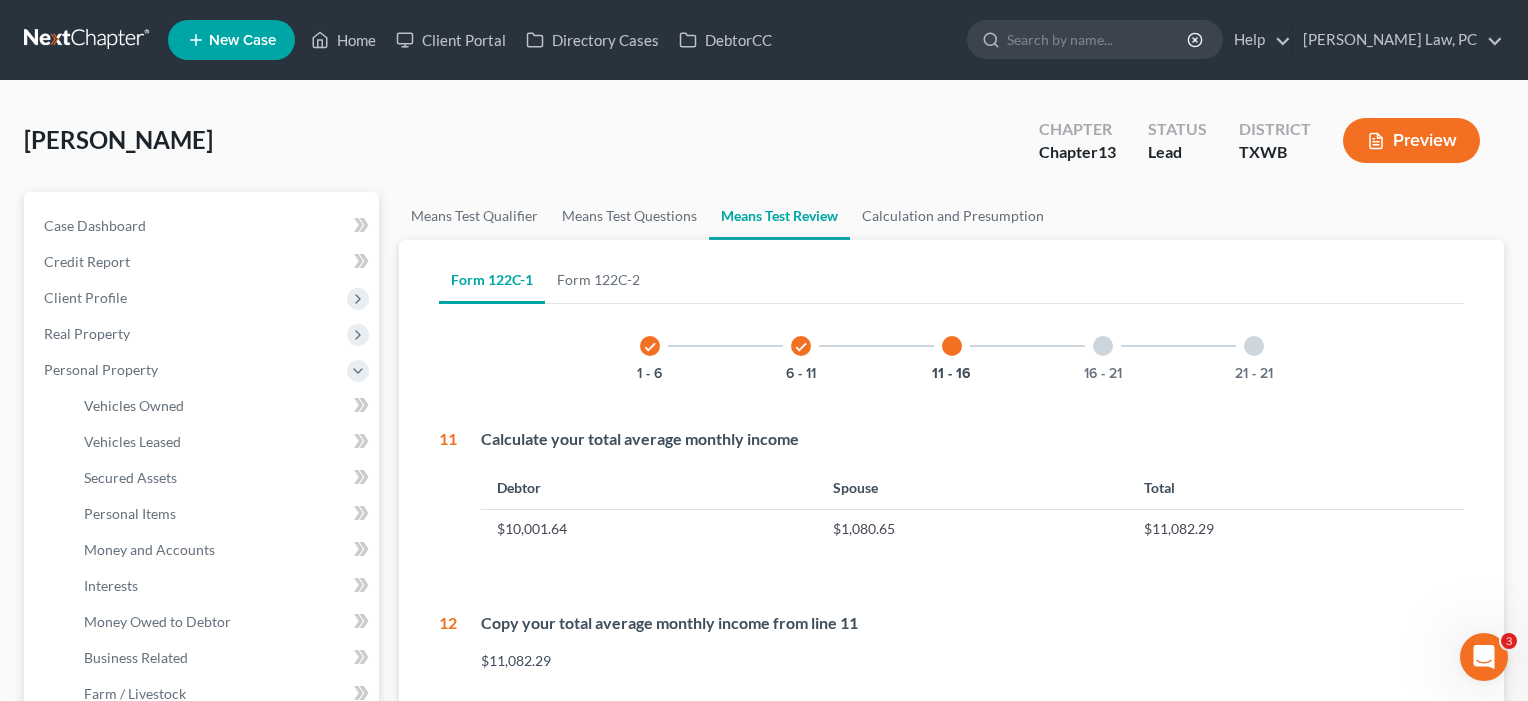 click at bounding box center [1103, 346] 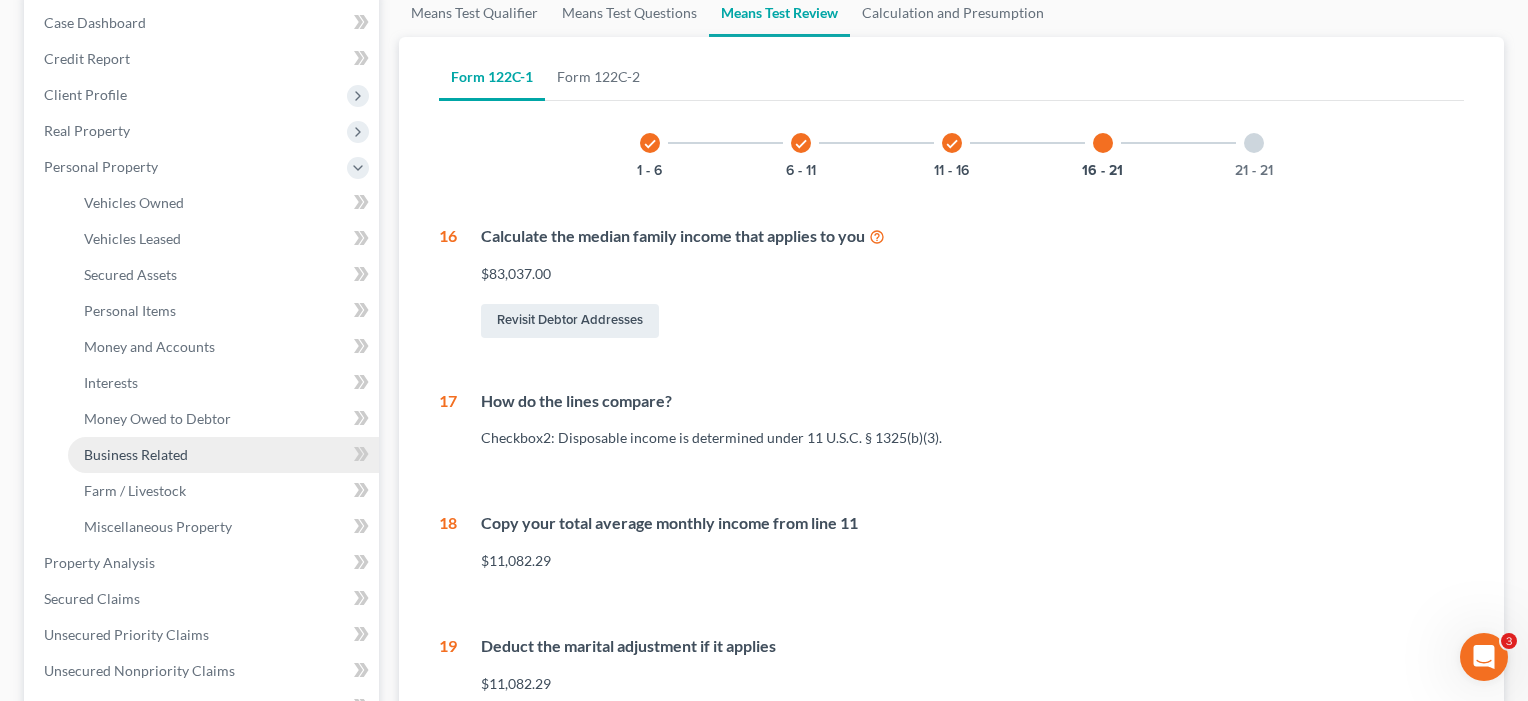 scroll, scrollTop: 183, scrollLeft: 0, axis: vertical 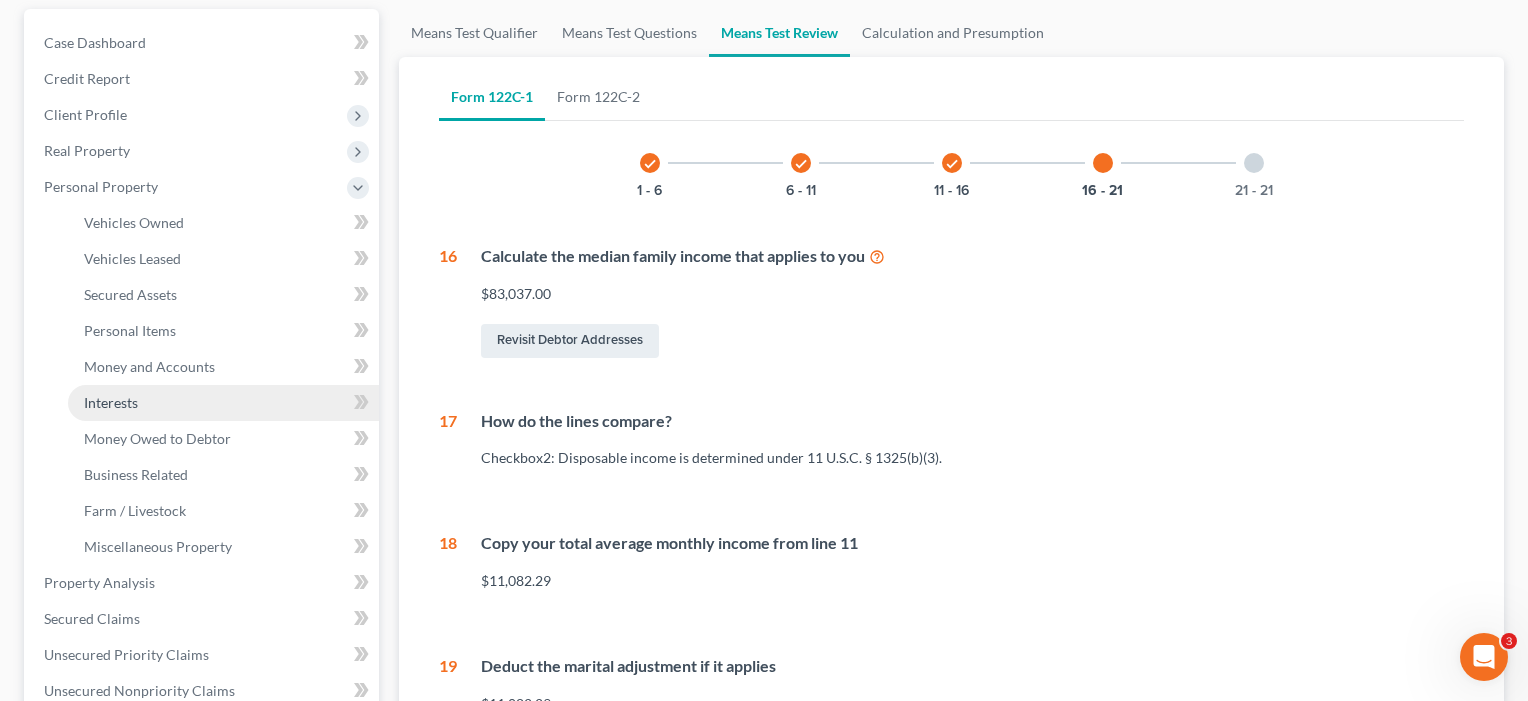 click on "Interests" at bounding box center (223, 403) 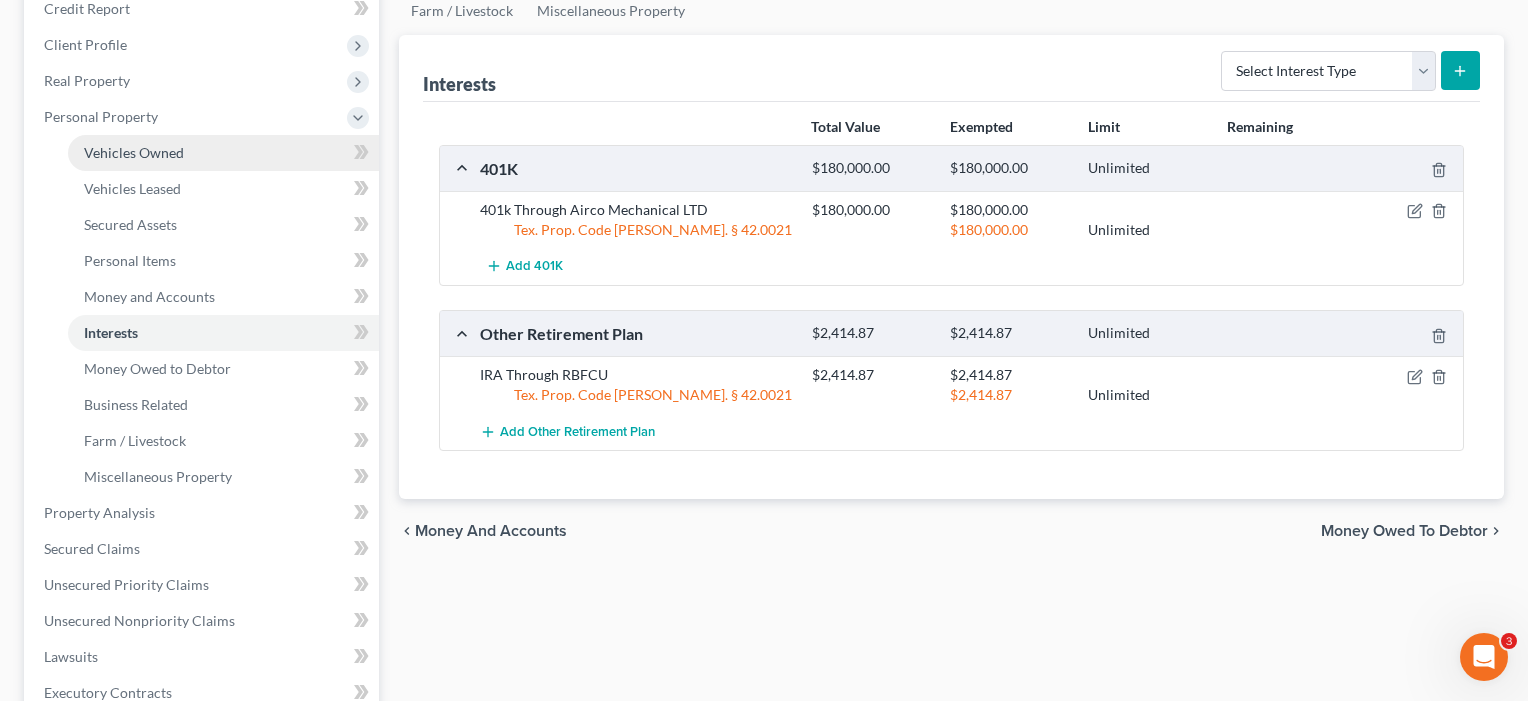 scroll, scrollTop: 283, scrollLeft: 0, axis: vertical 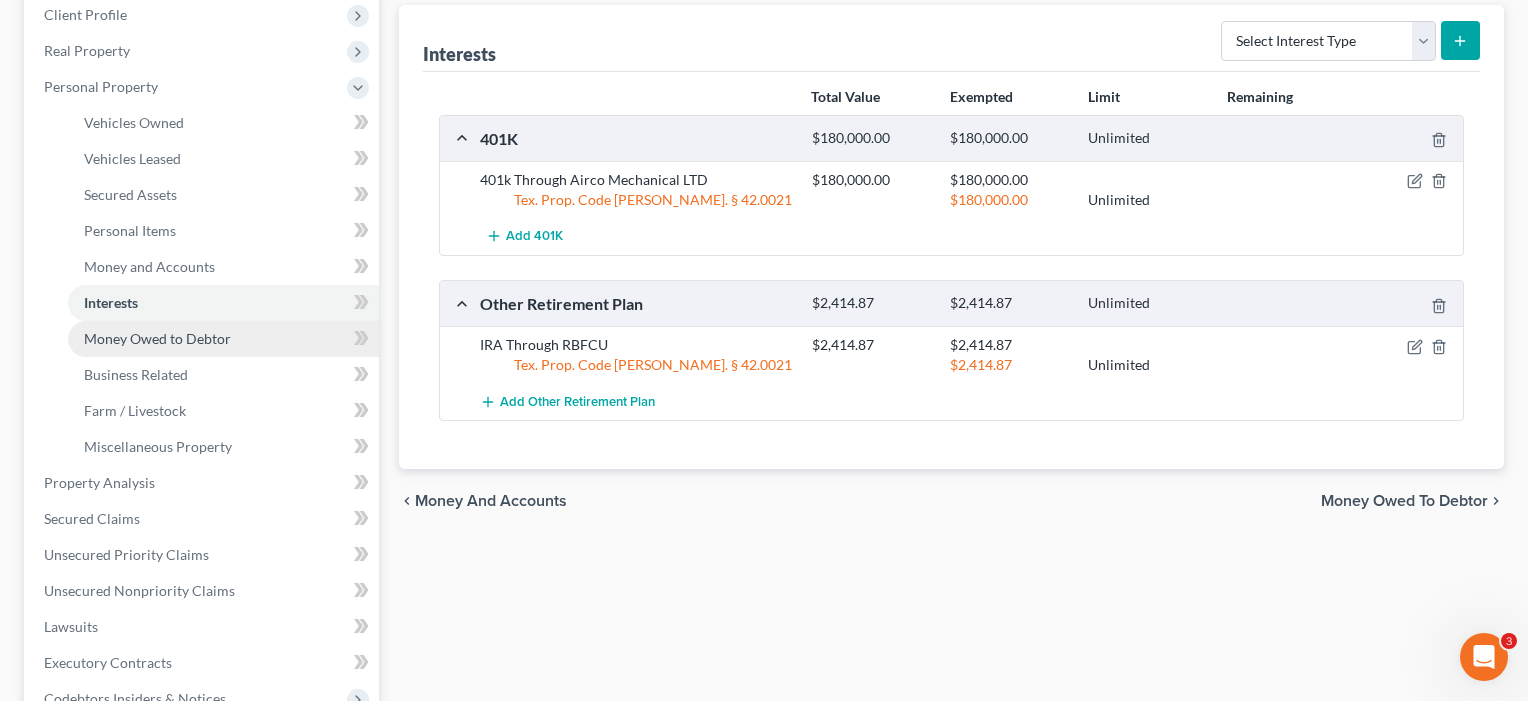 click on "Money Owed to Debtor" at bounding box center (157, 338) 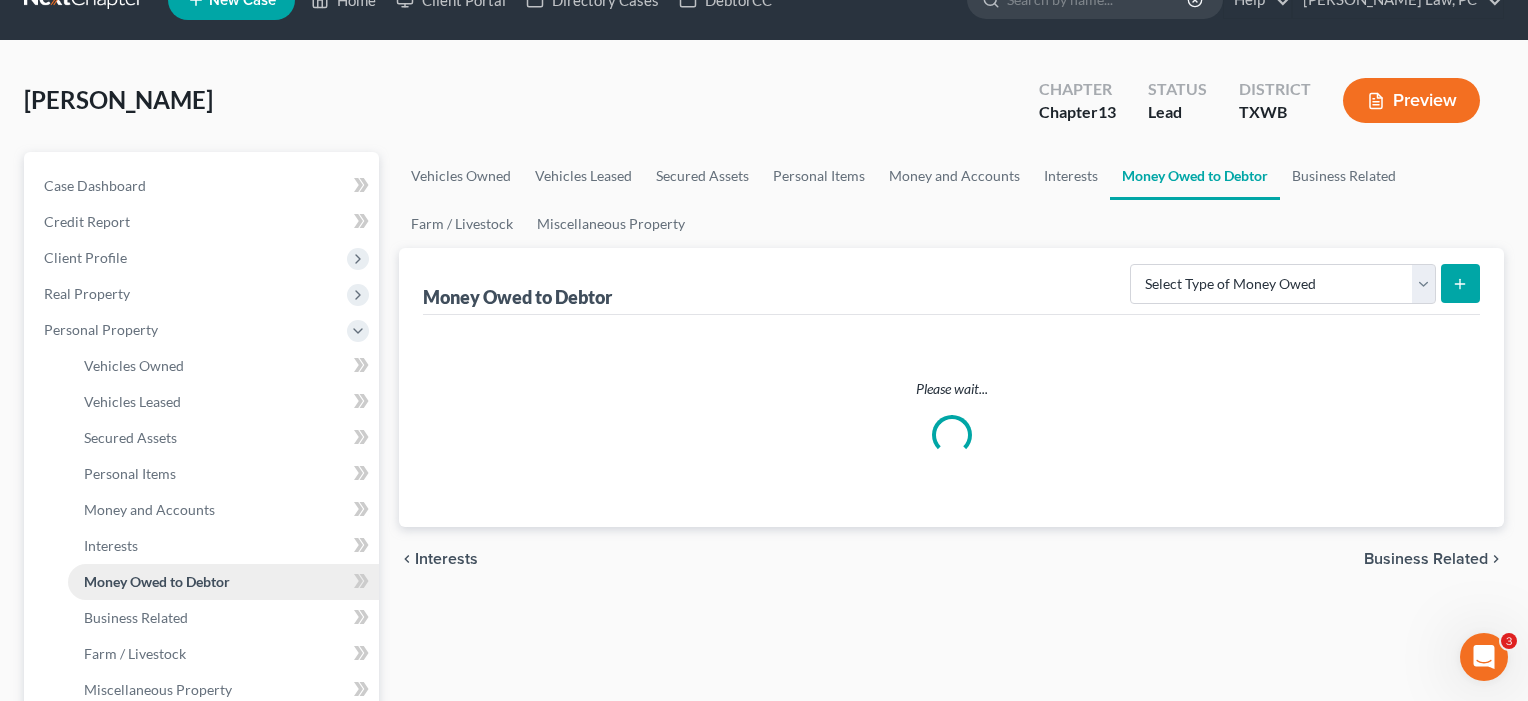 scroll, scrollTop: 0, scrollLeft: 0, axis: both 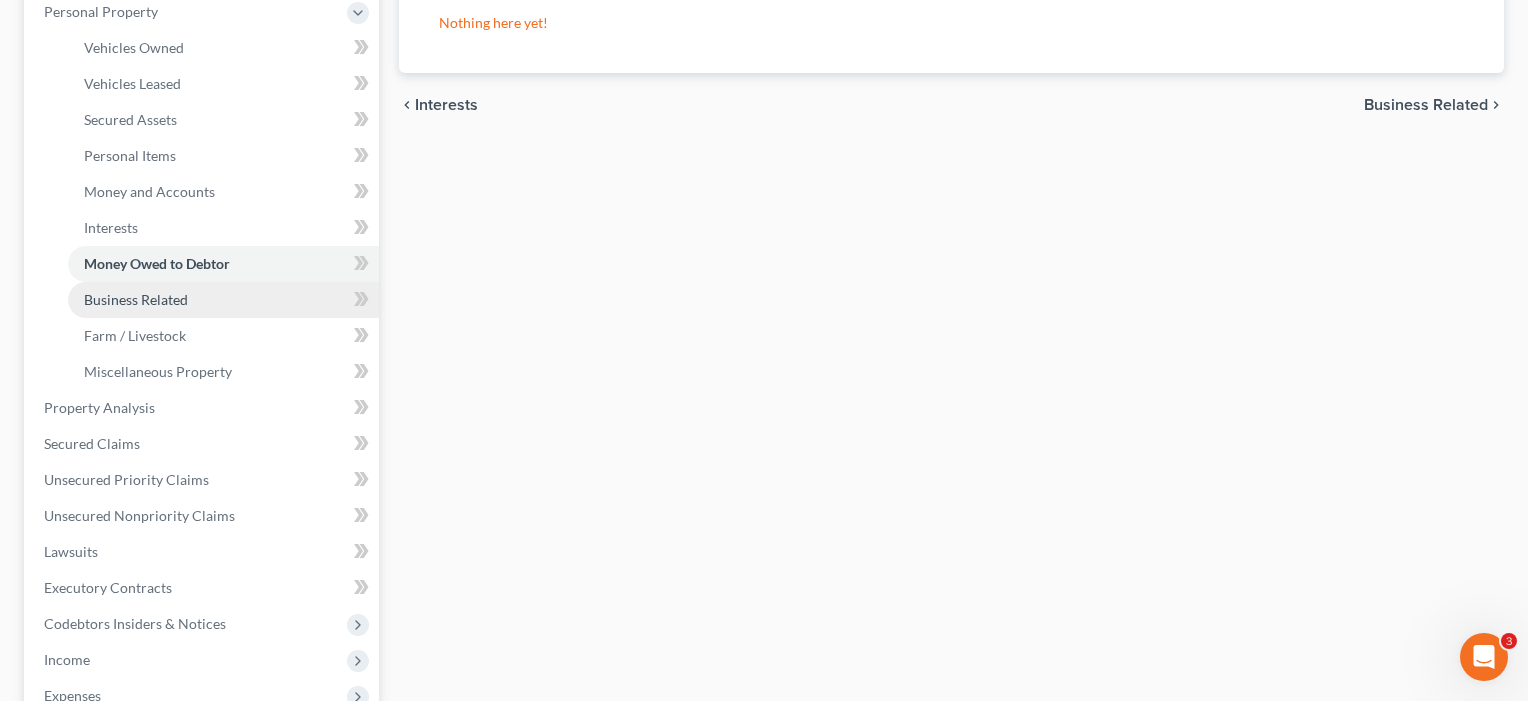 click on "Business Related" at bounding box center (223, 300) 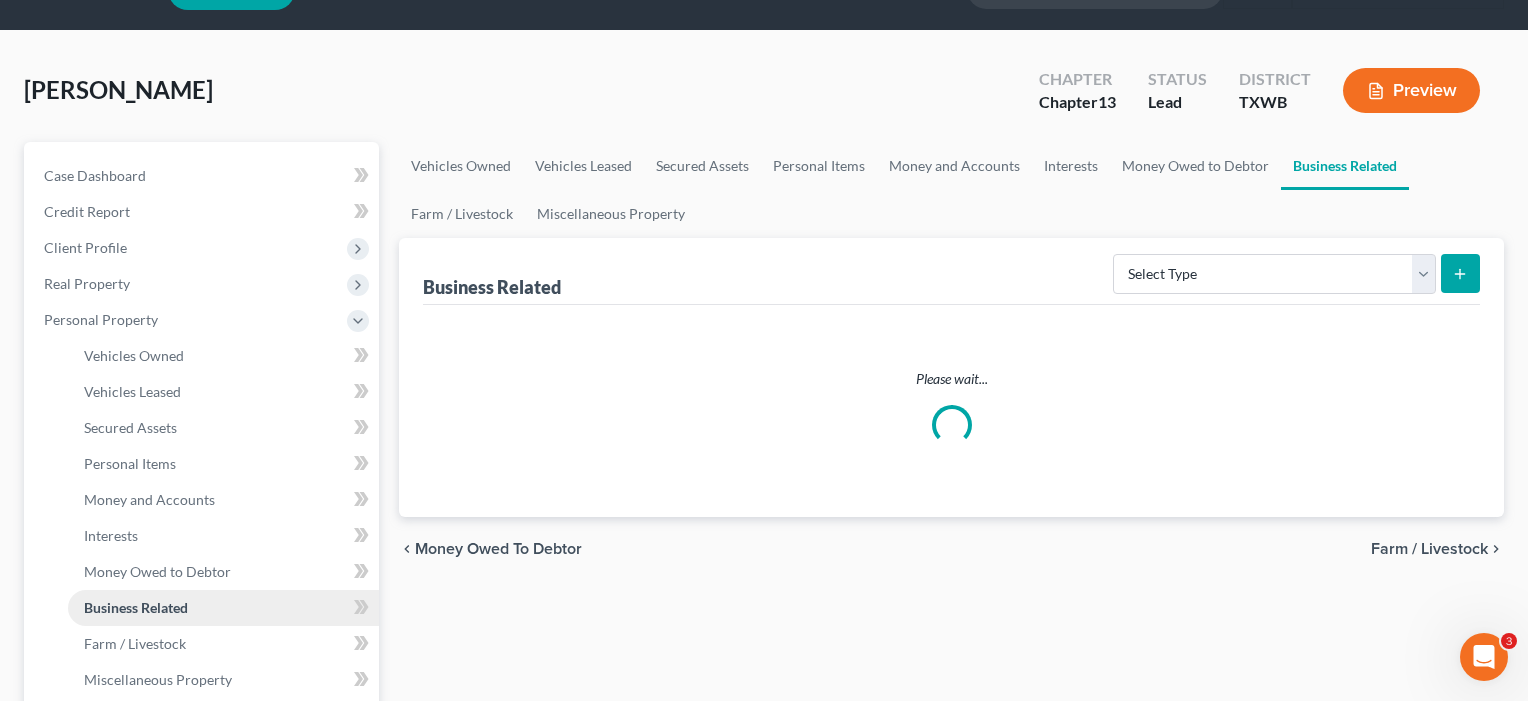 scroll, scrollTop: 0, scrollLeft: 0, axis: both 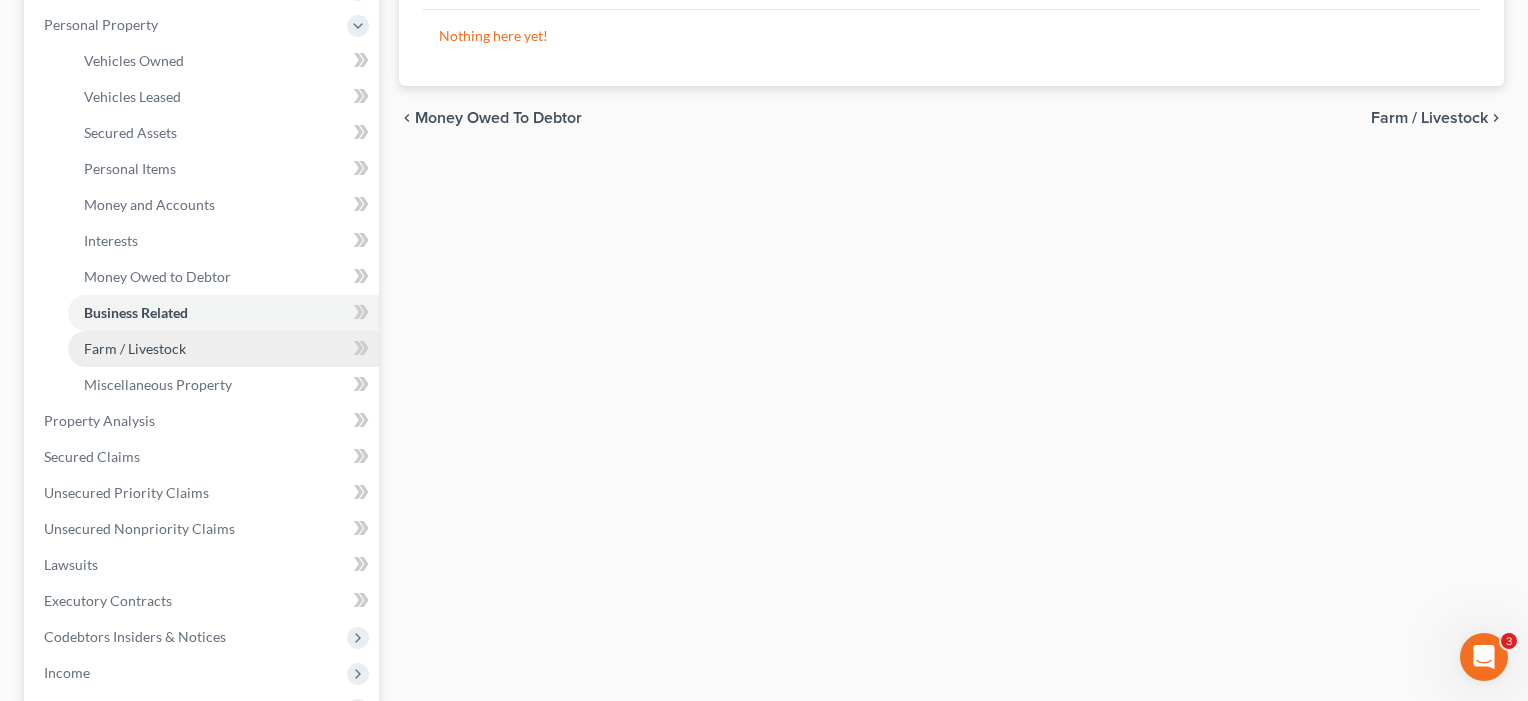 click on "Farm / Livestock" at bounding box center [135, 348] 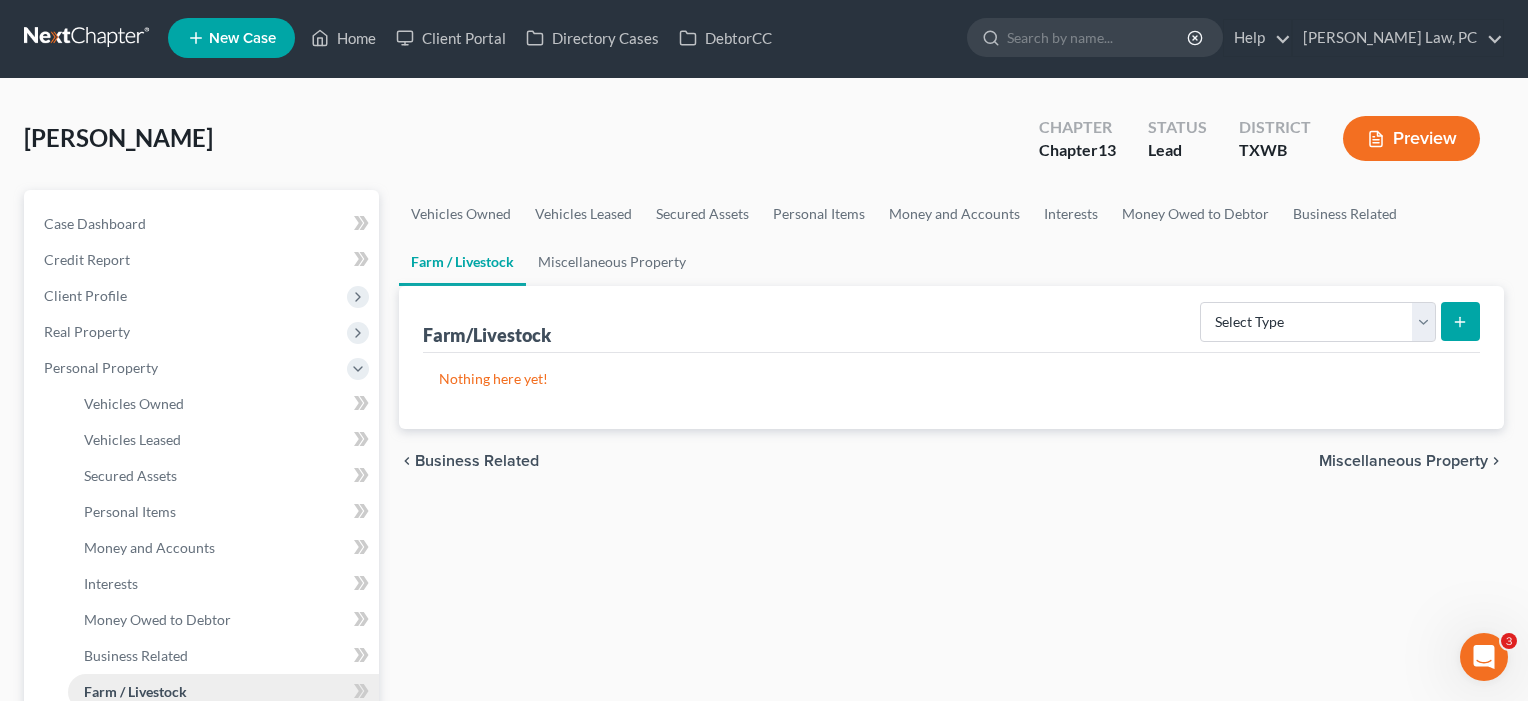 scroll, scrollTop: 0, scrollLeft: 0, axis: both 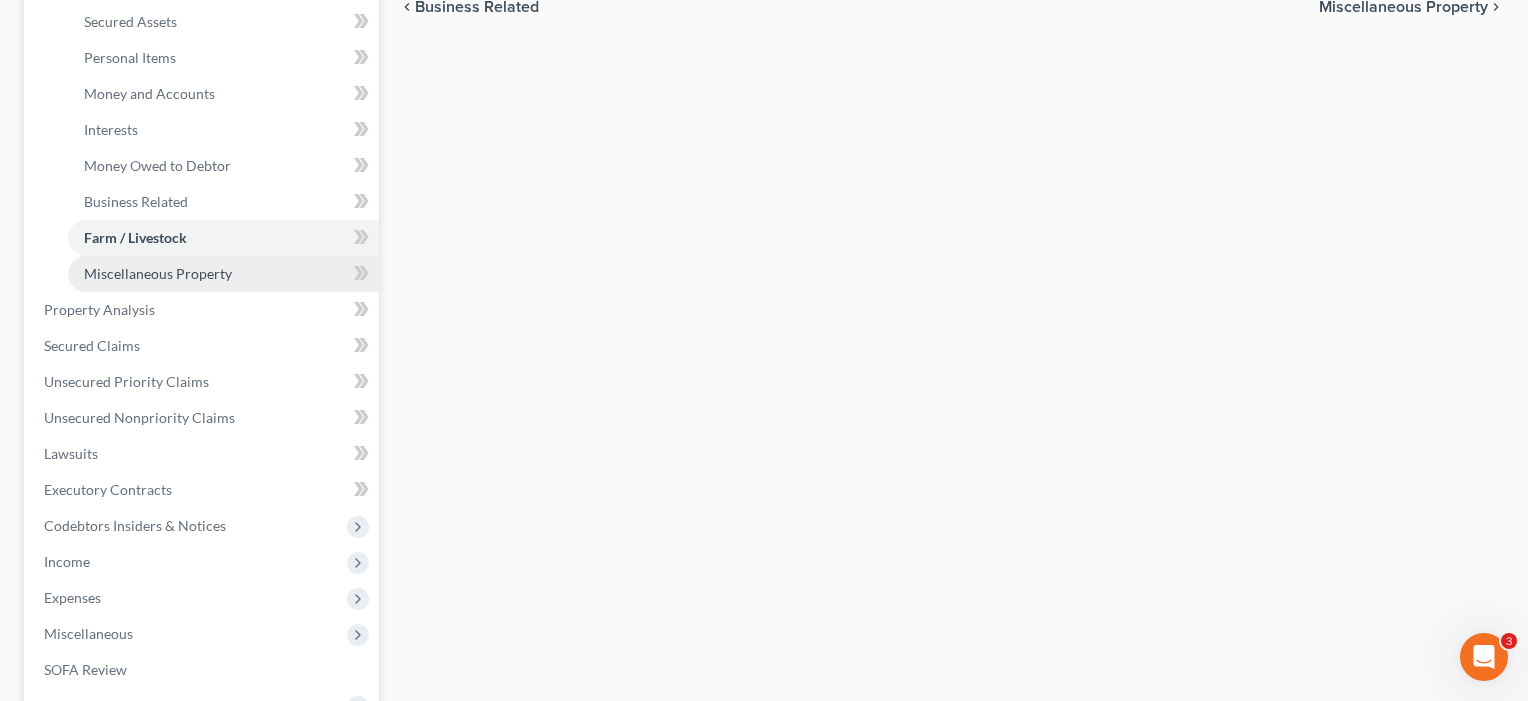 click on "Miscellaneous Property" at bounding box center [158, 273] 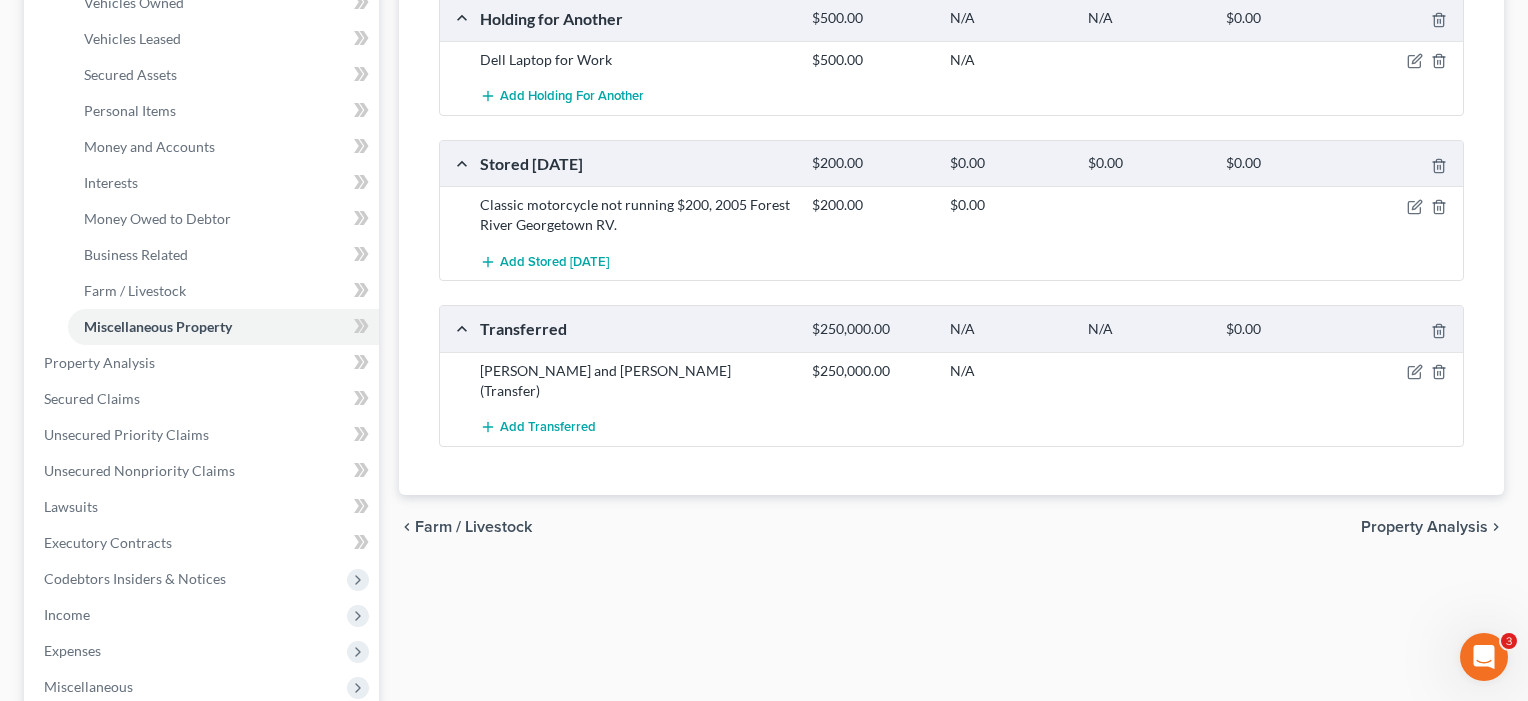 scroll, scrollTop: 405, scrollLeft: 0, axis: vertical 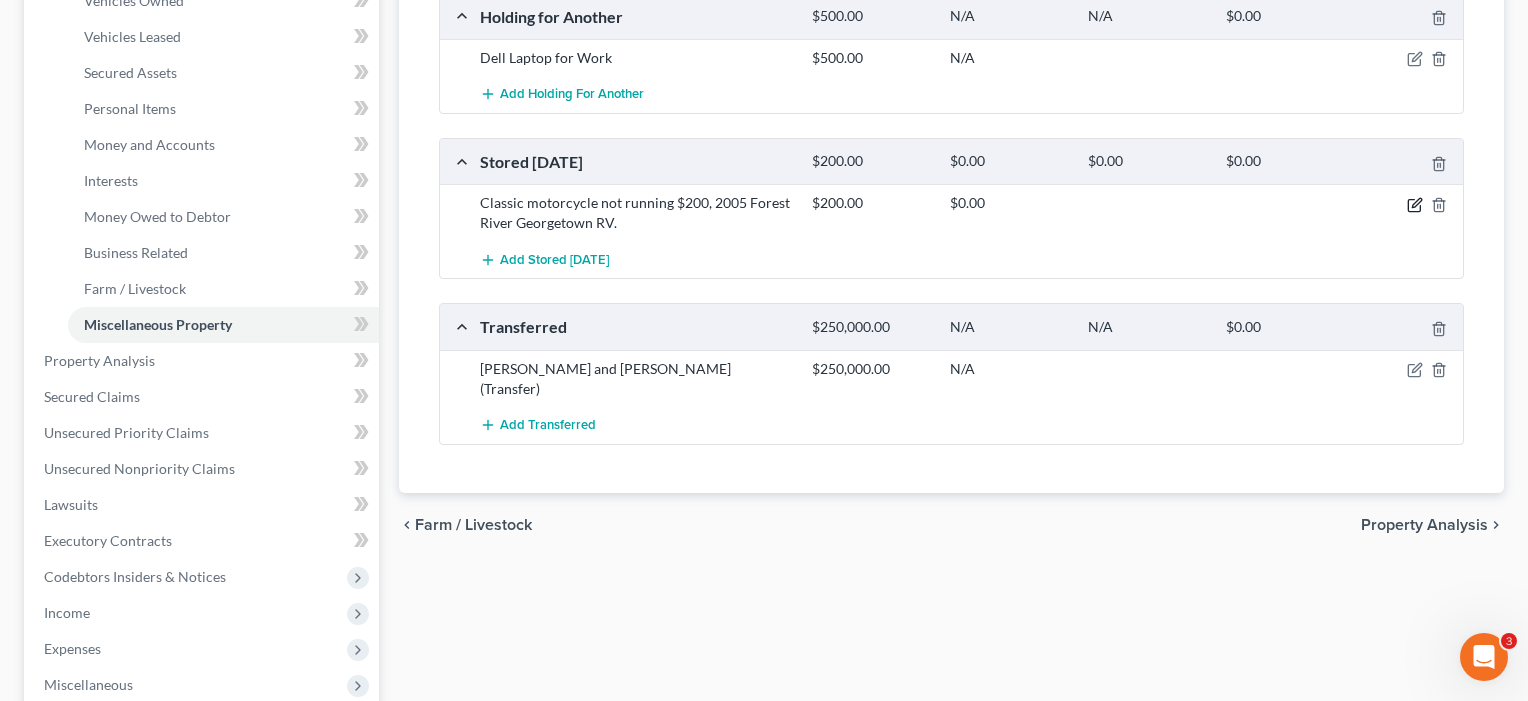 click 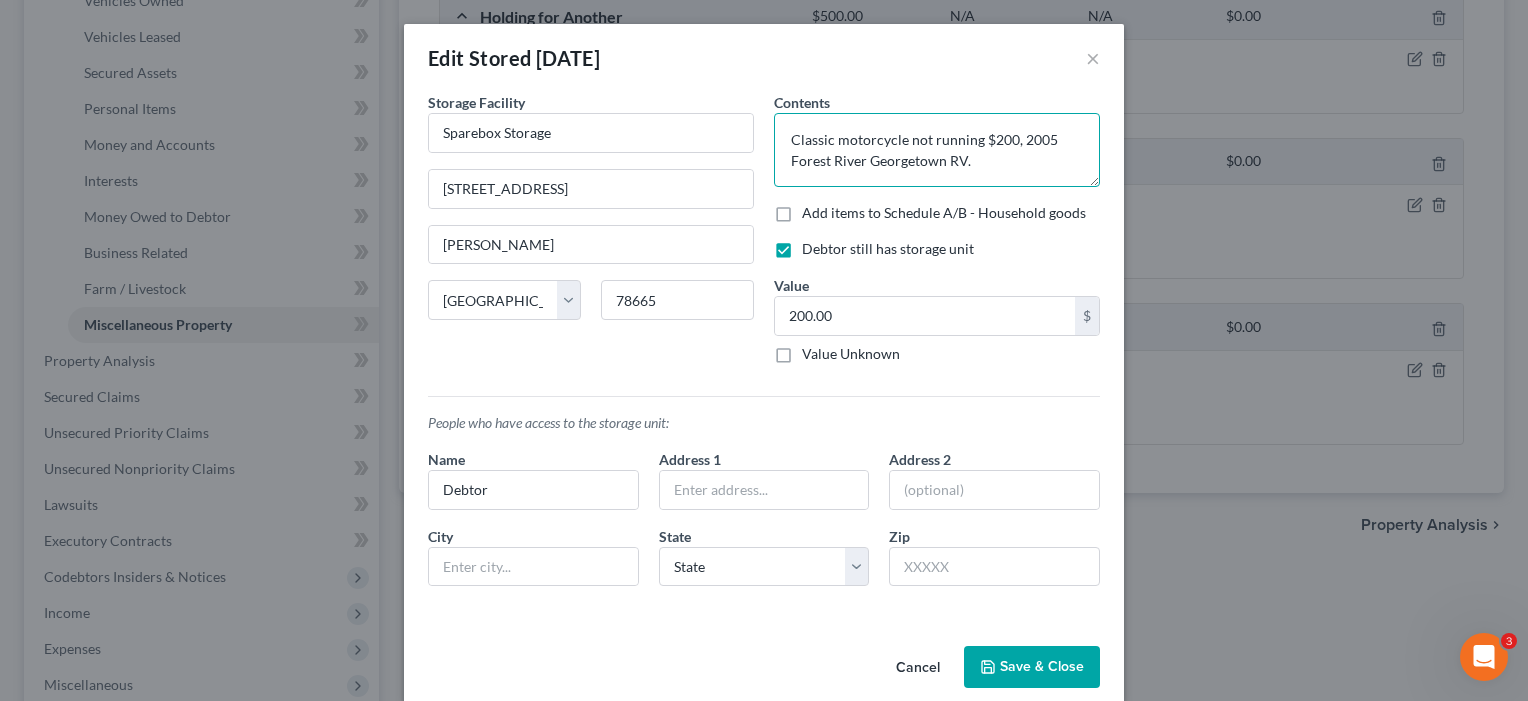 click on "Classic motorcycle not running $200, 2005 Forest River Georgetown RV." at bounding box center [937, 150] 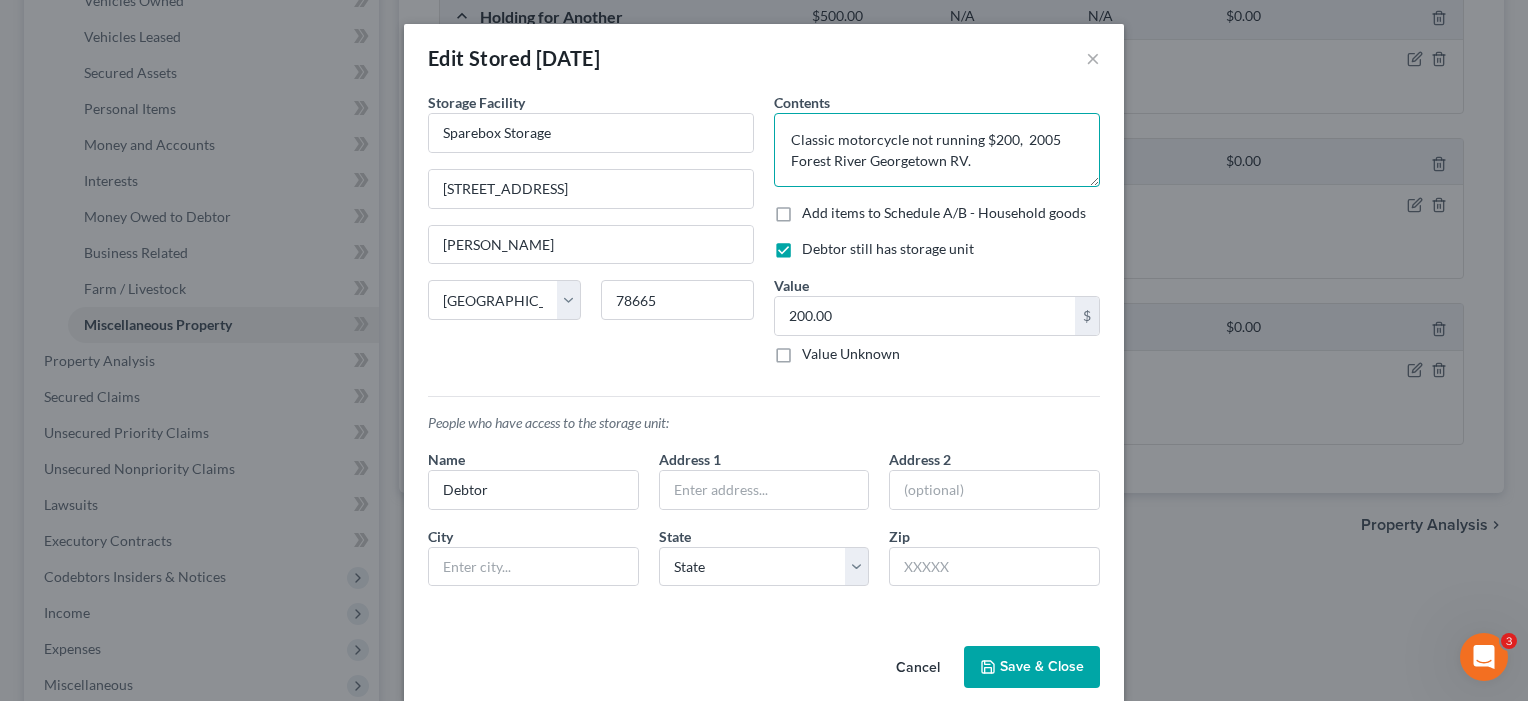 click on "Classic motorcycle not running $200,  2005 Forest River Georgetown RV." at bounding box center (937, 150) 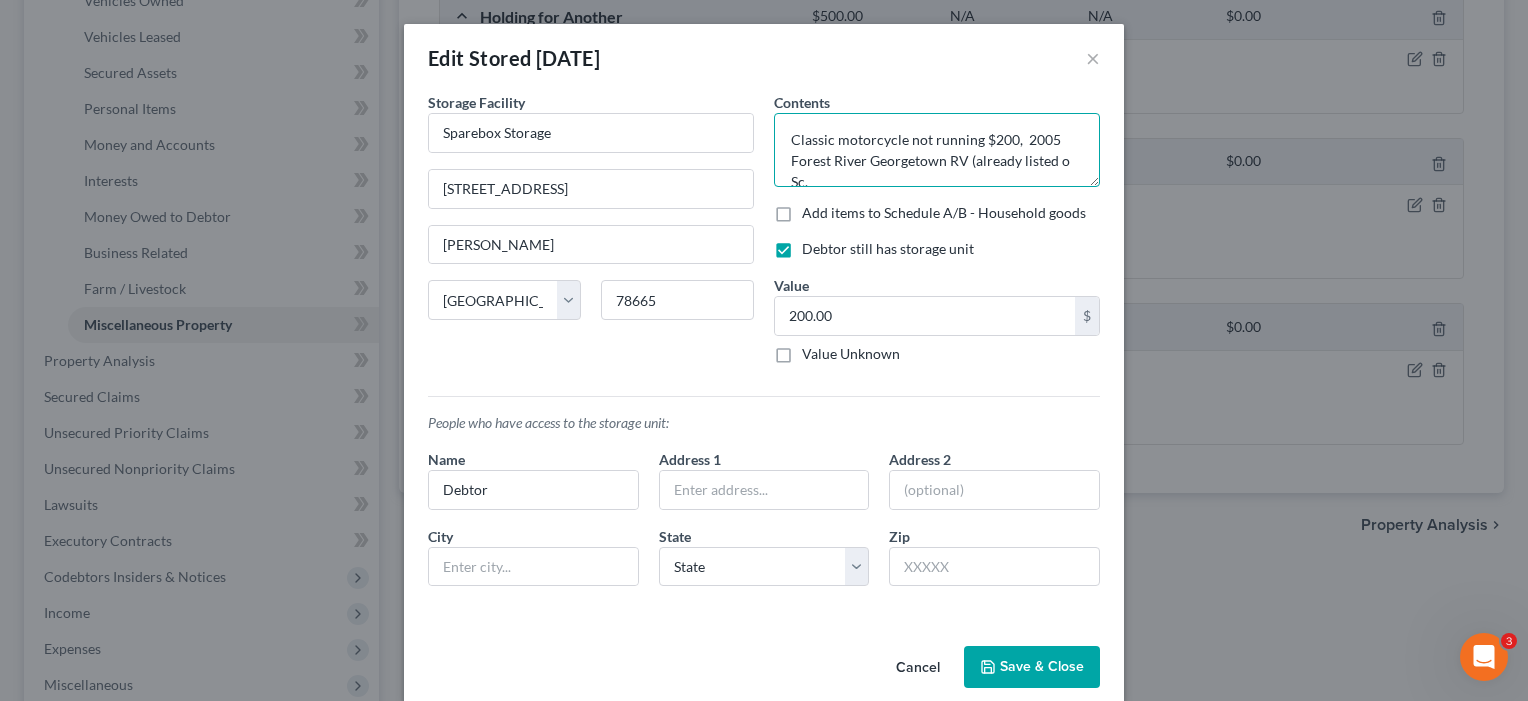 scroll, scrollTop: 4, scrollLeft: 0, axis: vertical 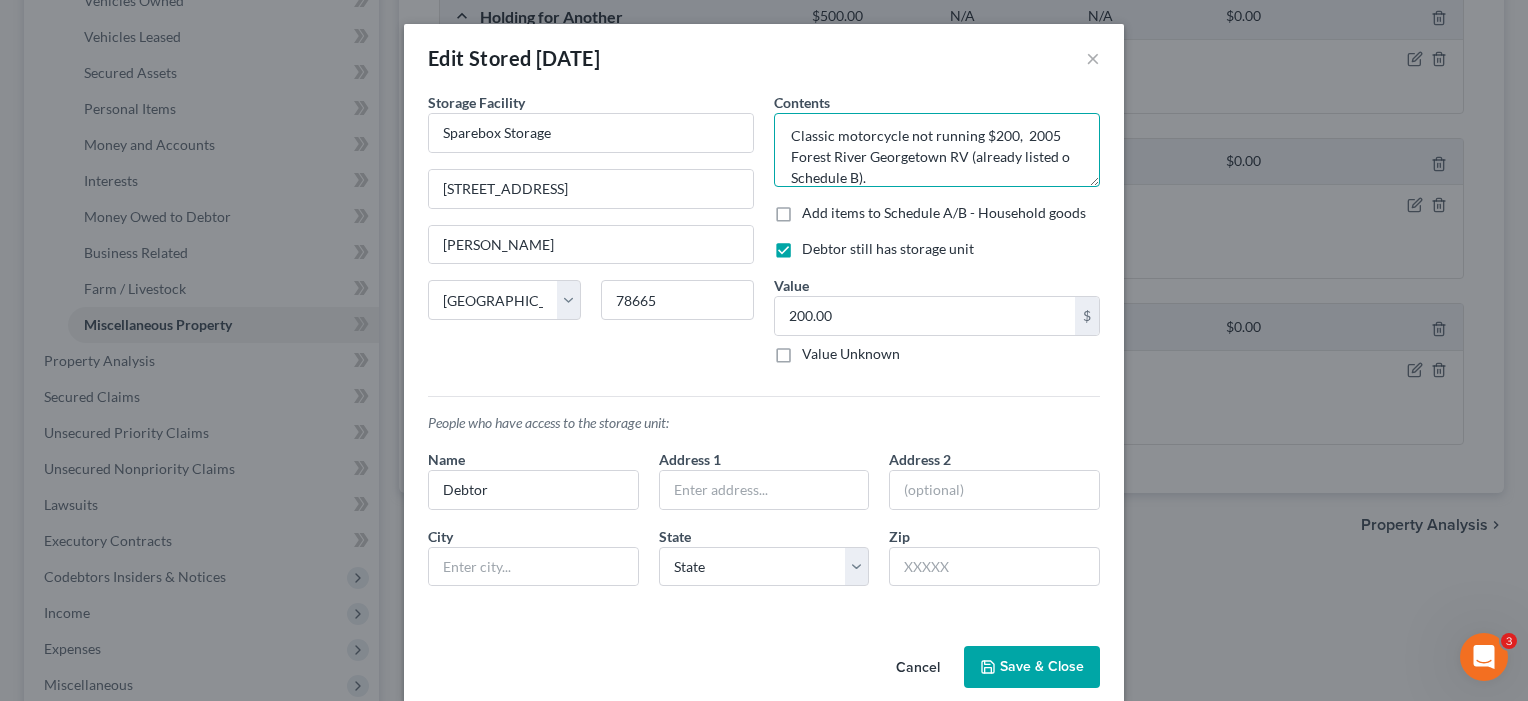 type on "Classic motorcycle not running $200,  2005 Forest River Georgetown RV (already listed o Schedule B)." 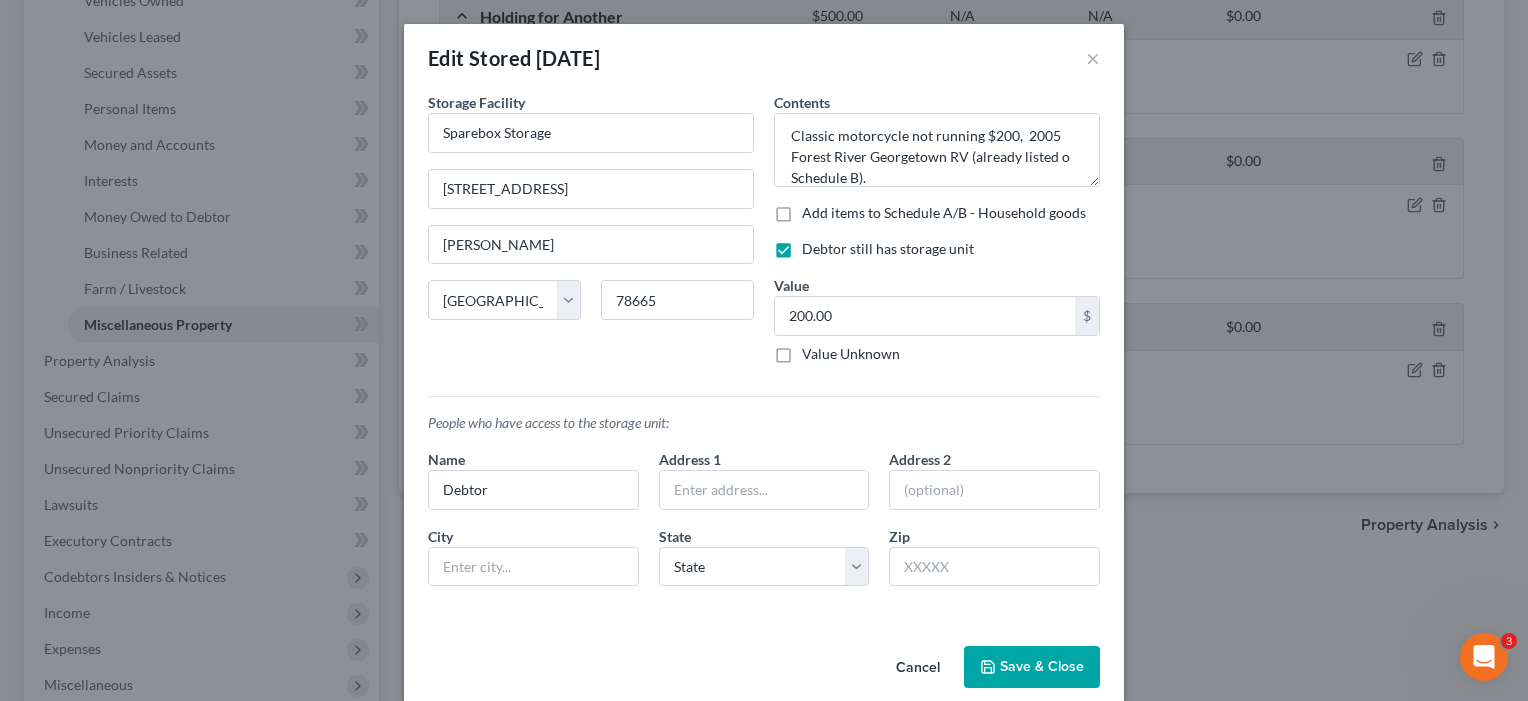 click on "Save & Close" at bounding box center [1032, 667] 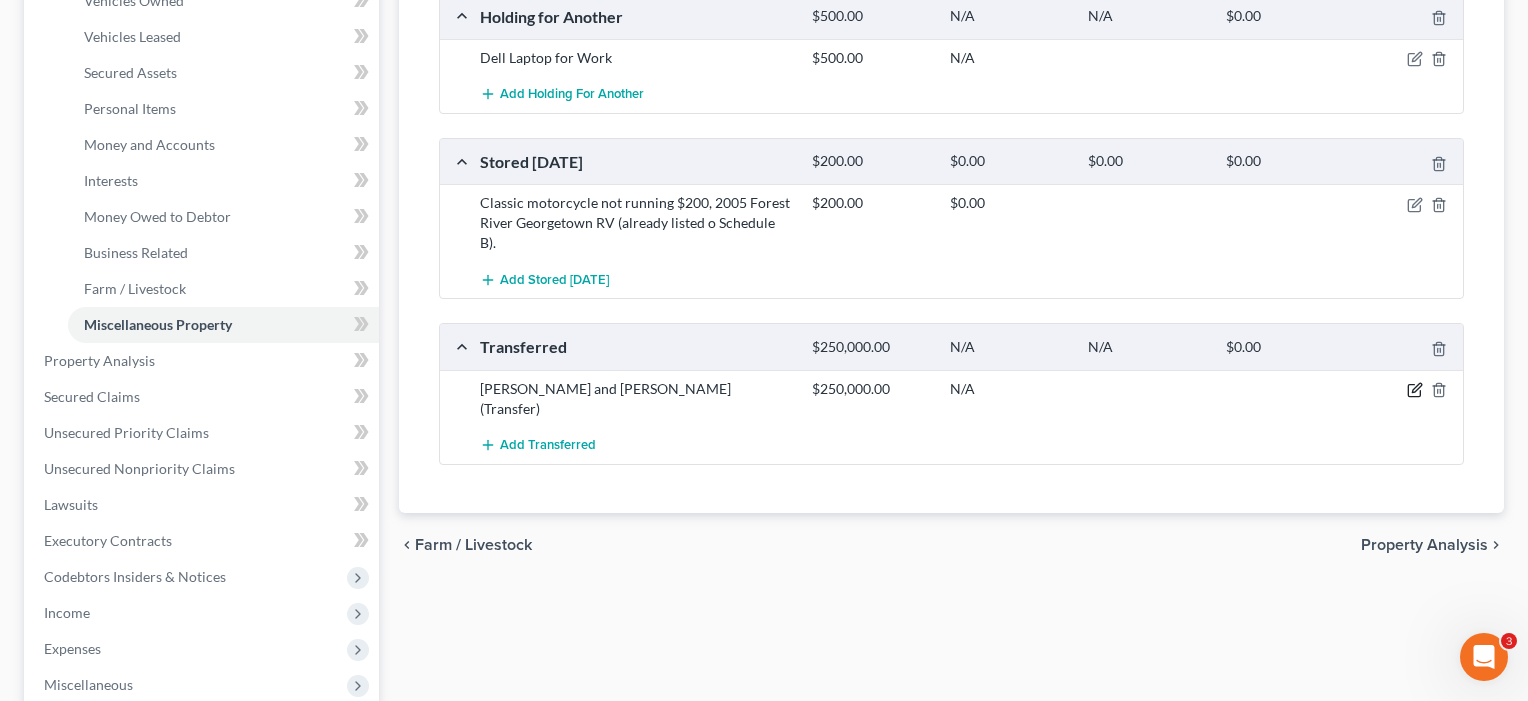 click 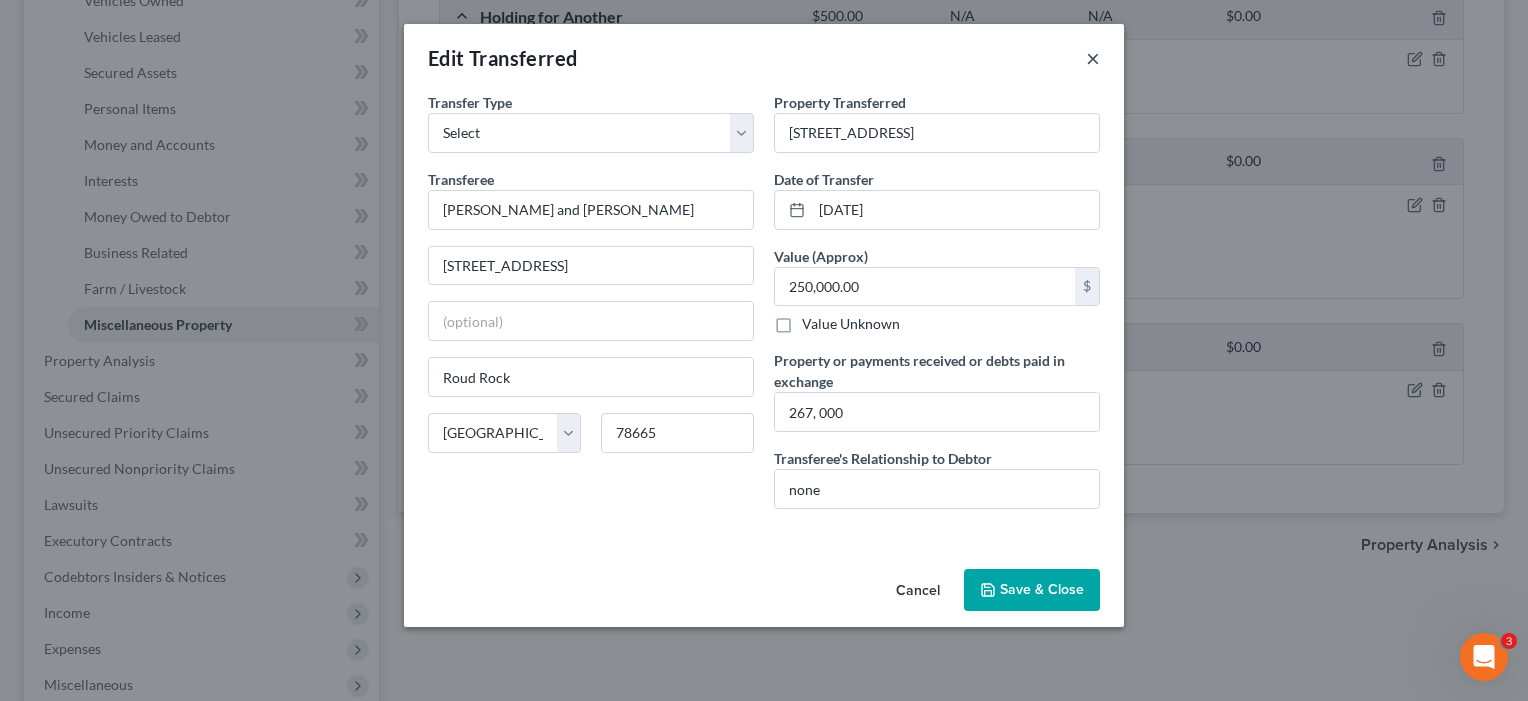 click on "×" at bounding box center (1093, 58) 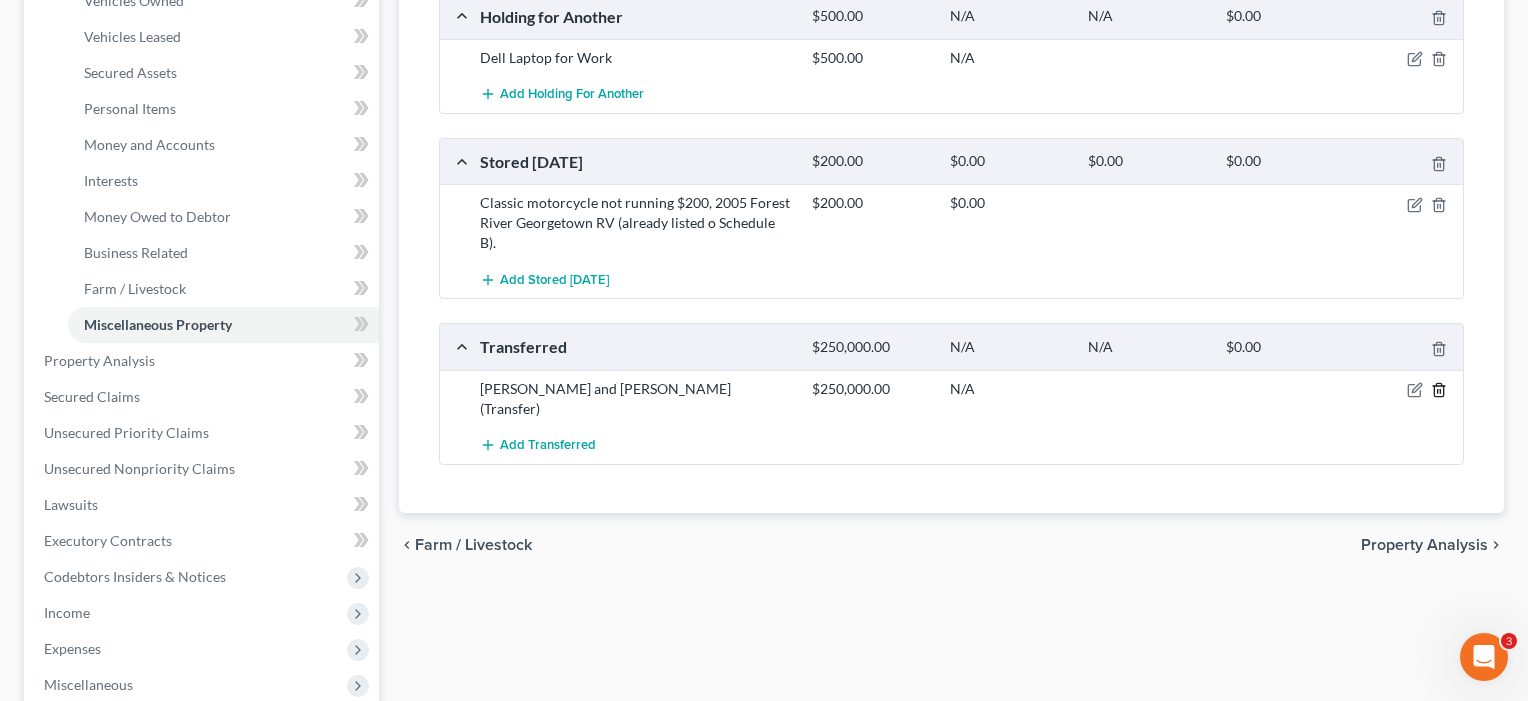 click 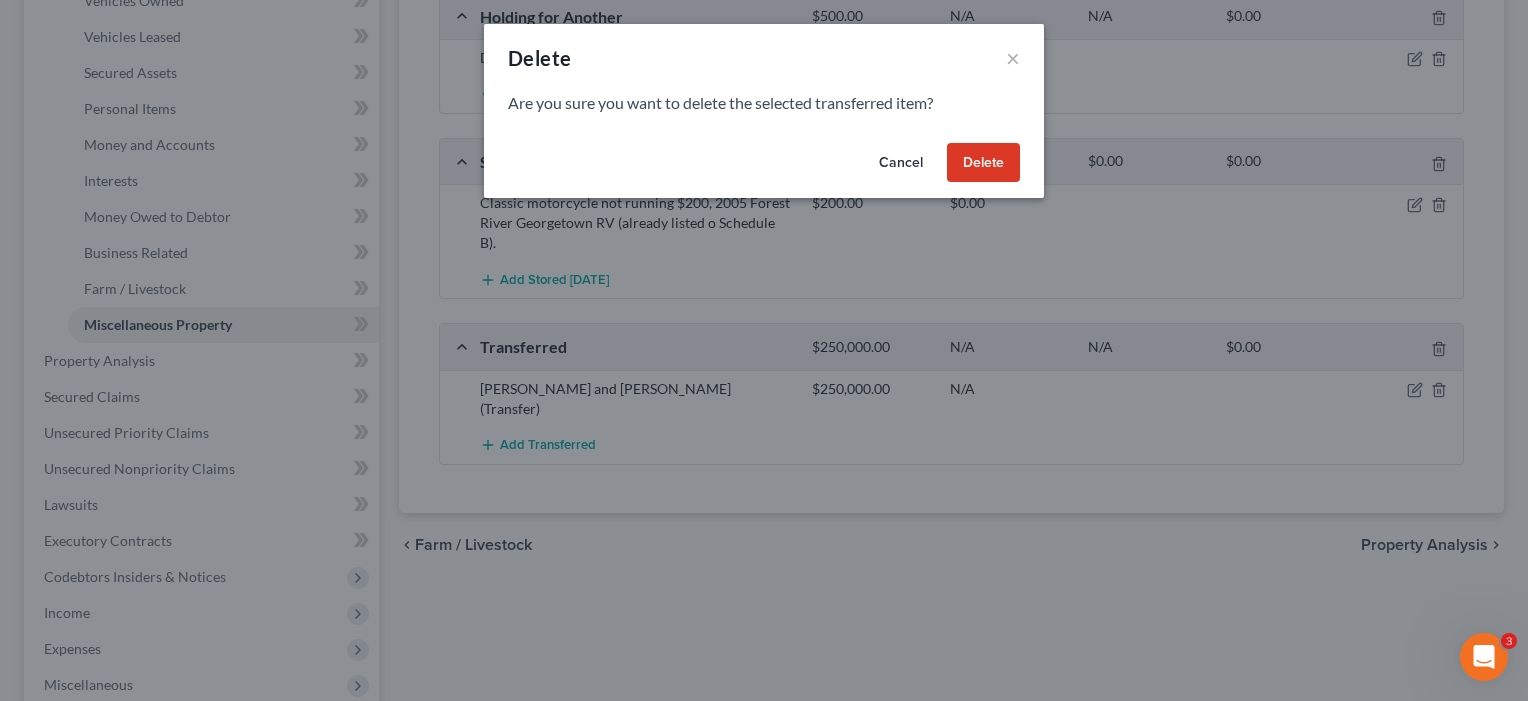 click on "Delete" at bounding box center (983, 163) 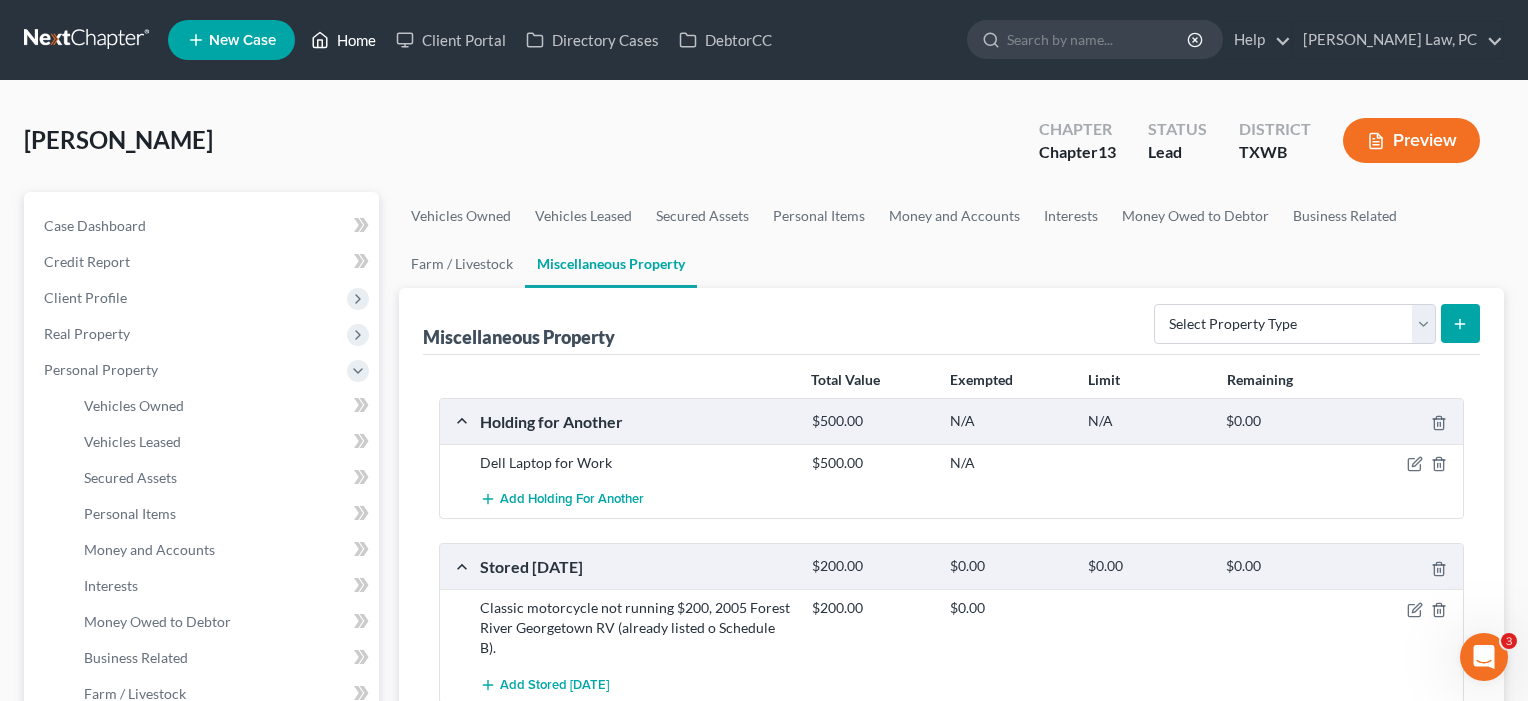 scroll, scrollTop: 0, scrollLeft: 0, axis: both 